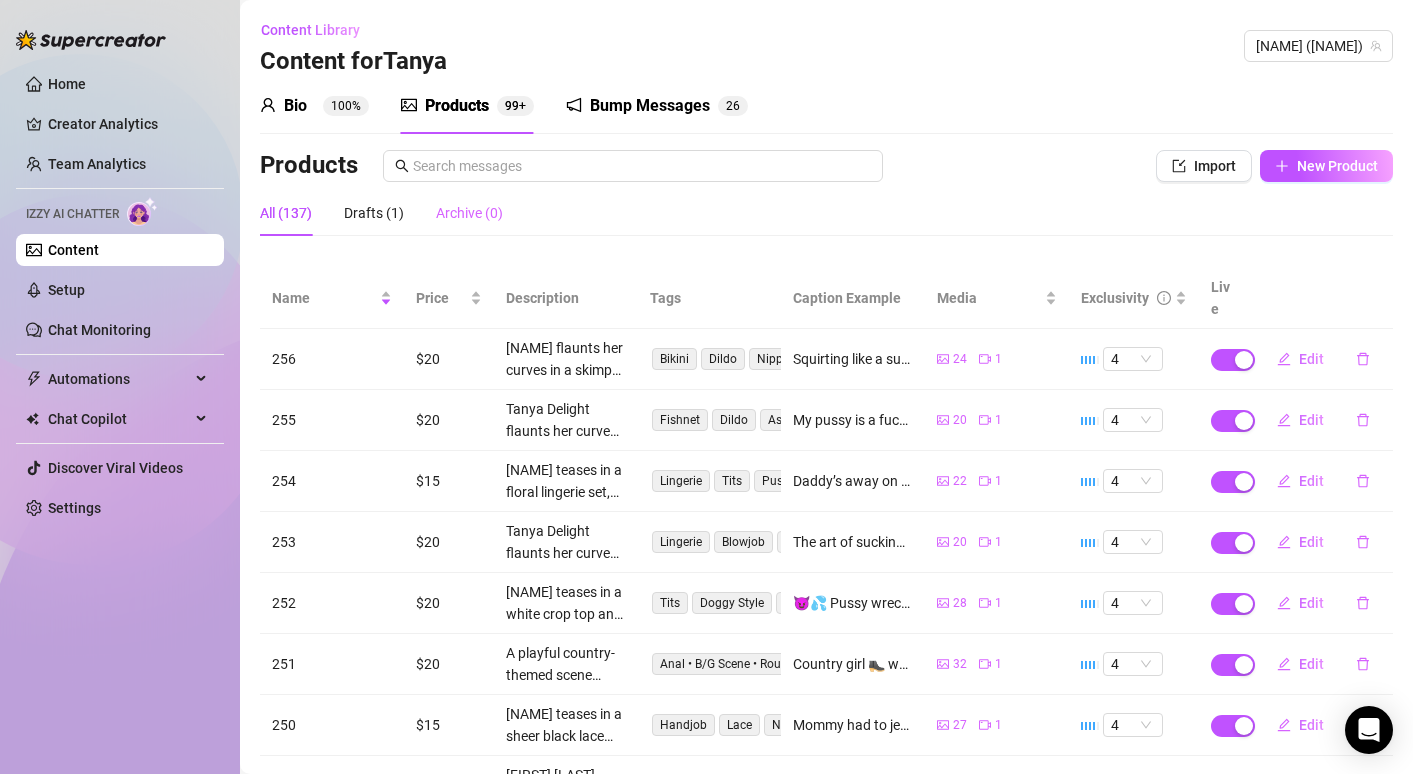 scroll, scrollTop: 0, scrollLeft: 0, axis: both 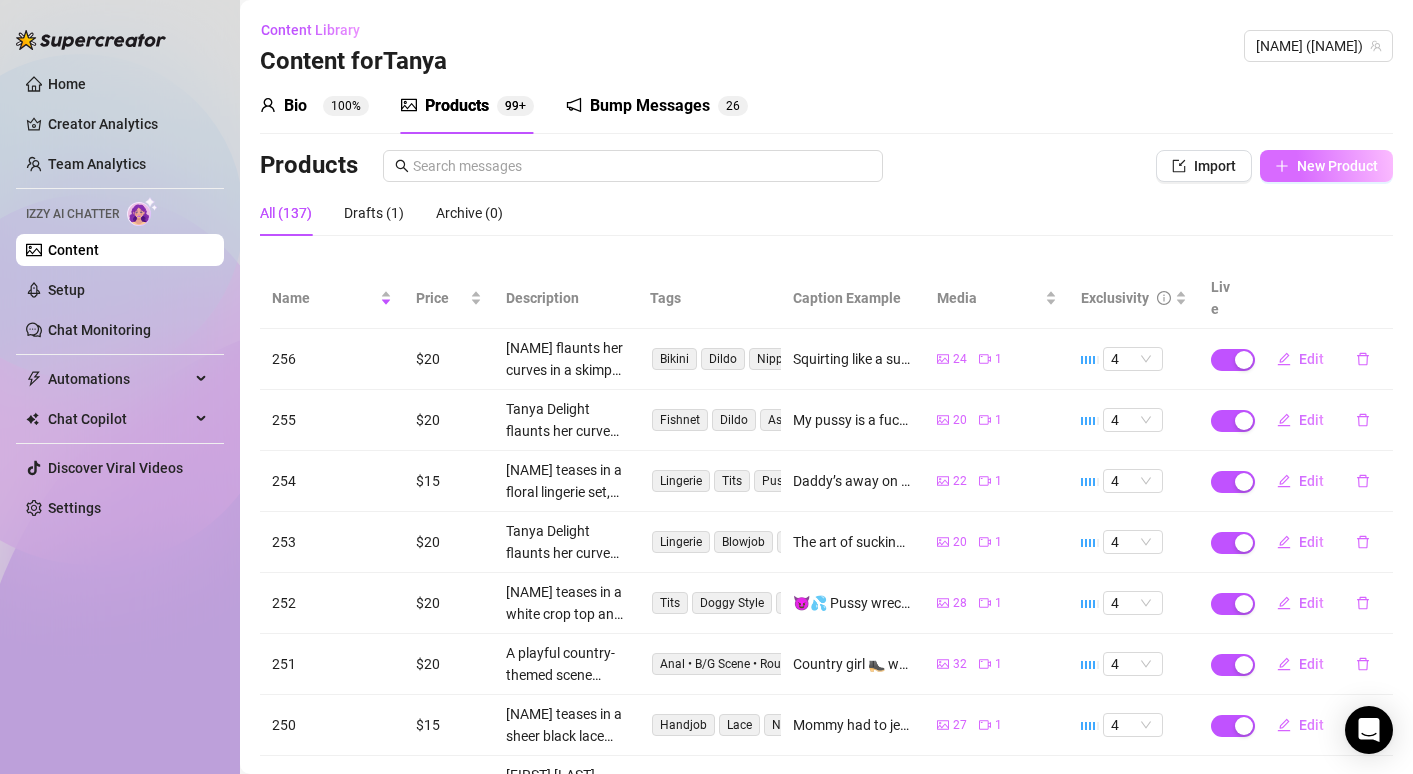 click on "New Product" at bounding box center [1326, 166] 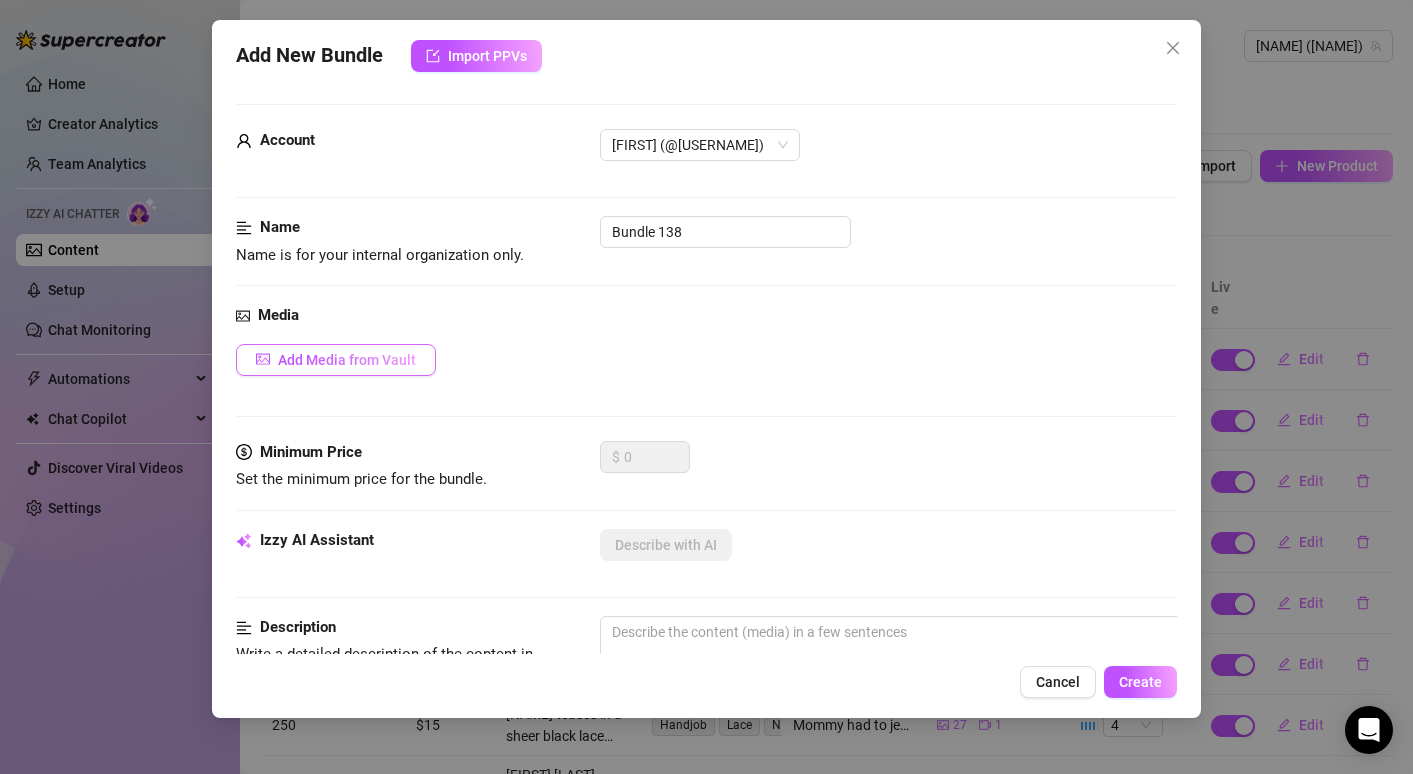 click on "Add Media from Vault" at bounding box center (347, 360) 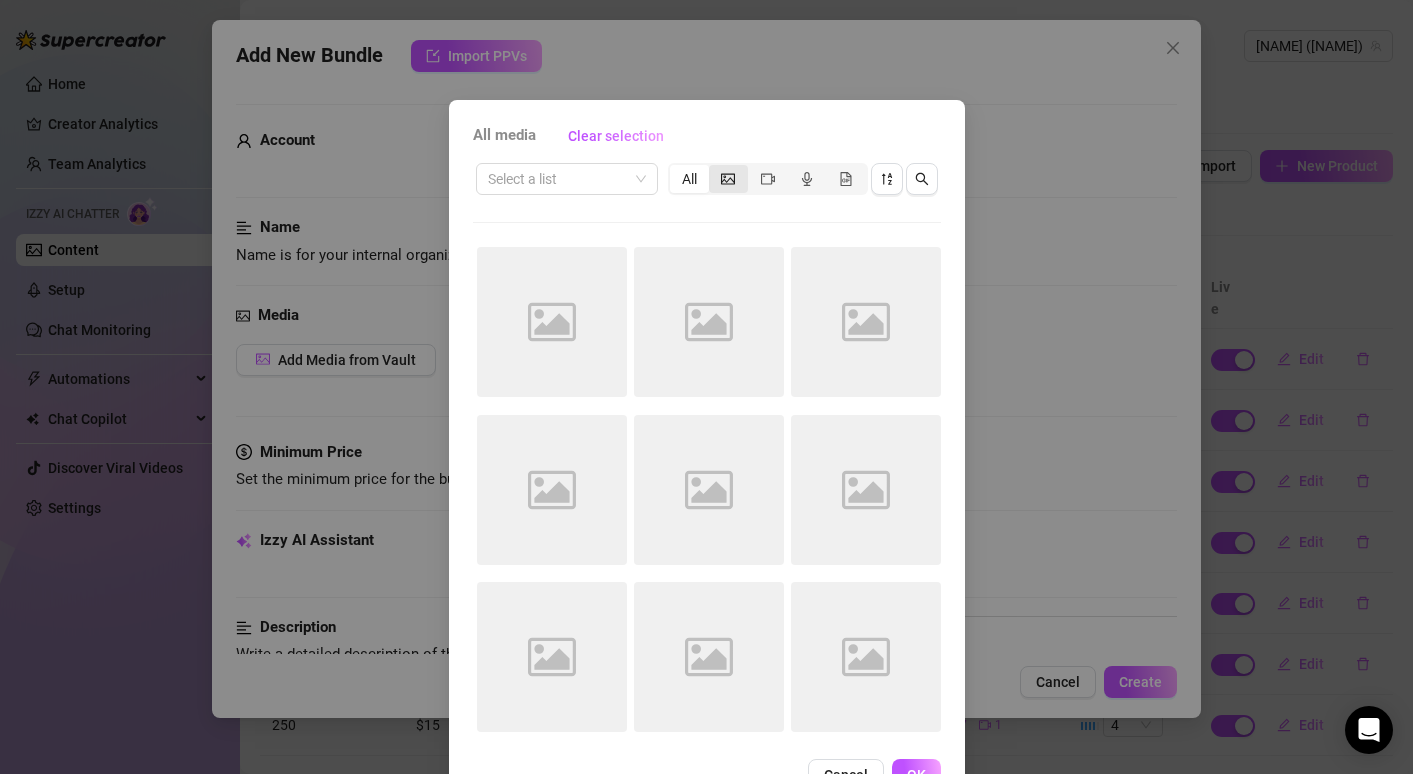 click at bounding box center (728, 179) 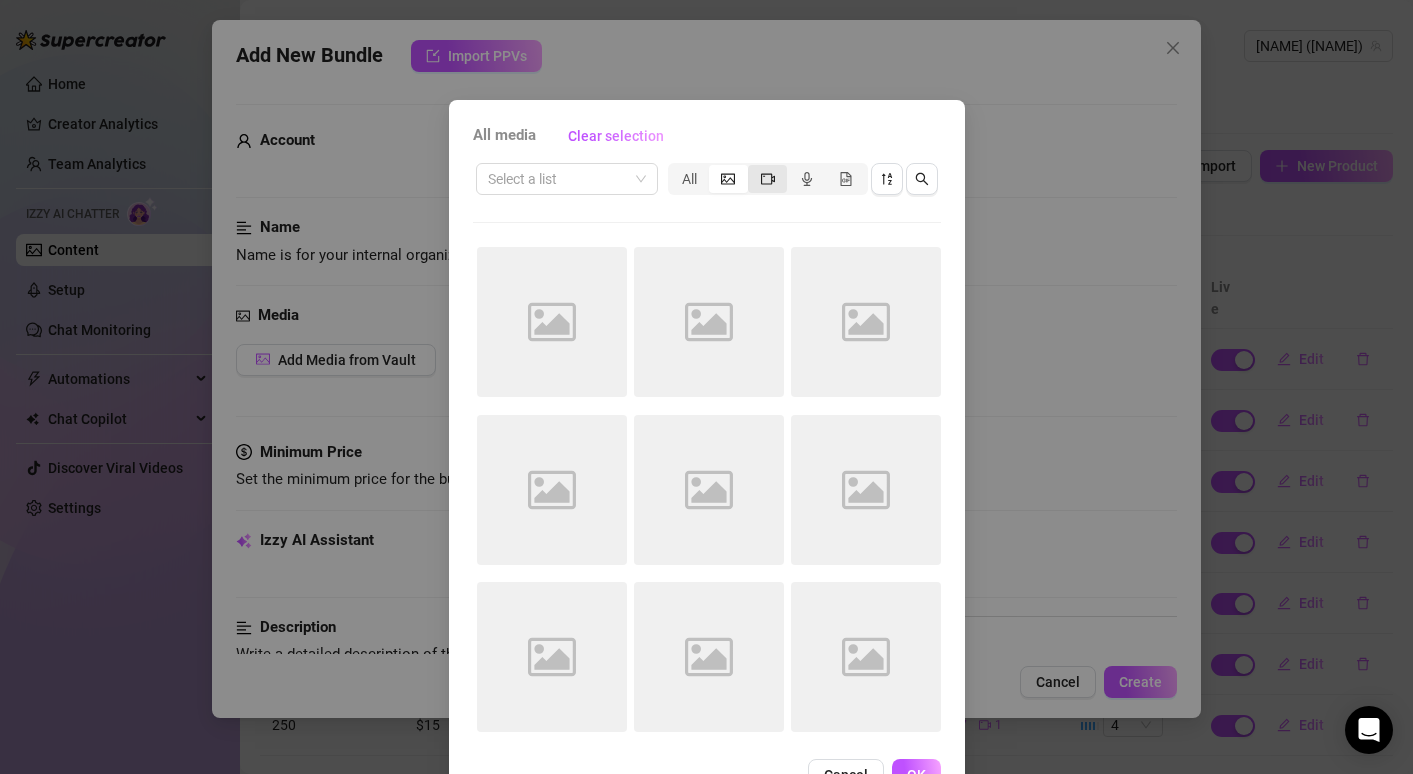 click 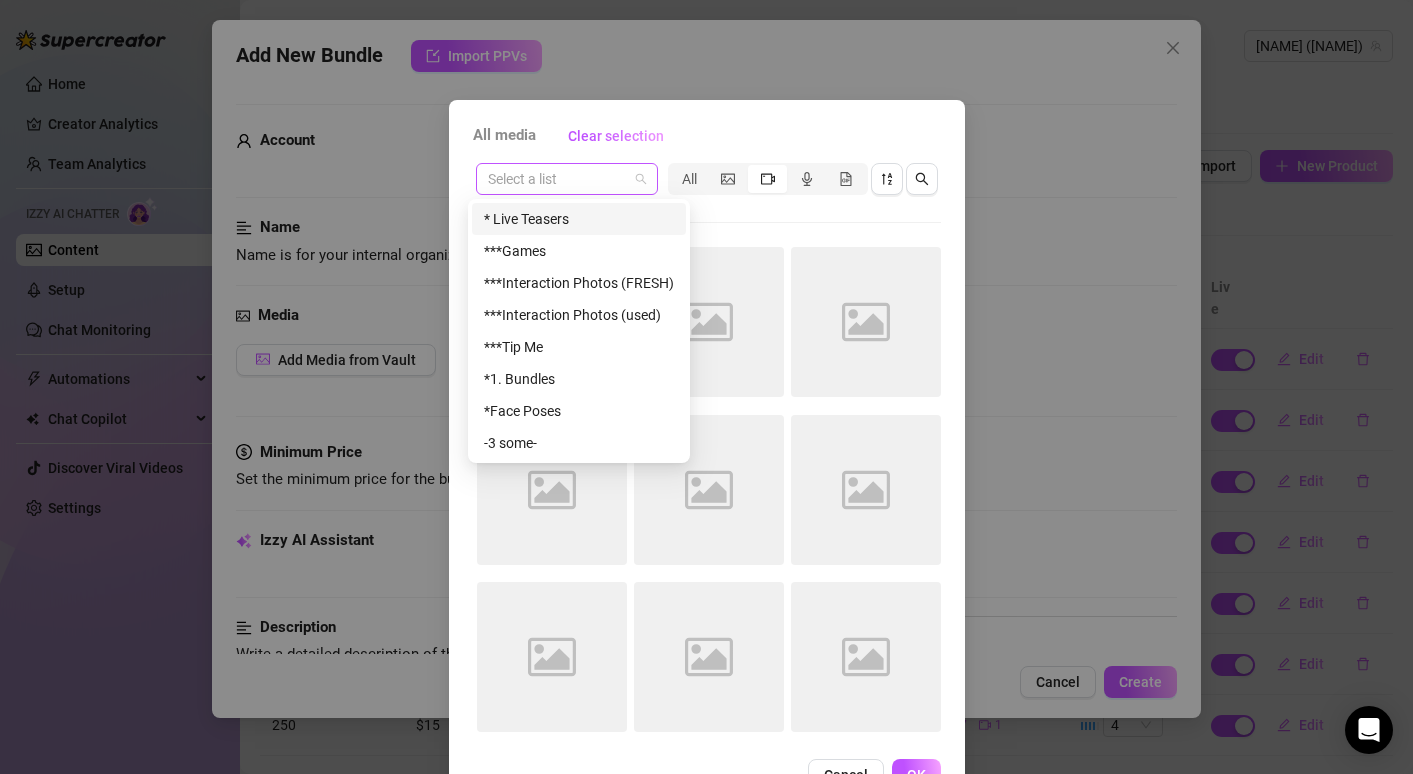 click on "Select a list" at bounding box center [567, 179] 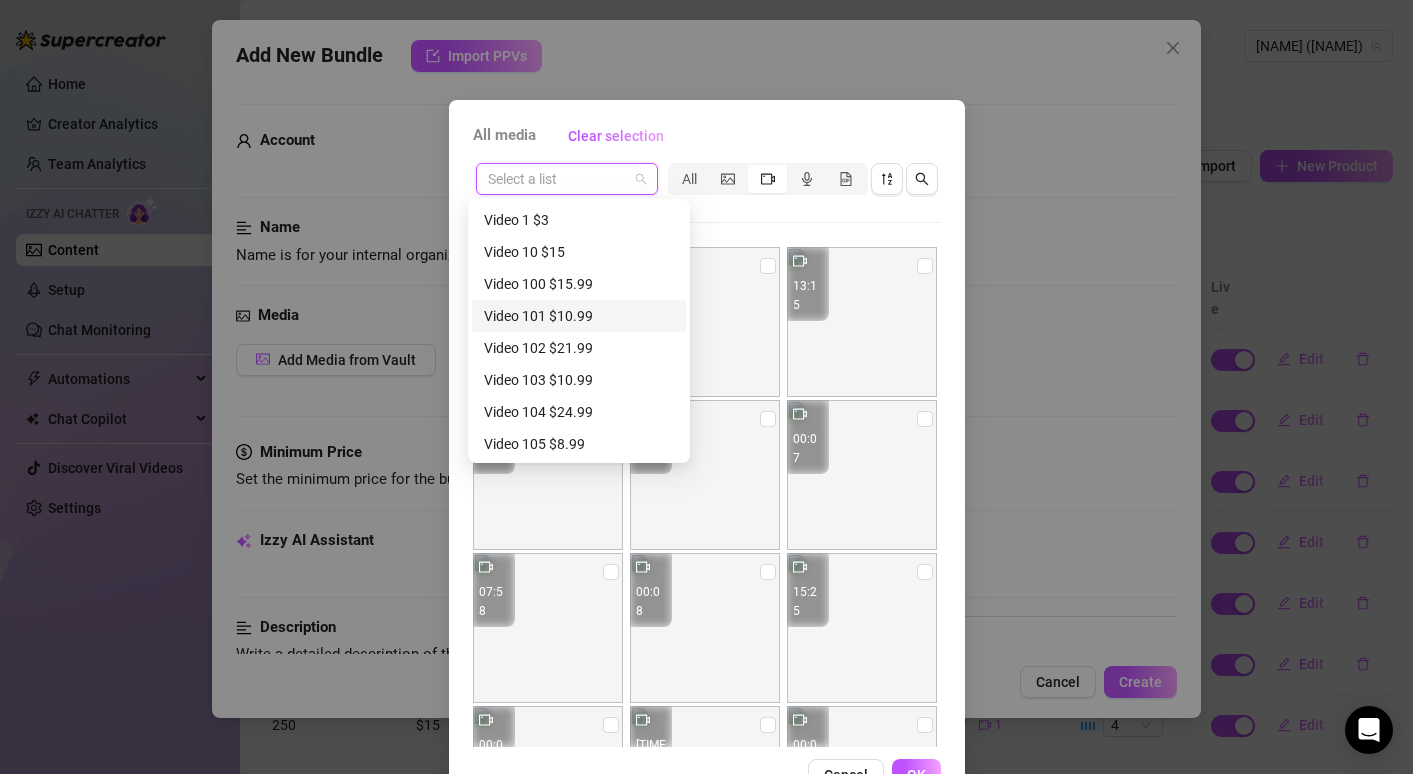 scroll, scrollTop: 1223, scrollLeft: 0, axis: vertical 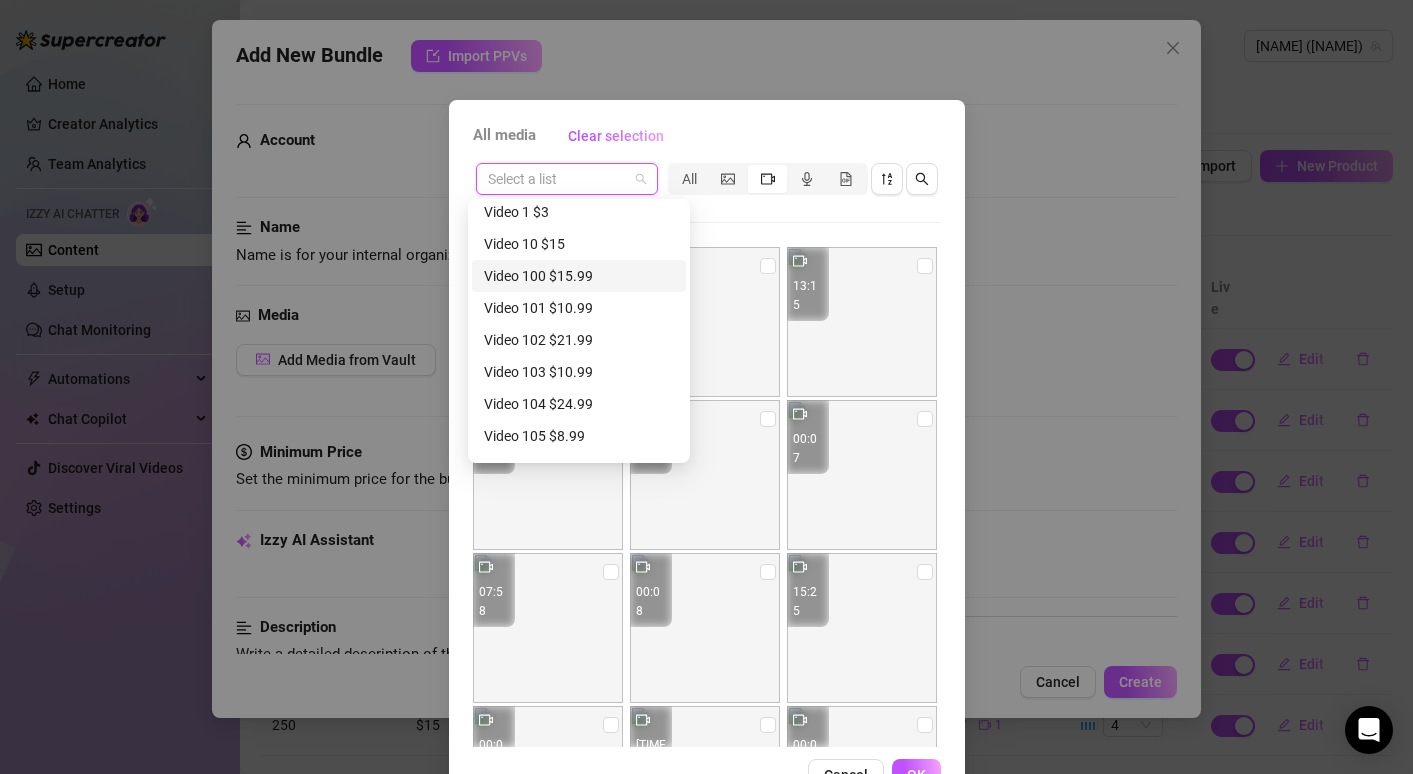 click on "Video 100 $15.99" at bounding box center [579, 276] 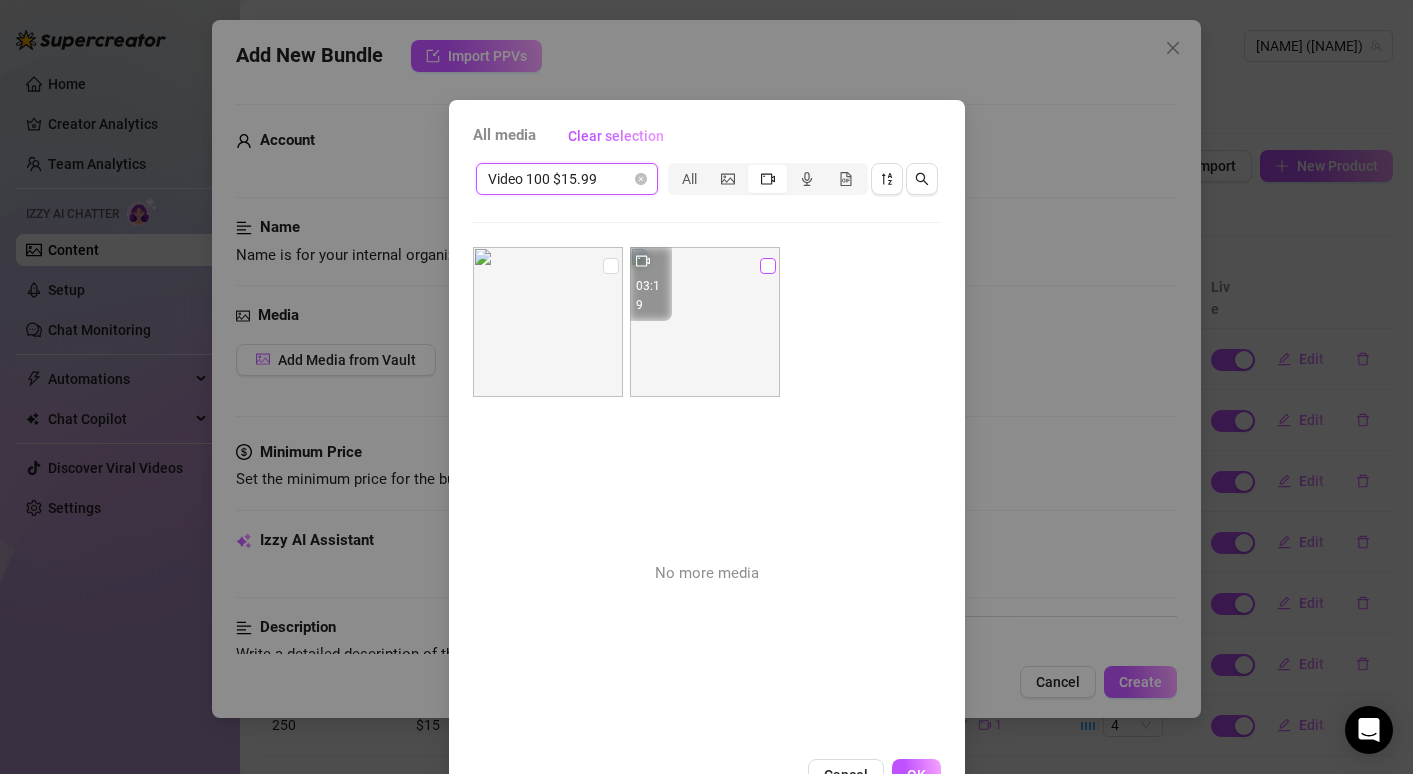 click at bounding box center (768, 266) 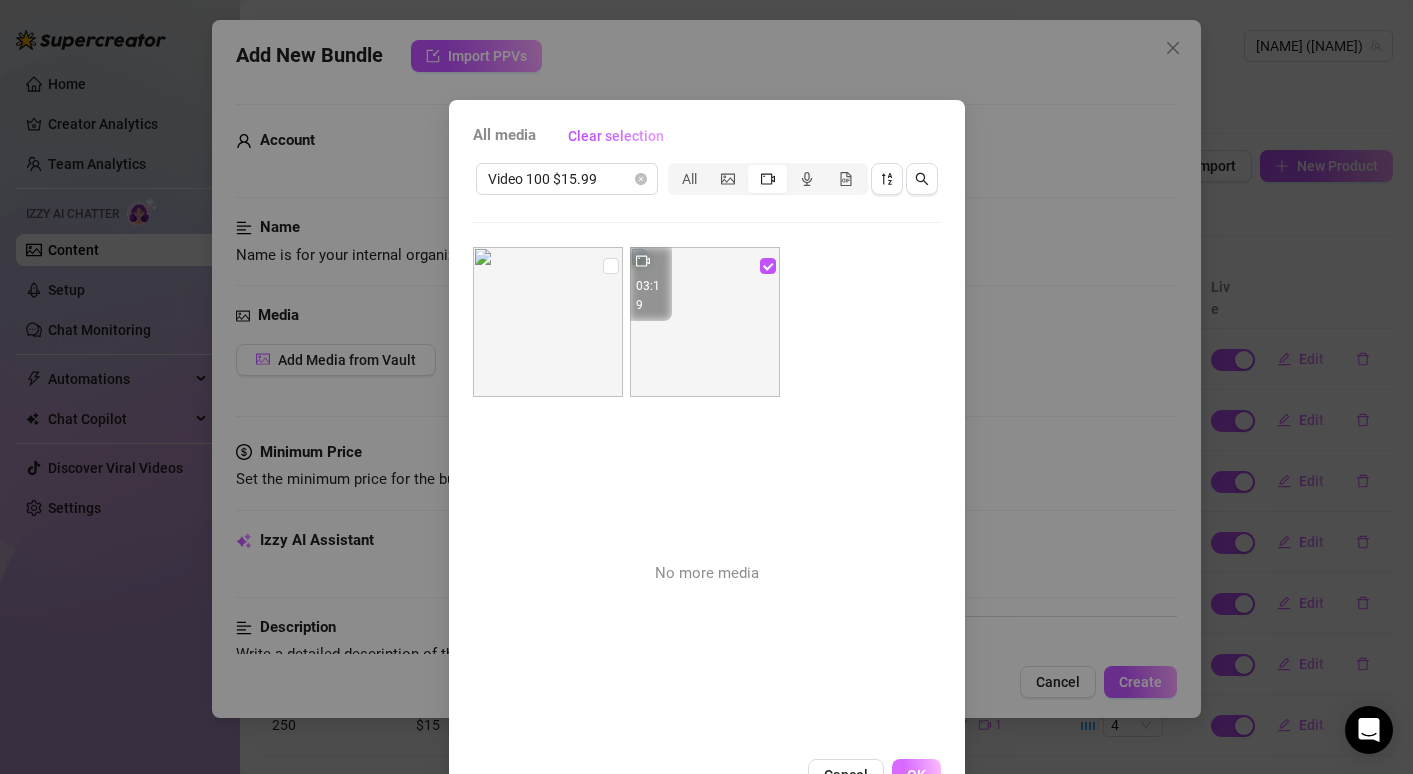 click on "OK" at bounding box center [916, 775] 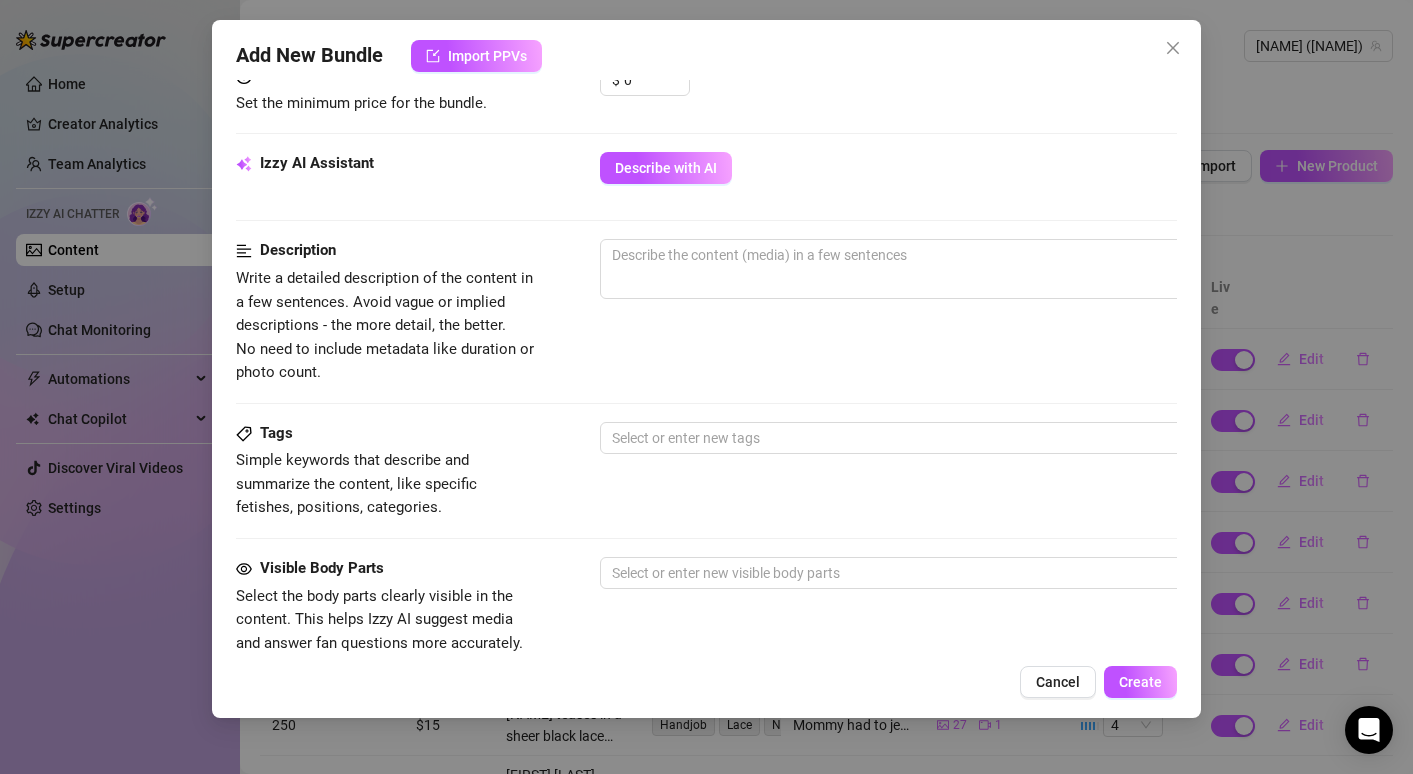 scroll, scrollTop: 467, scrollLeft: 0, axis: vertical 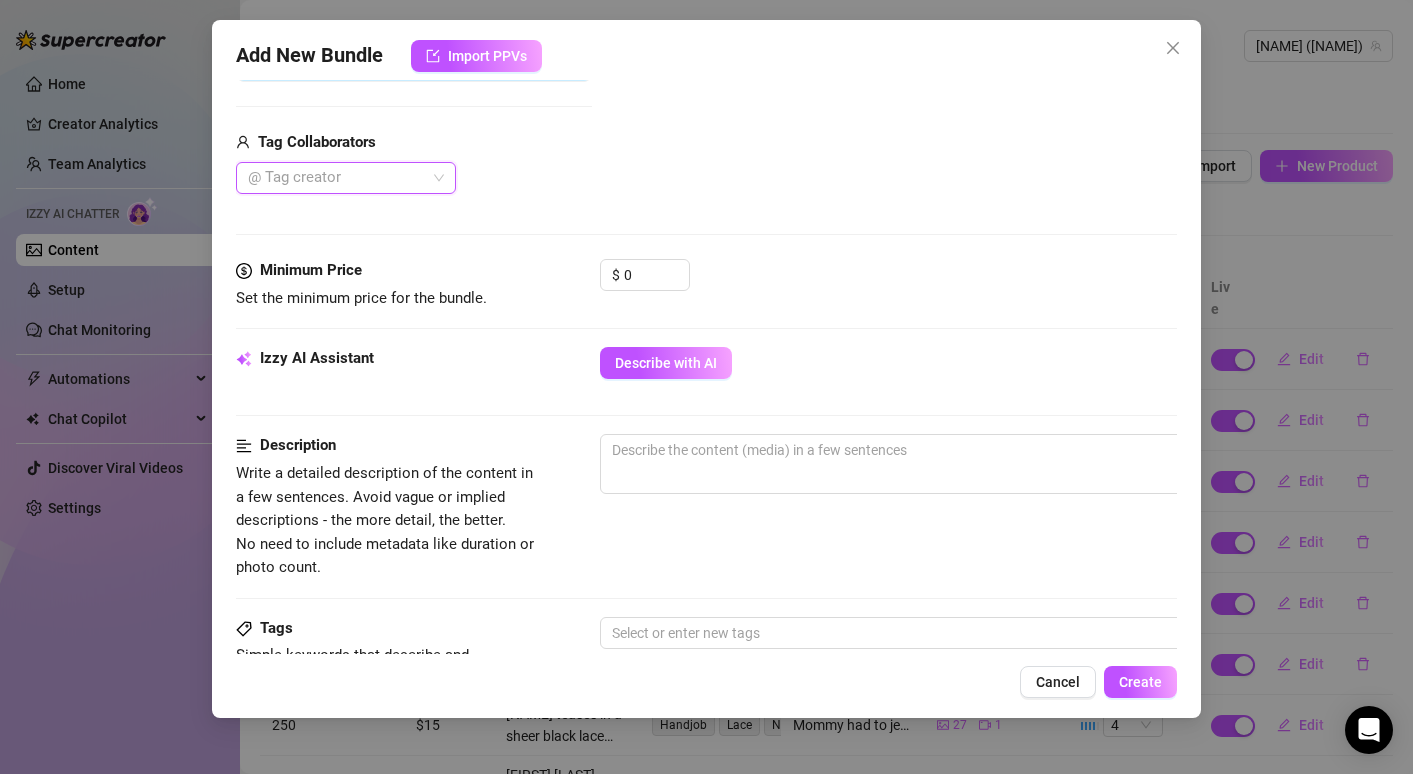 click on "Izzy AI Assistant Describe with AI" at bounding box center (706, 372) 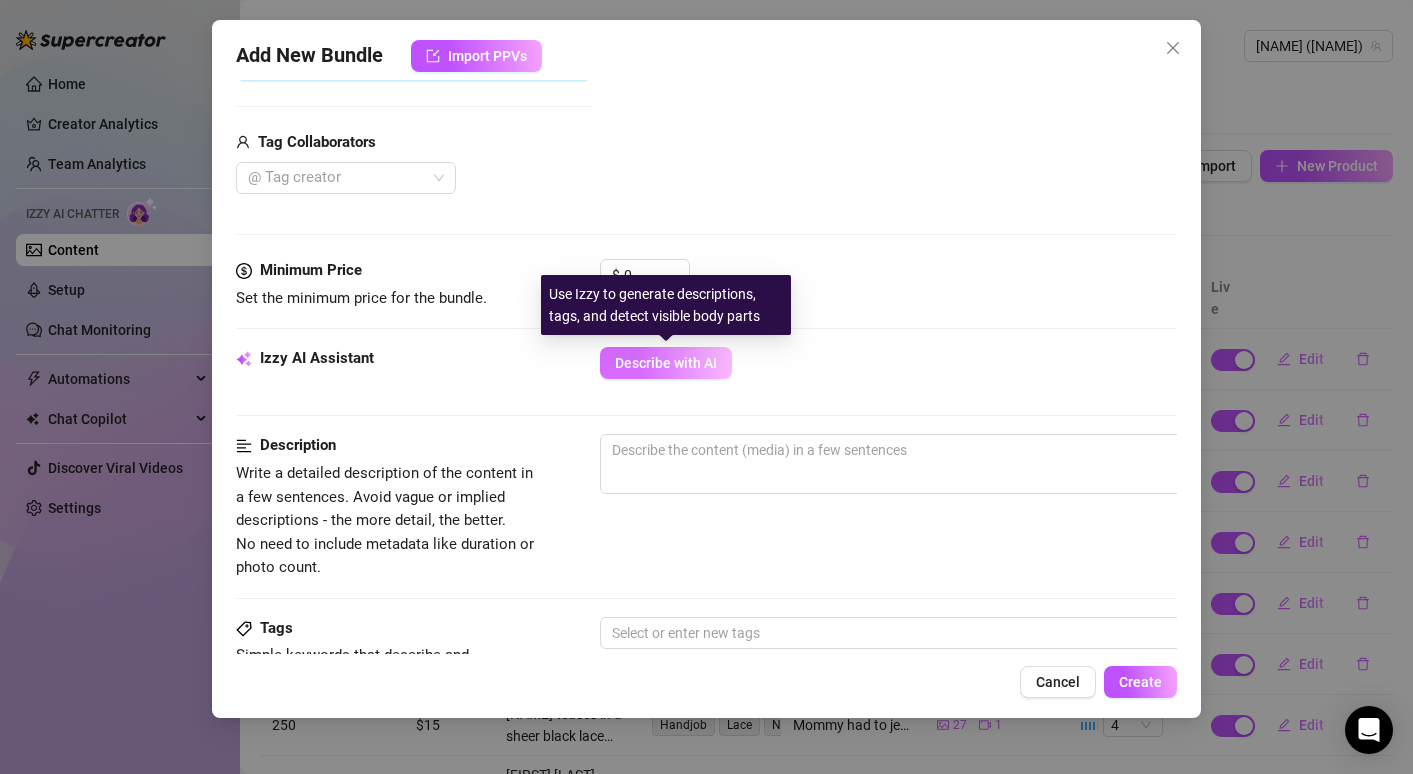 click on "Describe with AI" at bounding box center (666, 363) 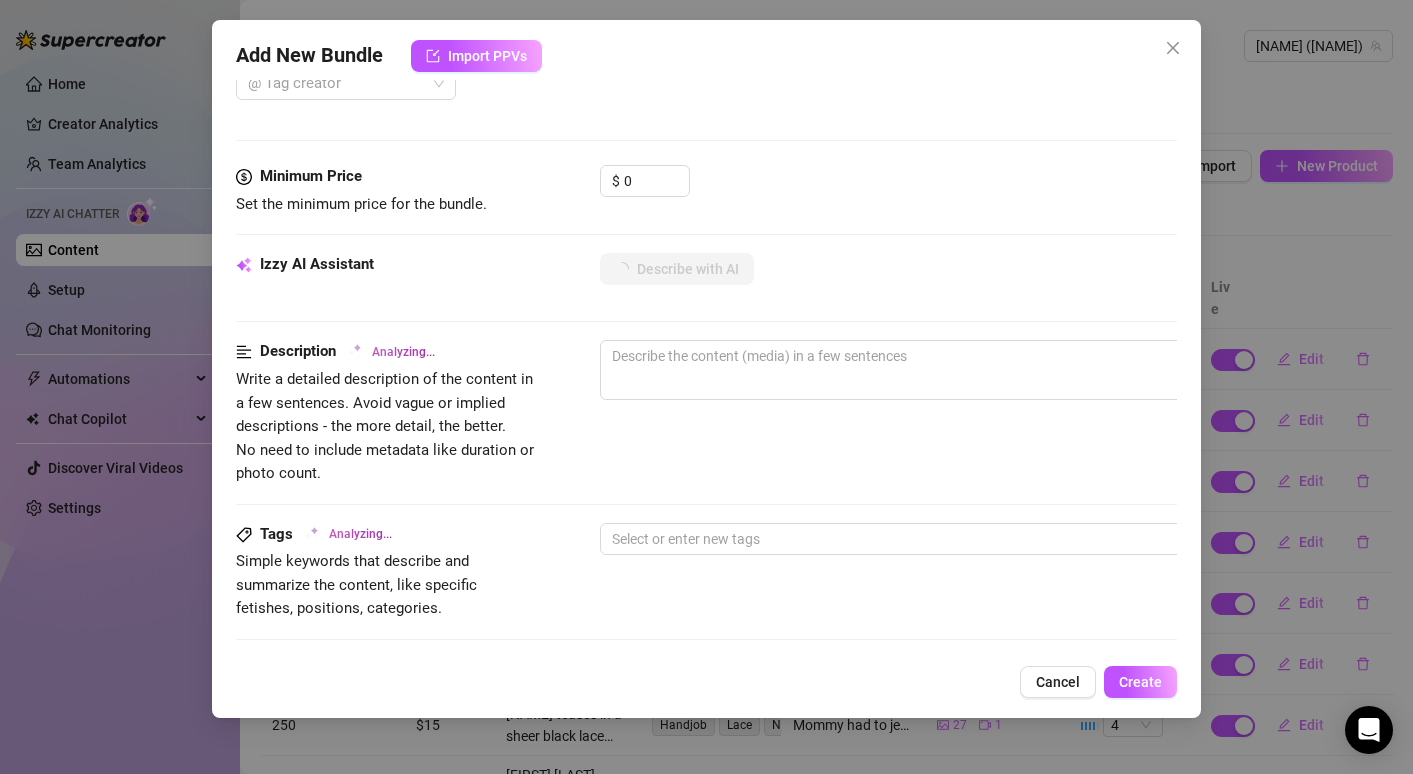 scroll, scrollTop: 514, scrollLeft: 0, axis: vertical 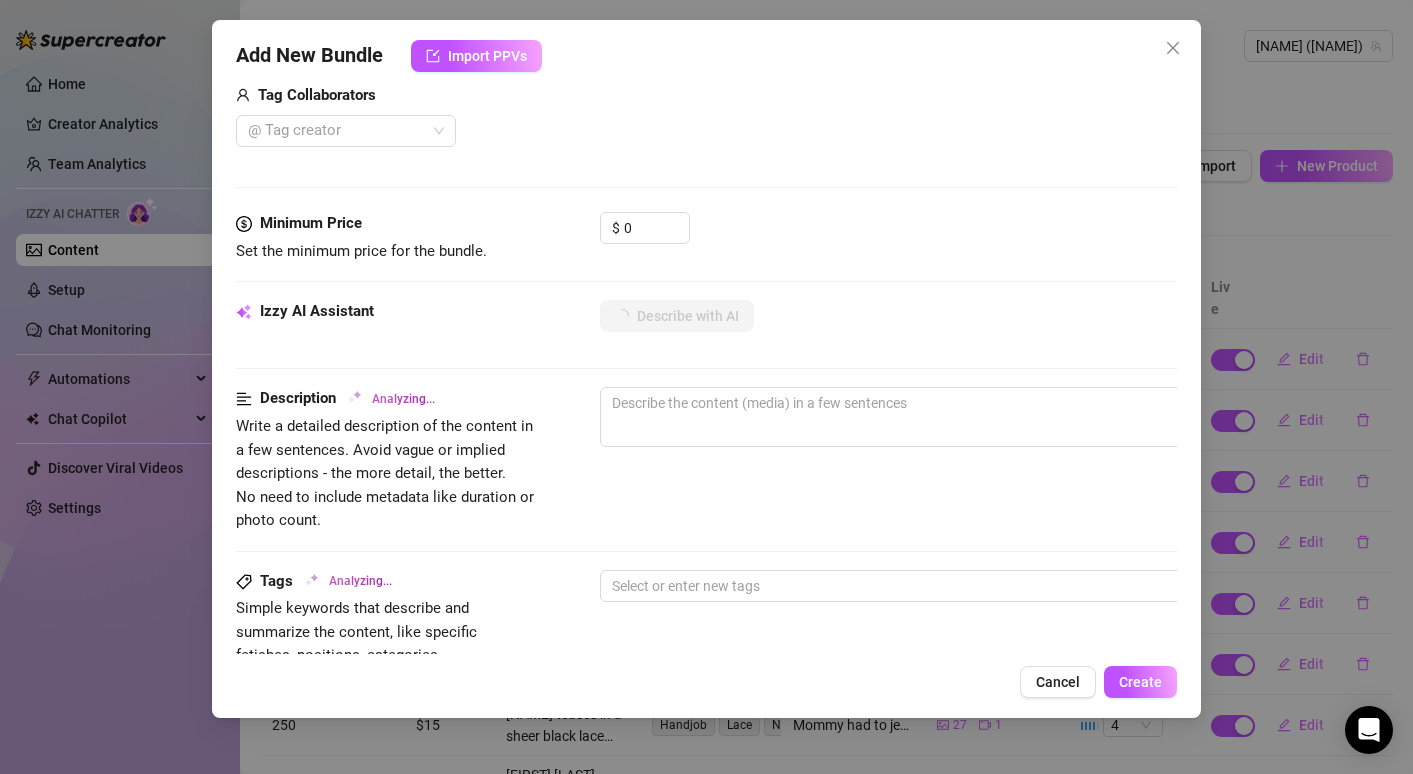 type on "Tanya" 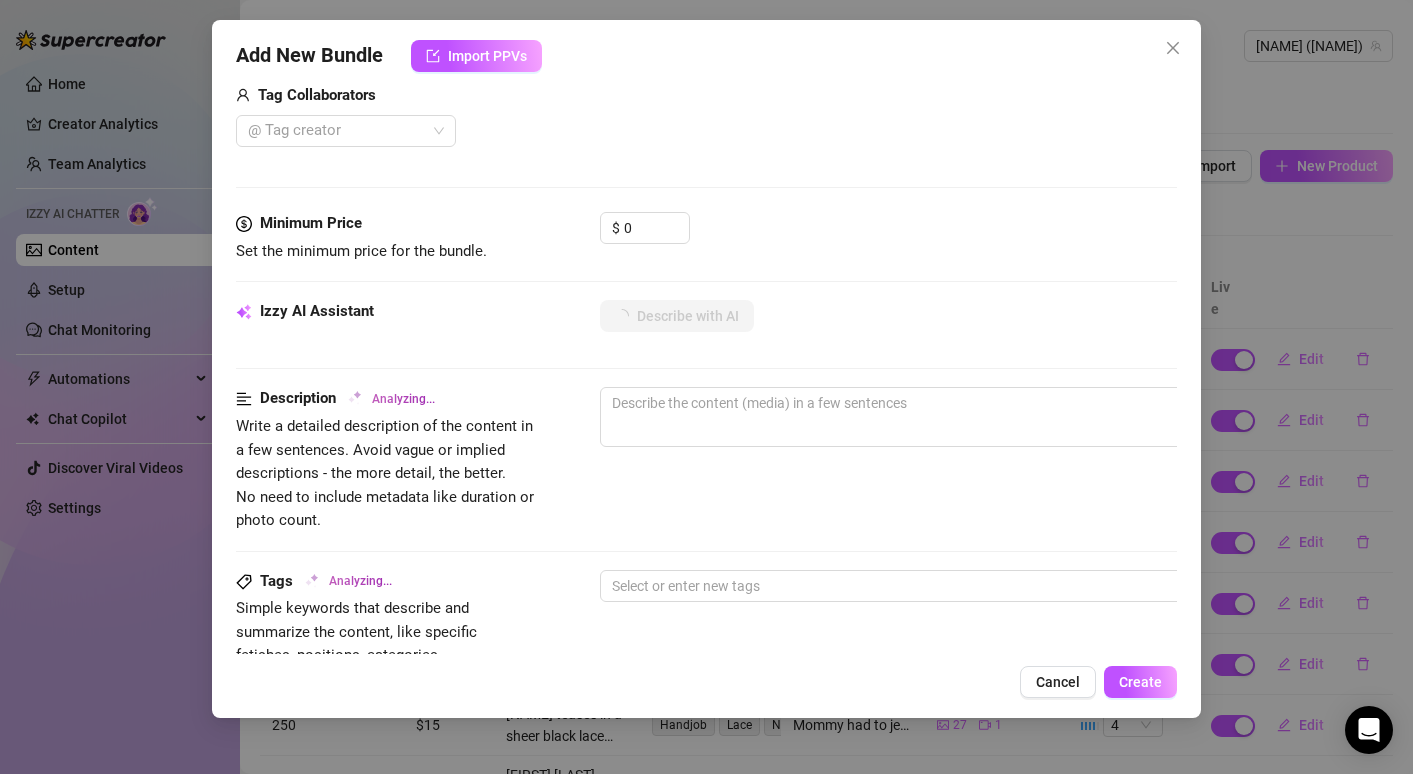 type on "Tanya" 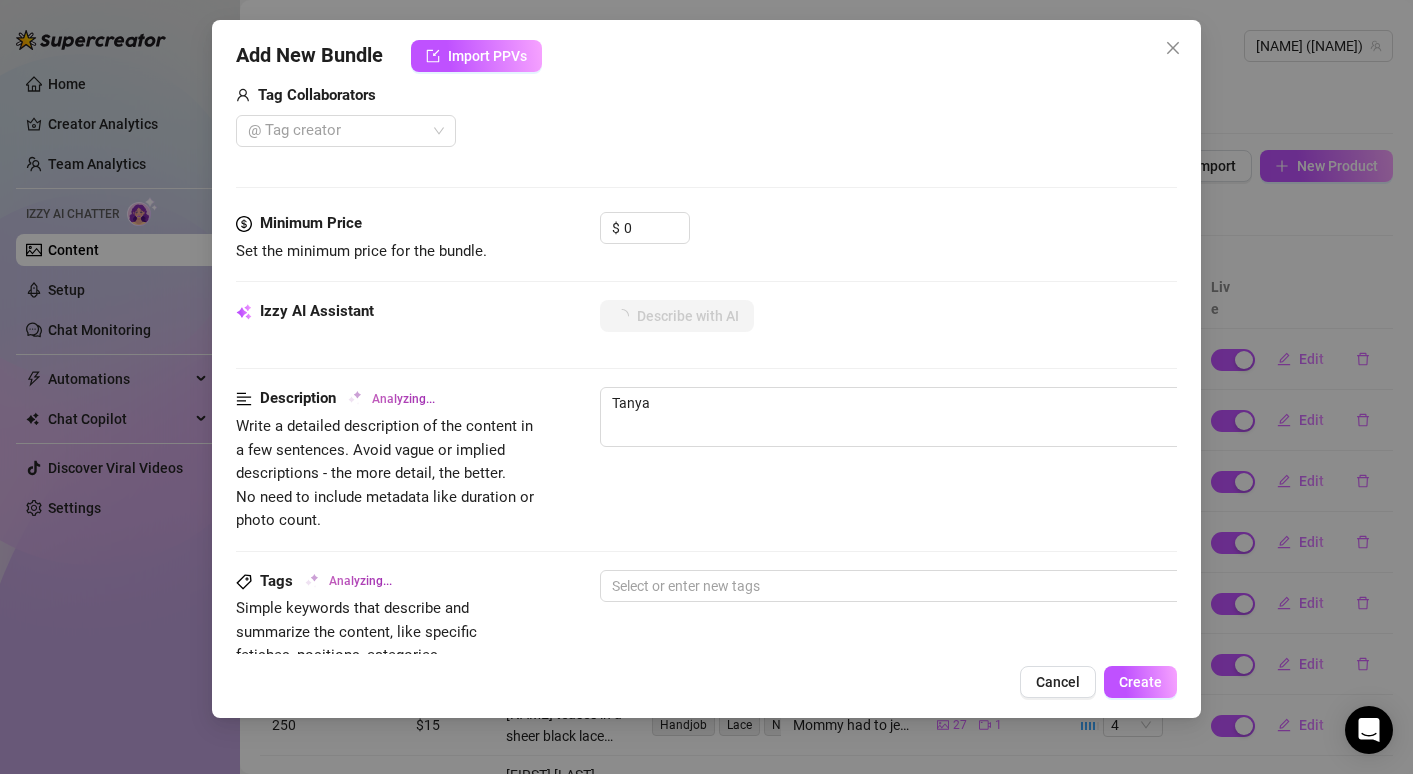 type on "Tanya Delight" 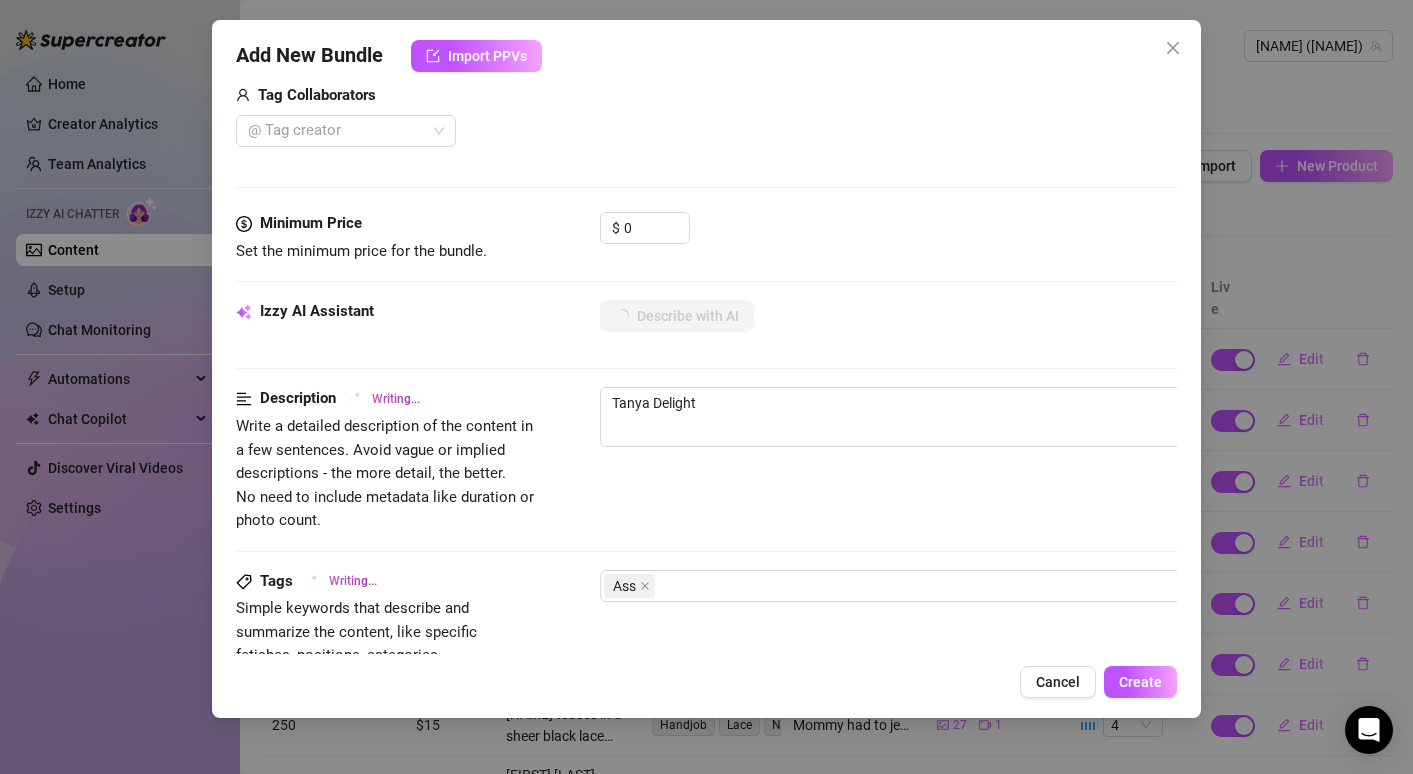 type on "[FIRST] [LAST] is" 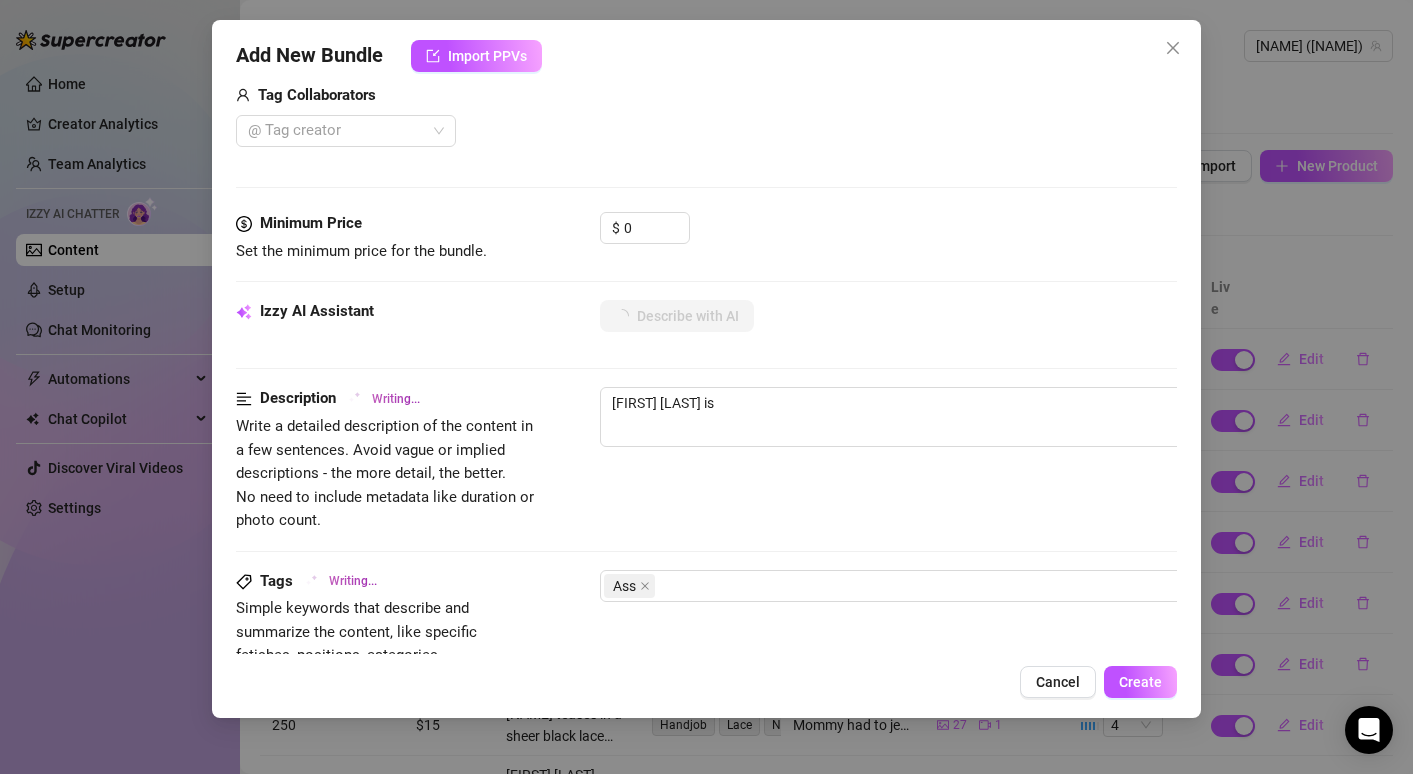 type on "[NAME] is on" 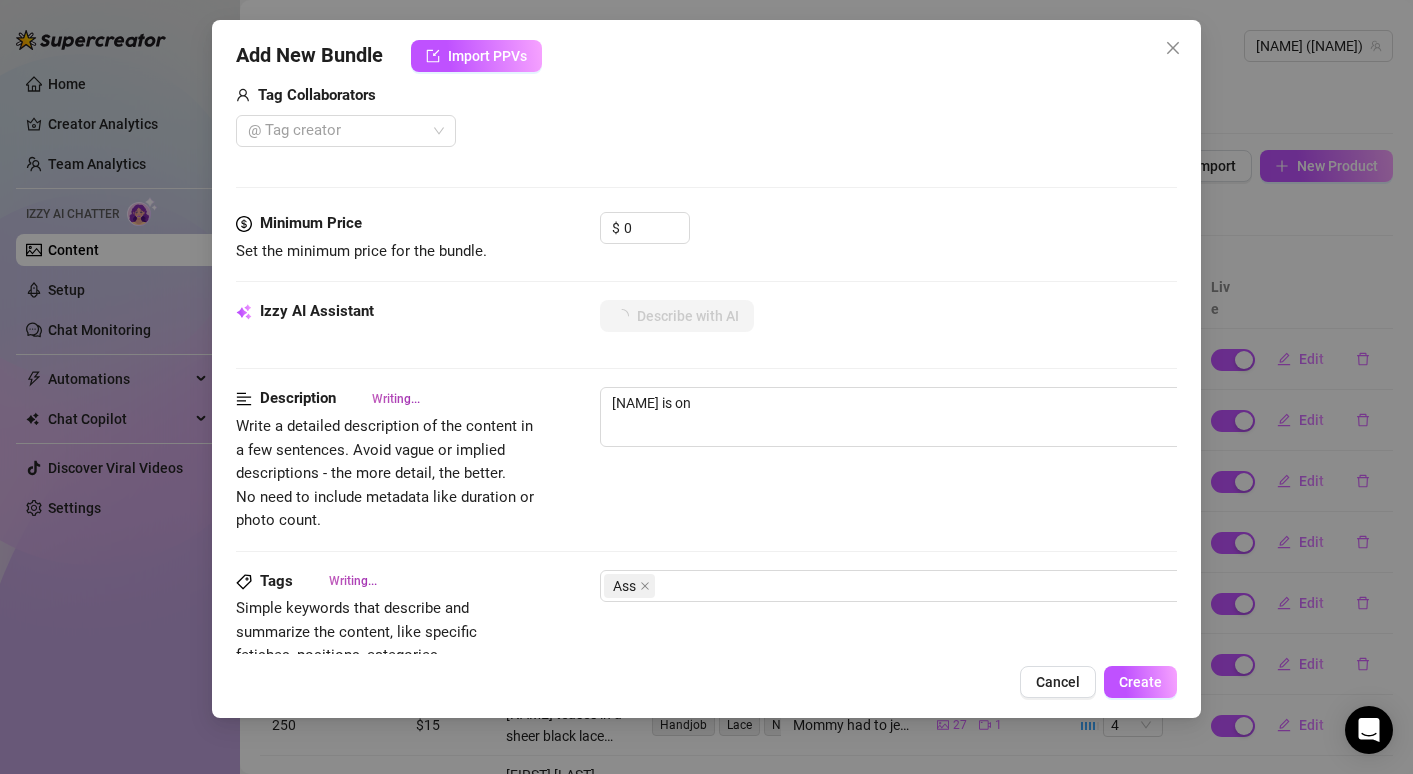 type on "[FIRST] [LAST] is on her" 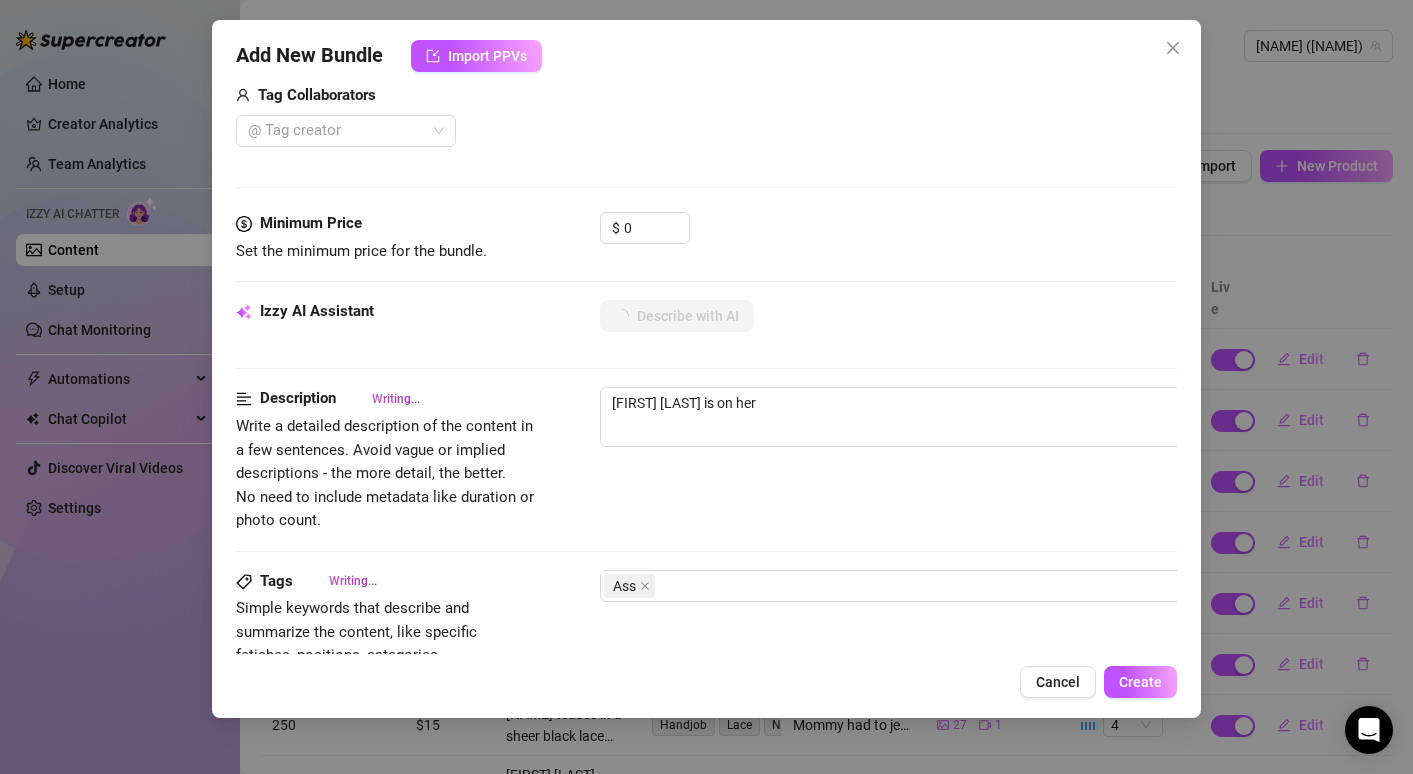 type on "[NAME] is on her knees" 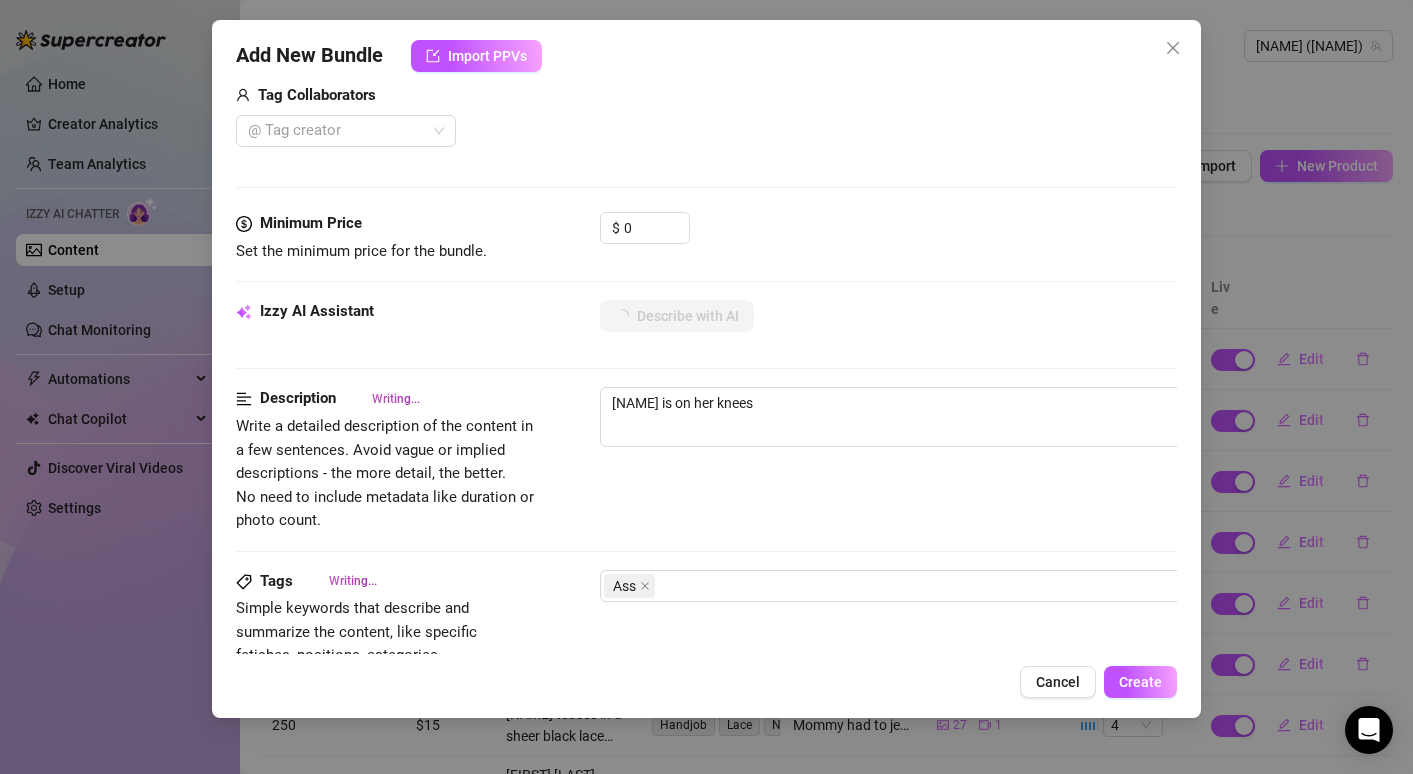 type on "[FIRST] [LAST] is on her knees in" 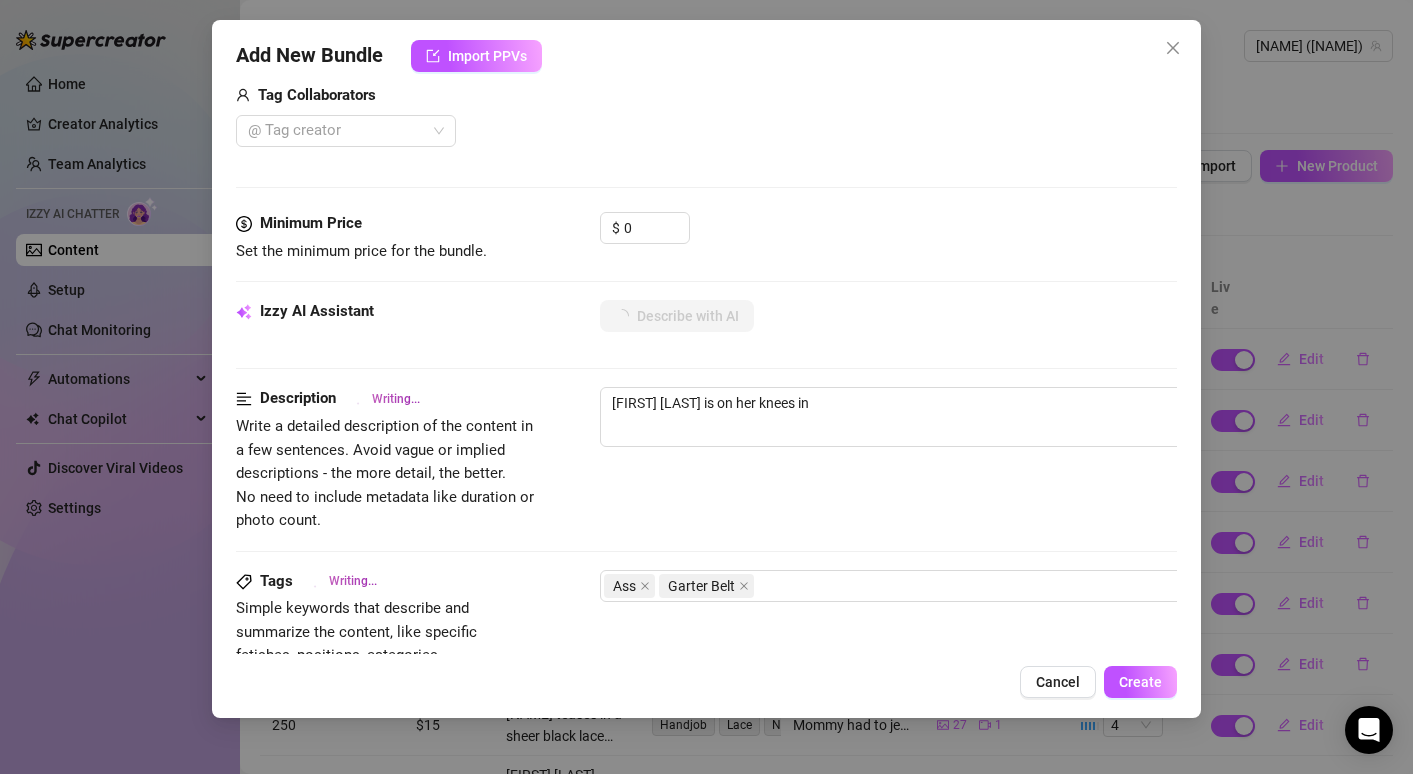 type on "[NAME] is on her knees in a" 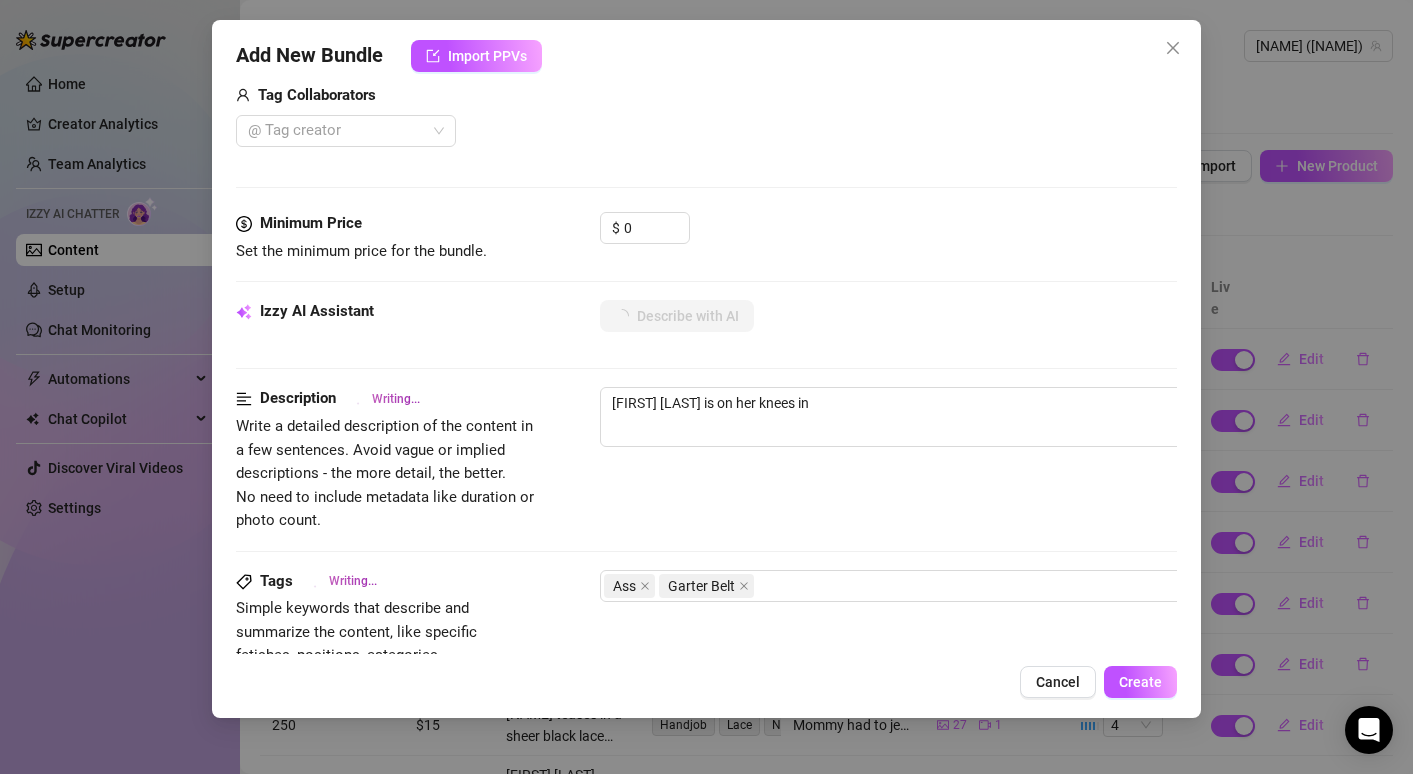 type on "[NAME] is on her knees in a" 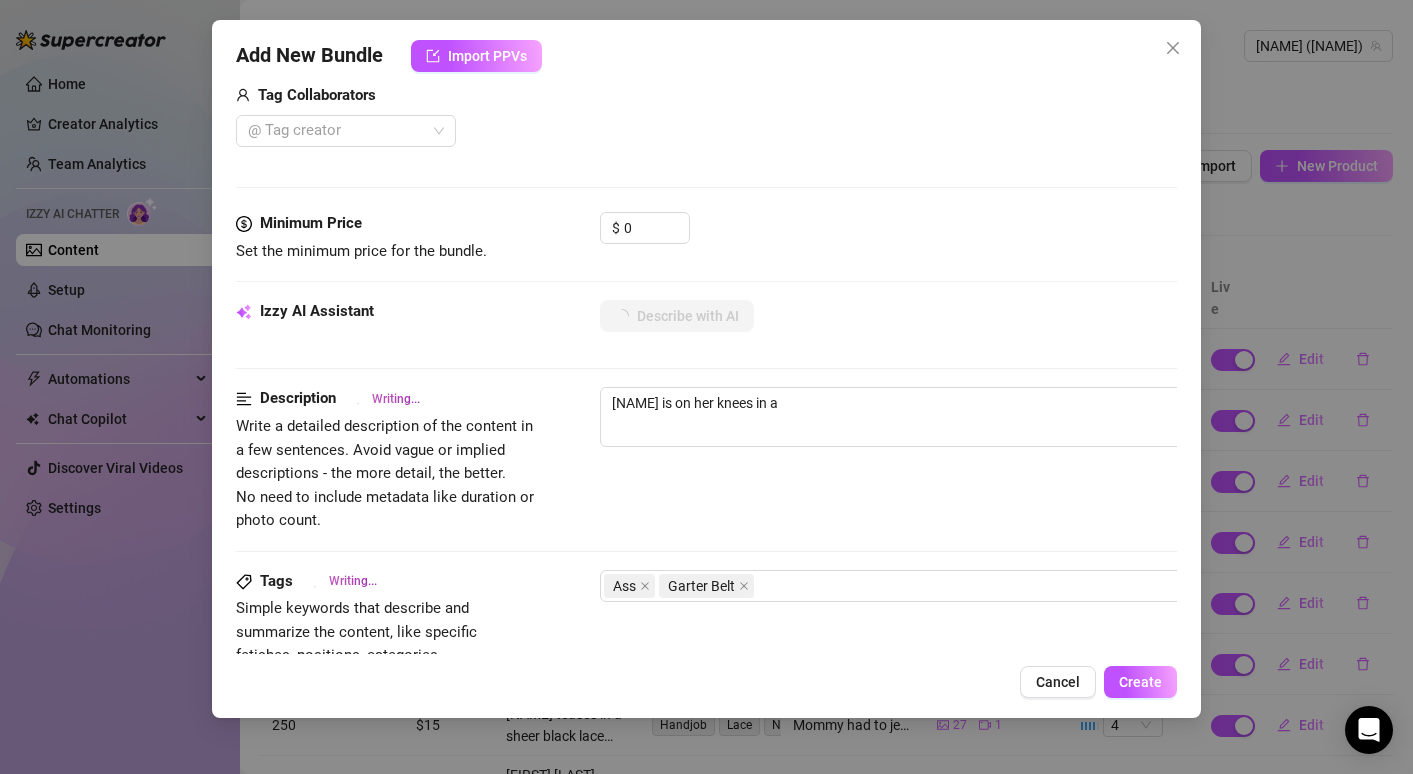 type on "[NAME] is on her knees in a bedroom," 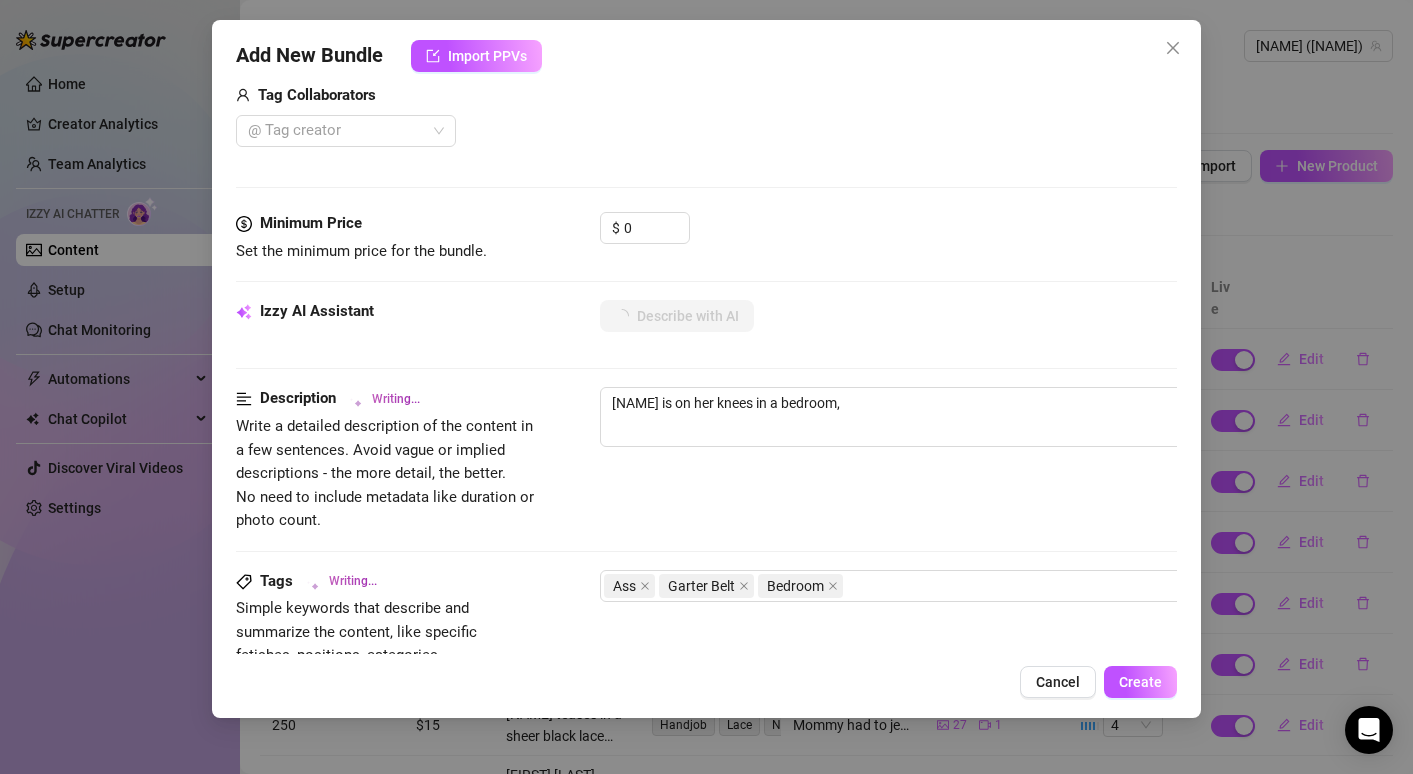 type on "[NAME] is on her knees in a bedroom, wearing" 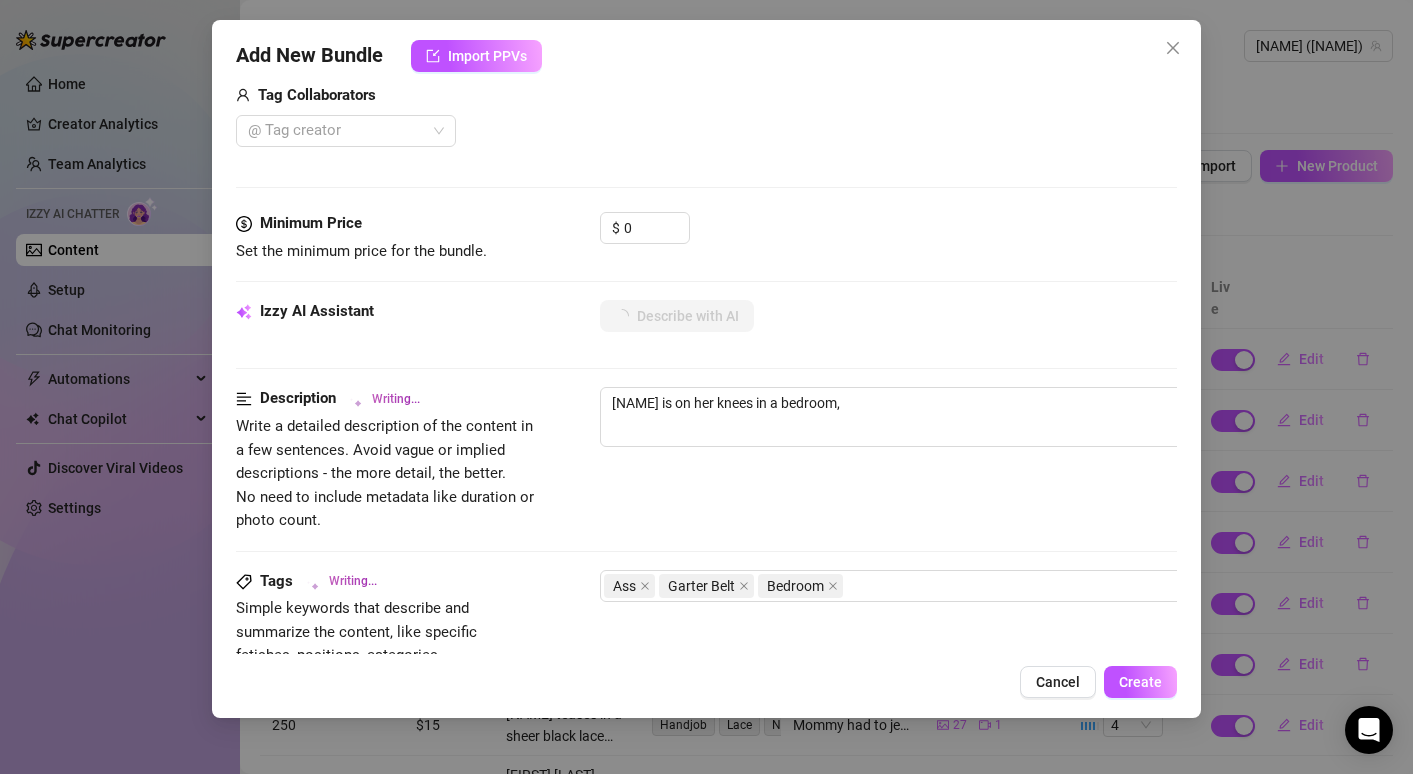 type on "[NAME] is on her knees in a bedroom, wearing" 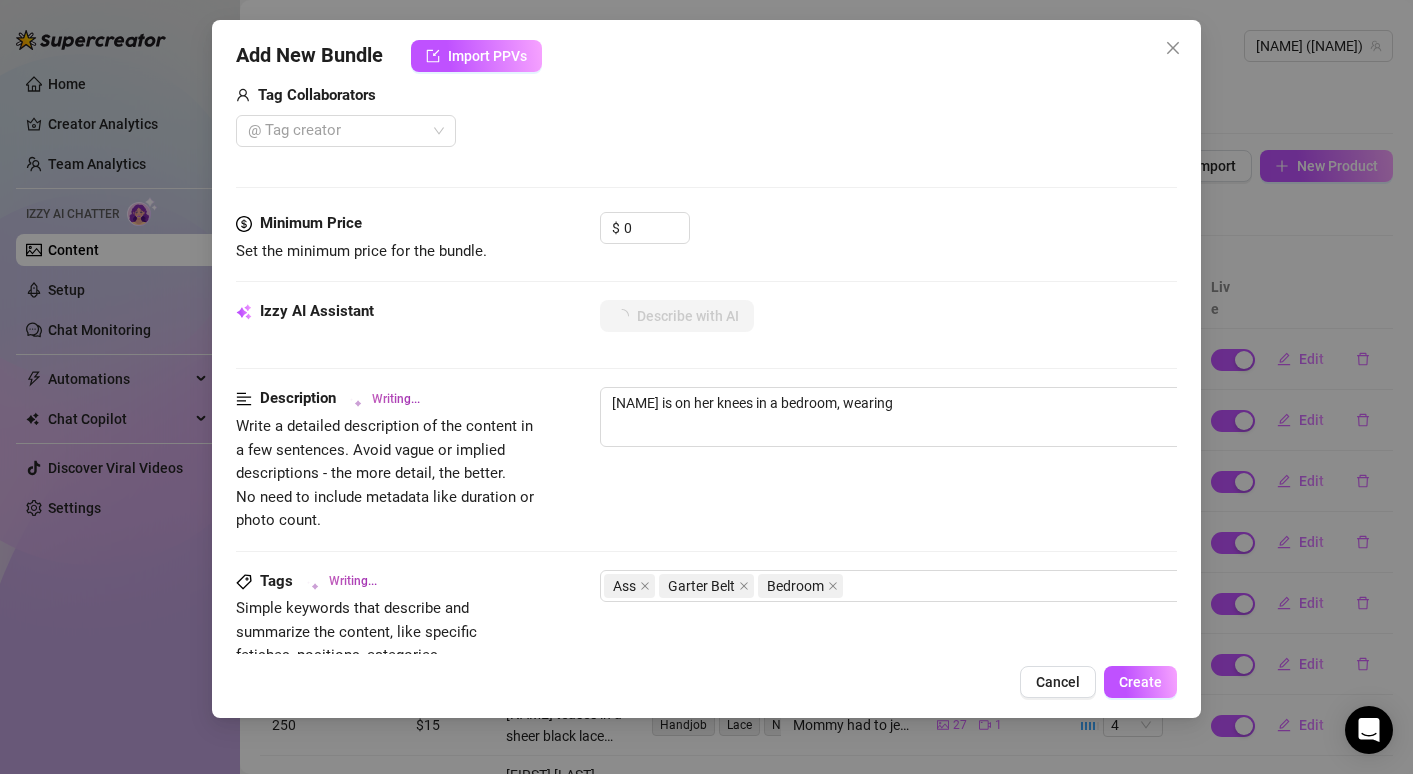 type on "[NAME] is on her knees in a bedroom, wearing a" 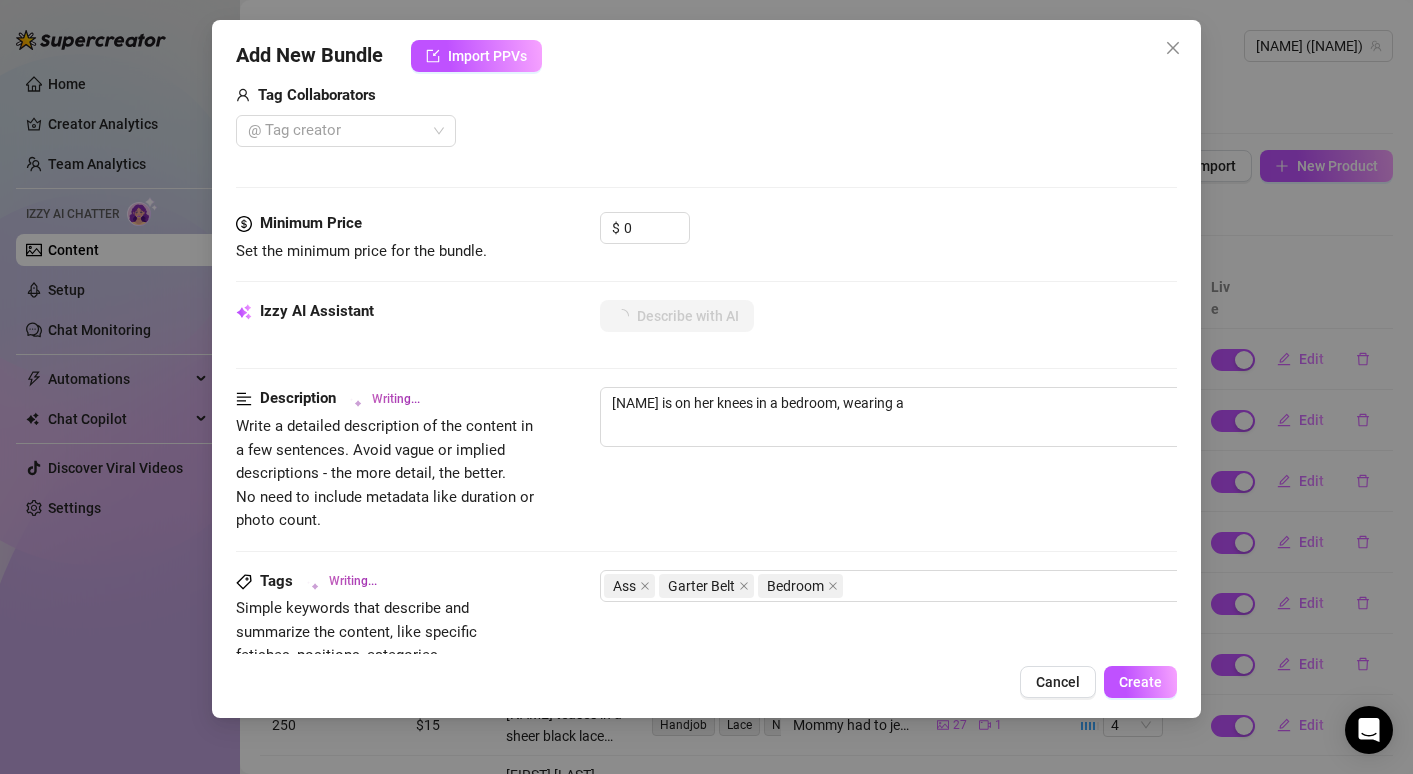 type on "[NAME] is on her knees in a bedroom, wearing a red" 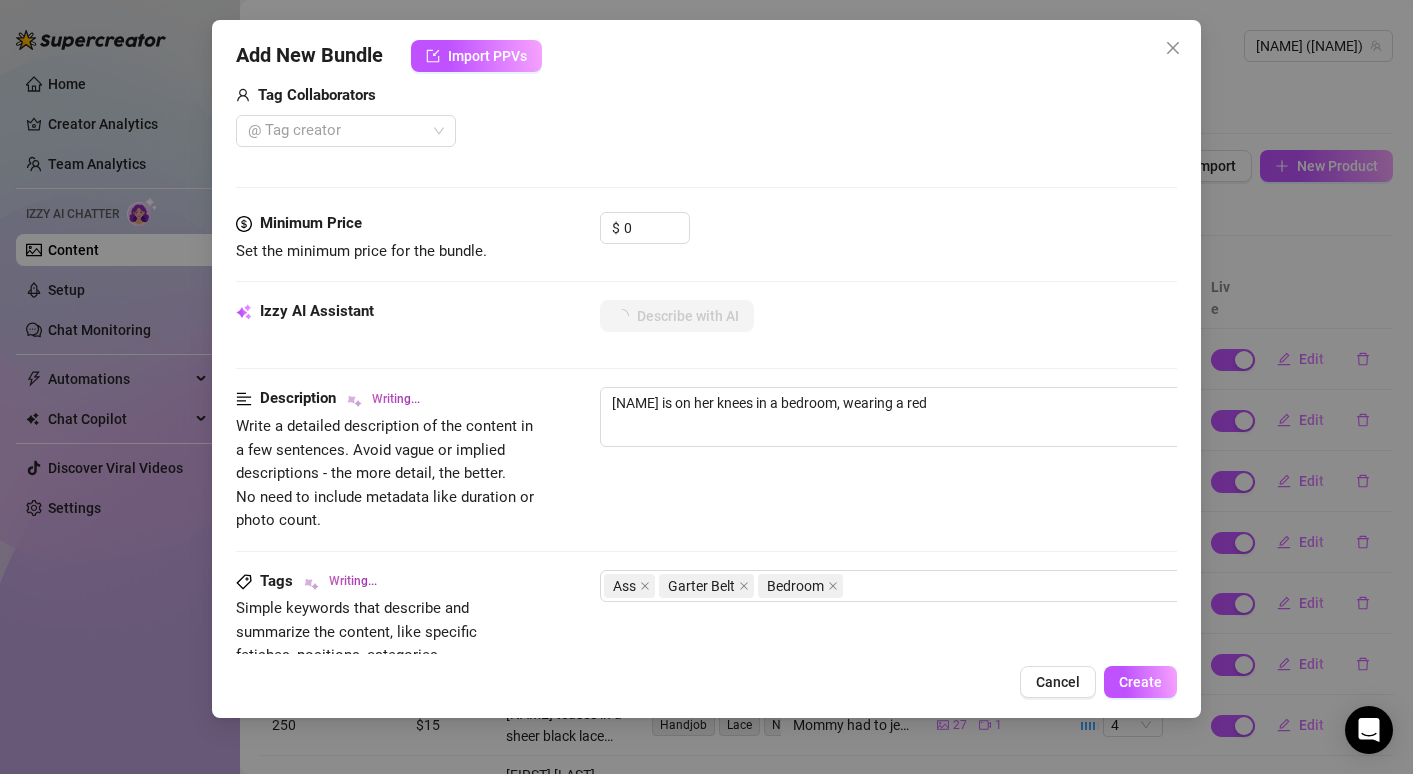 type on "[FIRST] [LAST] is on her knees in a bedroom, wearing a red crop" 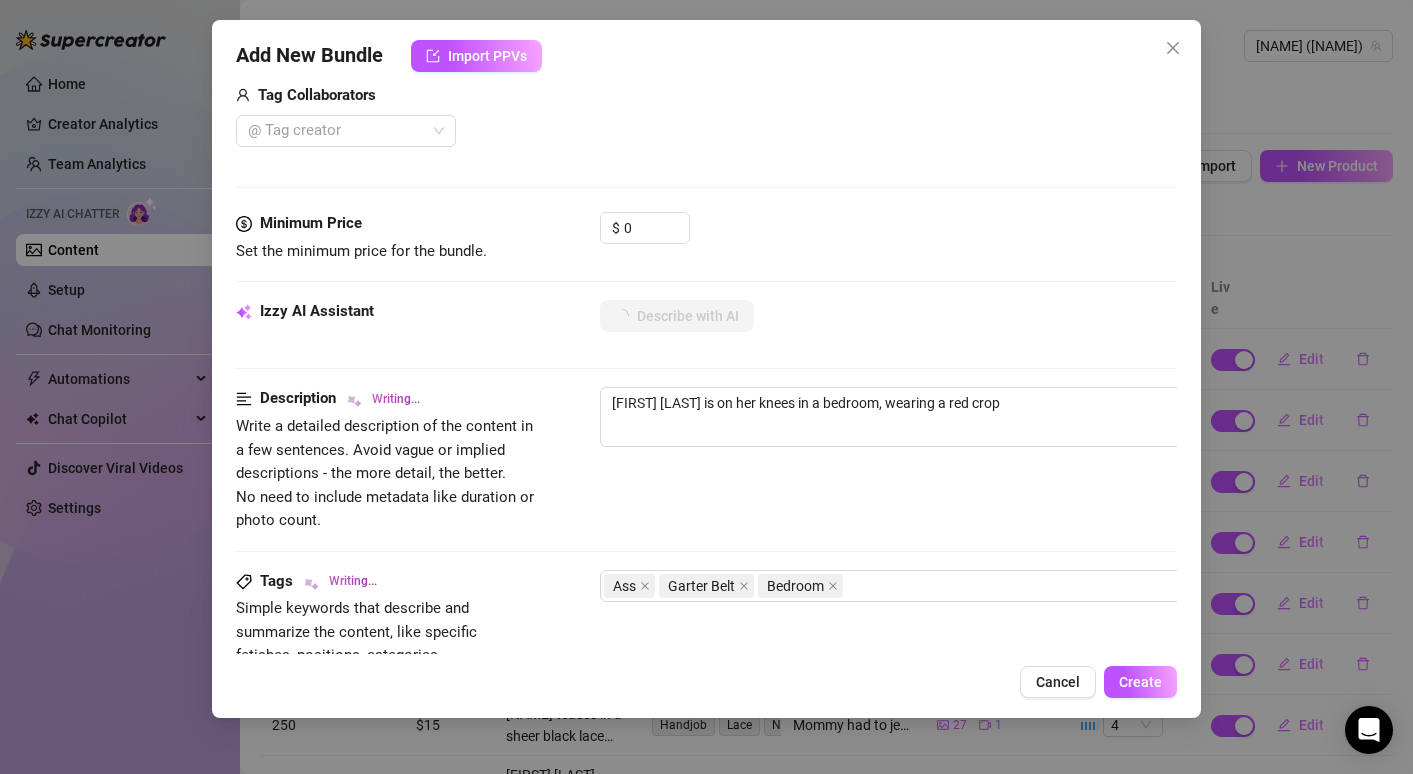 type on "[NAME] is on her knees in a bedroom, wearing a red crop top" 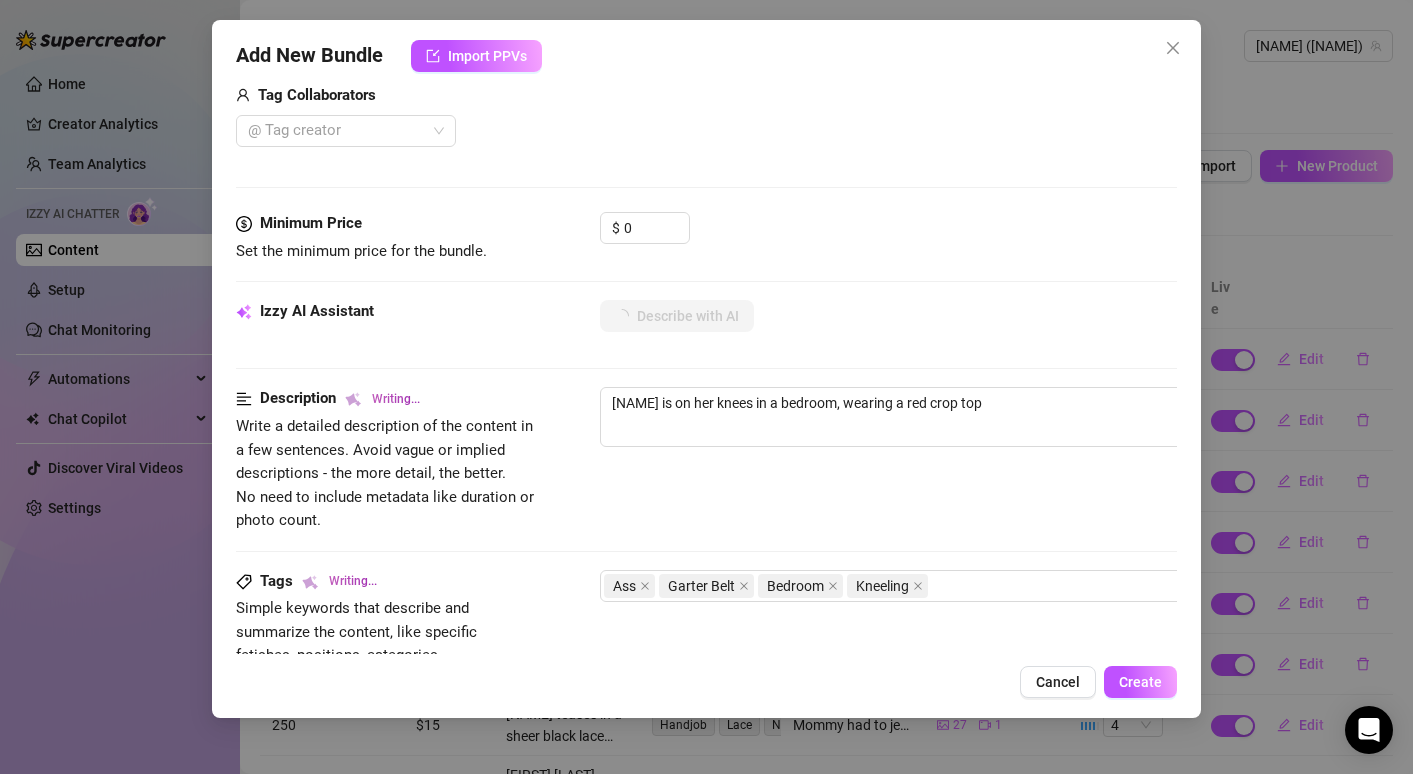 type on "[NAME] is on her knees in a bedroom, wearing a red crop top and" 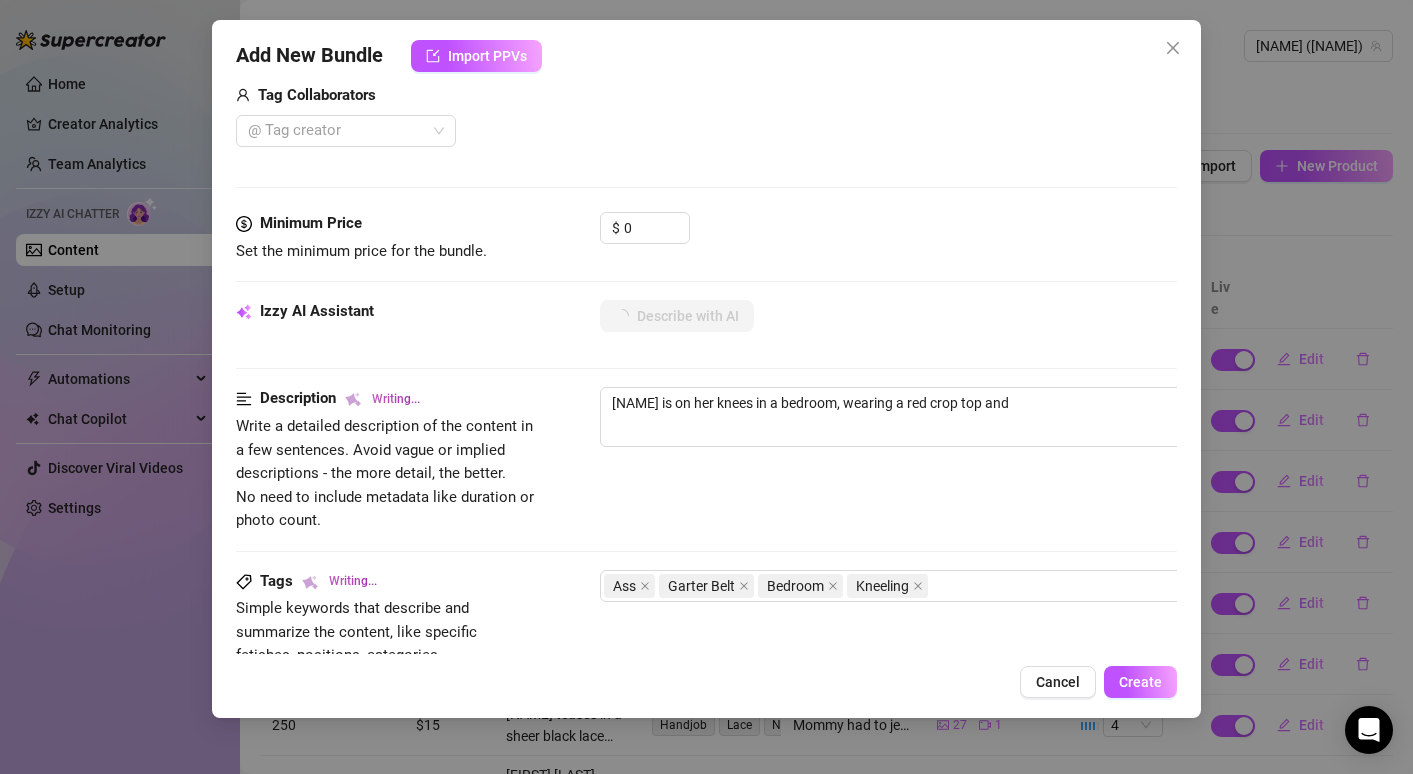 type on "[FIRST] [LAST] is on her knees in a bedroom, wearing a red crop top and a" 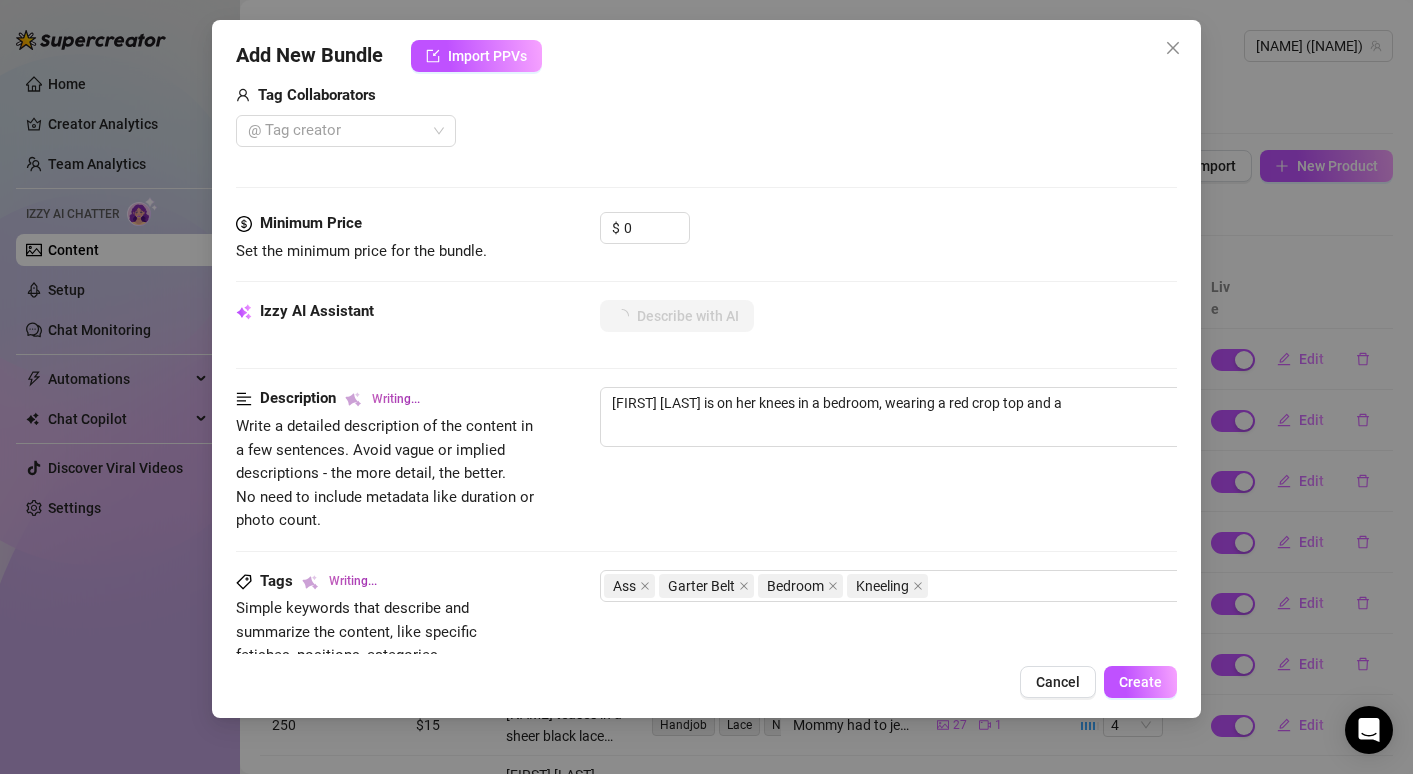 type on "[NAME] is on her knees in a bedroom, wearing a red crop top and a black" 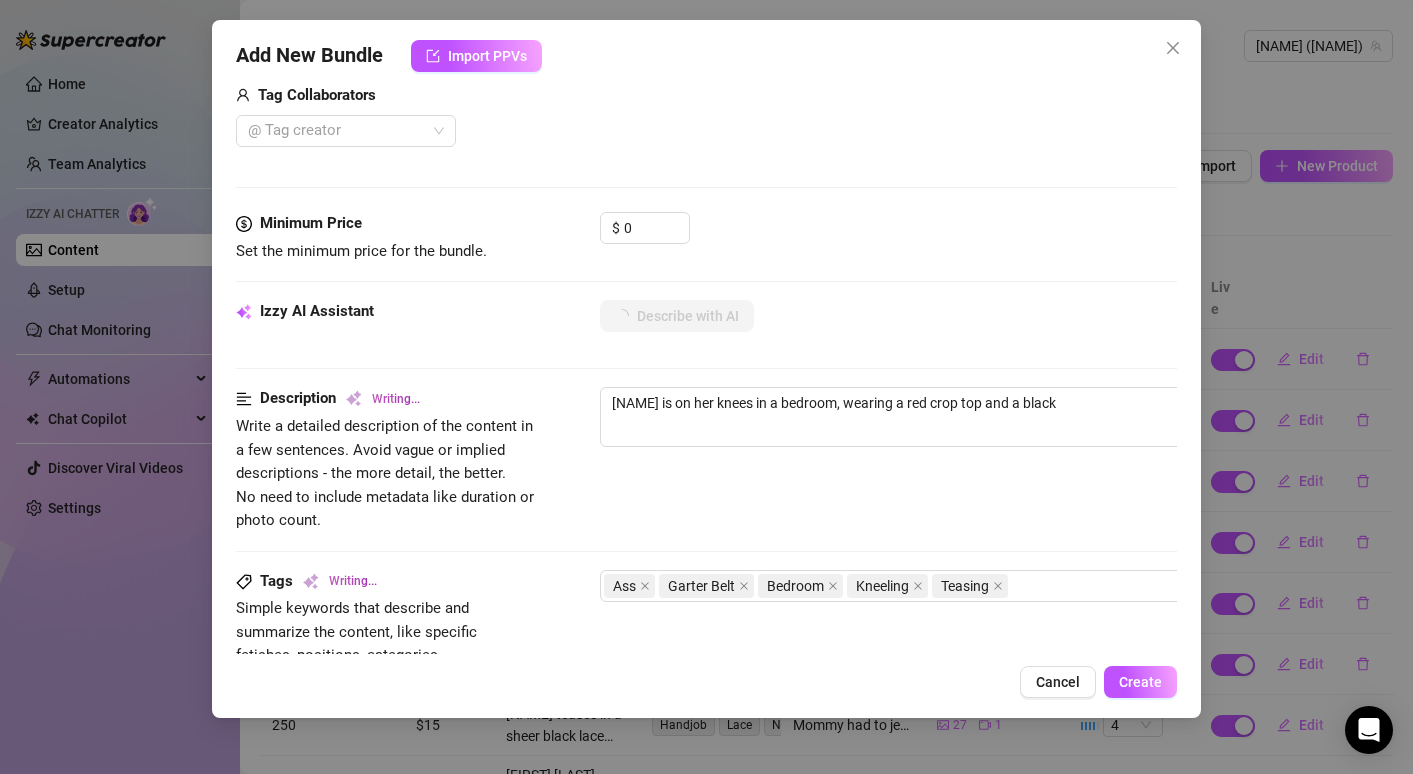 type on "[NAME] is on her knees in a bedroom, wearing a red crop top and a black garter" 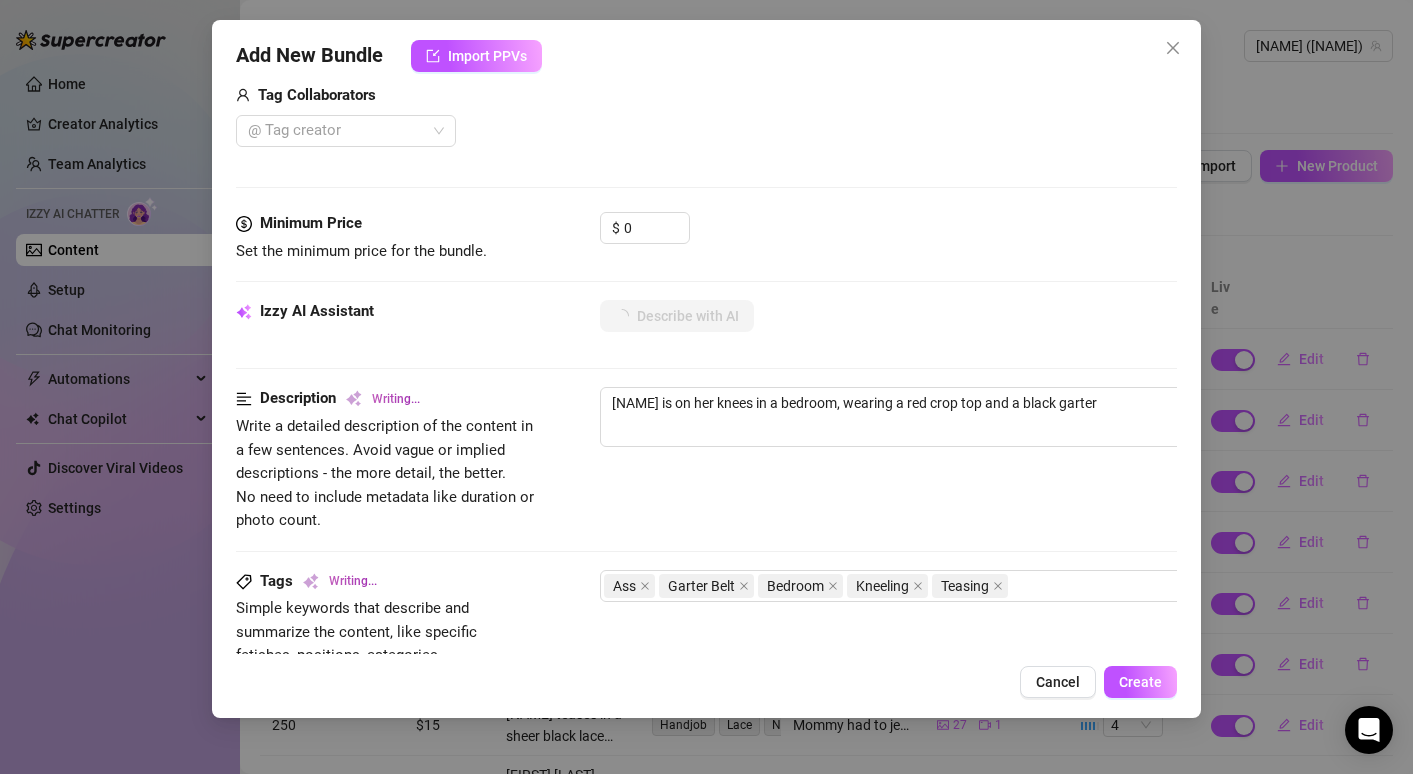 type on "[NAME] is on her knees in a bedroom, wearing a red crop top and a black garter belt" 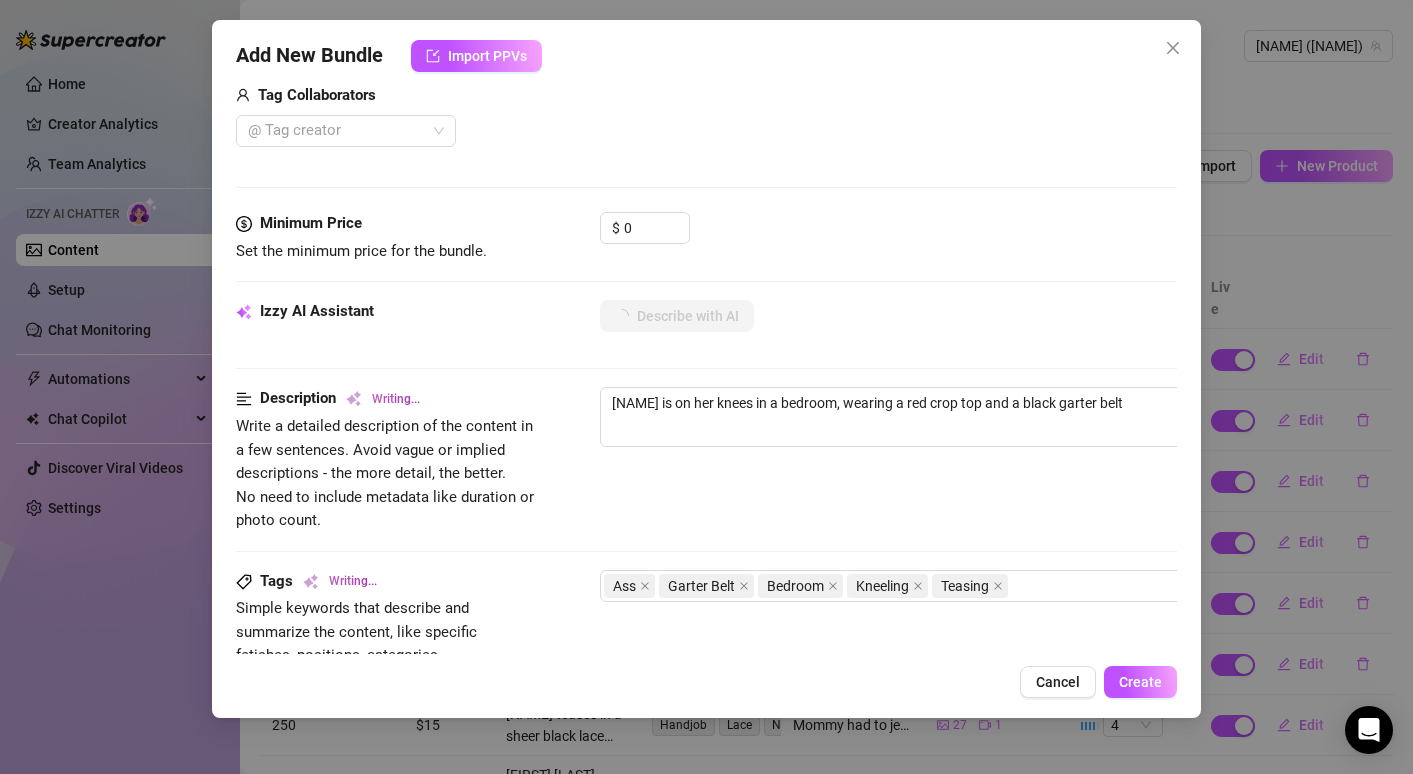 type on "[NAME] is on her knees in a bedroom, wearing a red crop top and a black garter belt with" 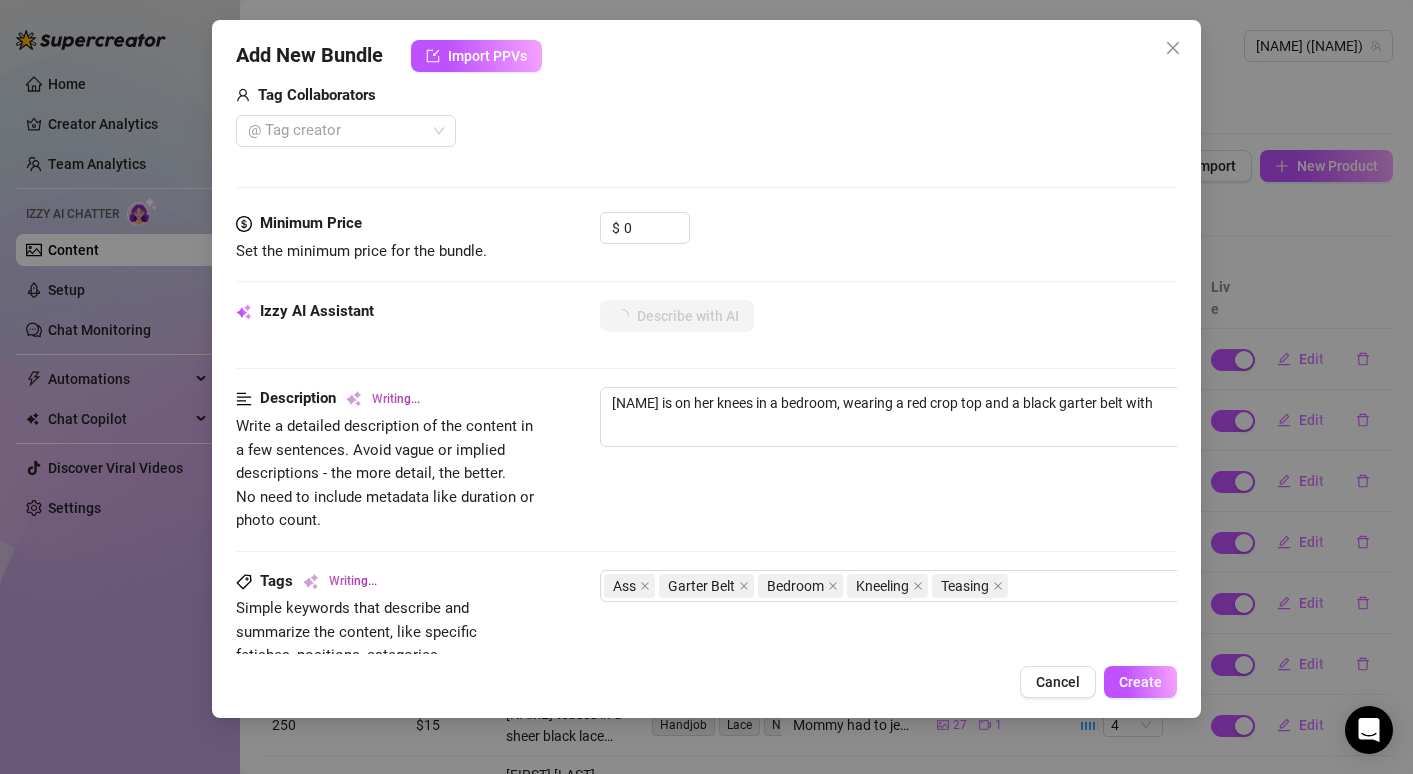 type on "[FIRST] [LAST] is on her knees in a bedroom, wearing a red crop top and a black garter belt with blue" 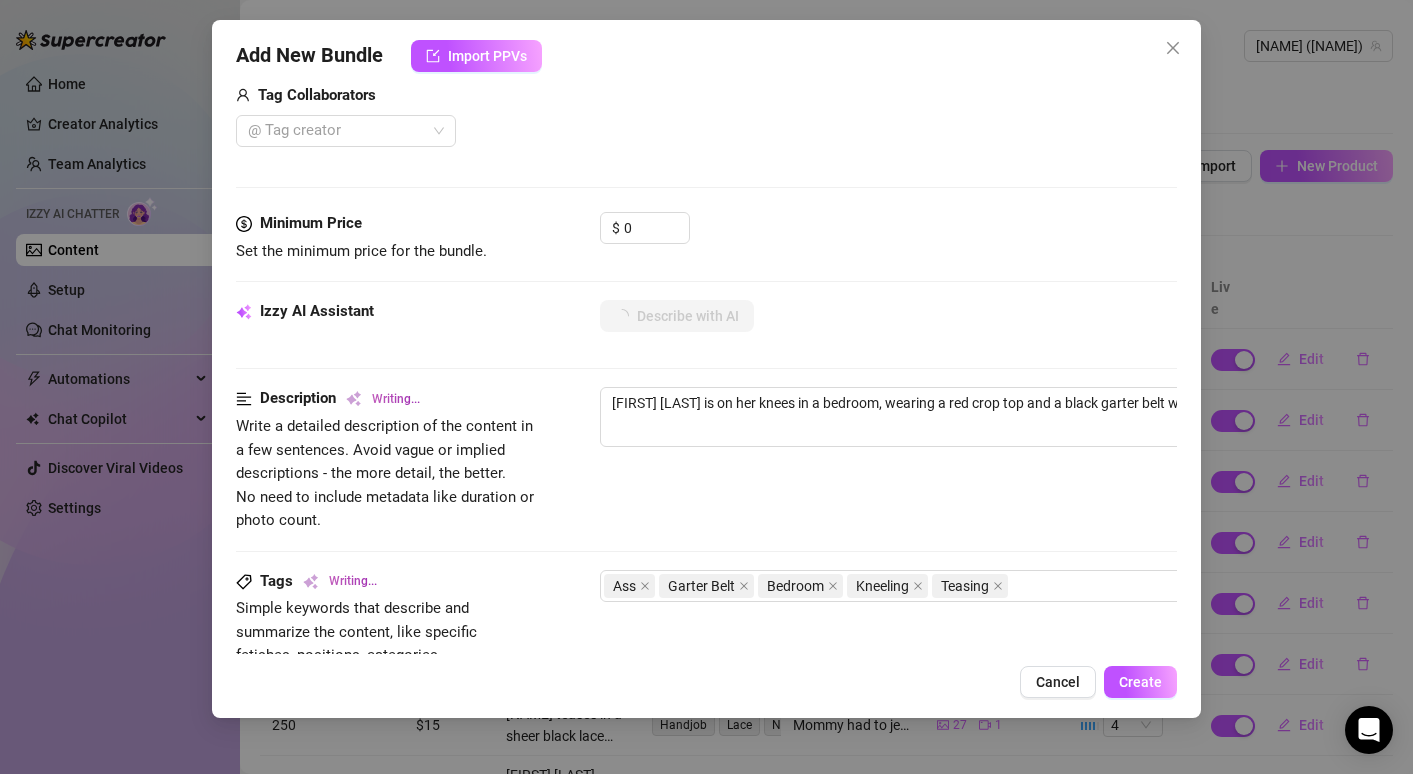type on "[NAME] is on her knees in a bedroom, wearing a red crop top and a black garter belt with blue panties." 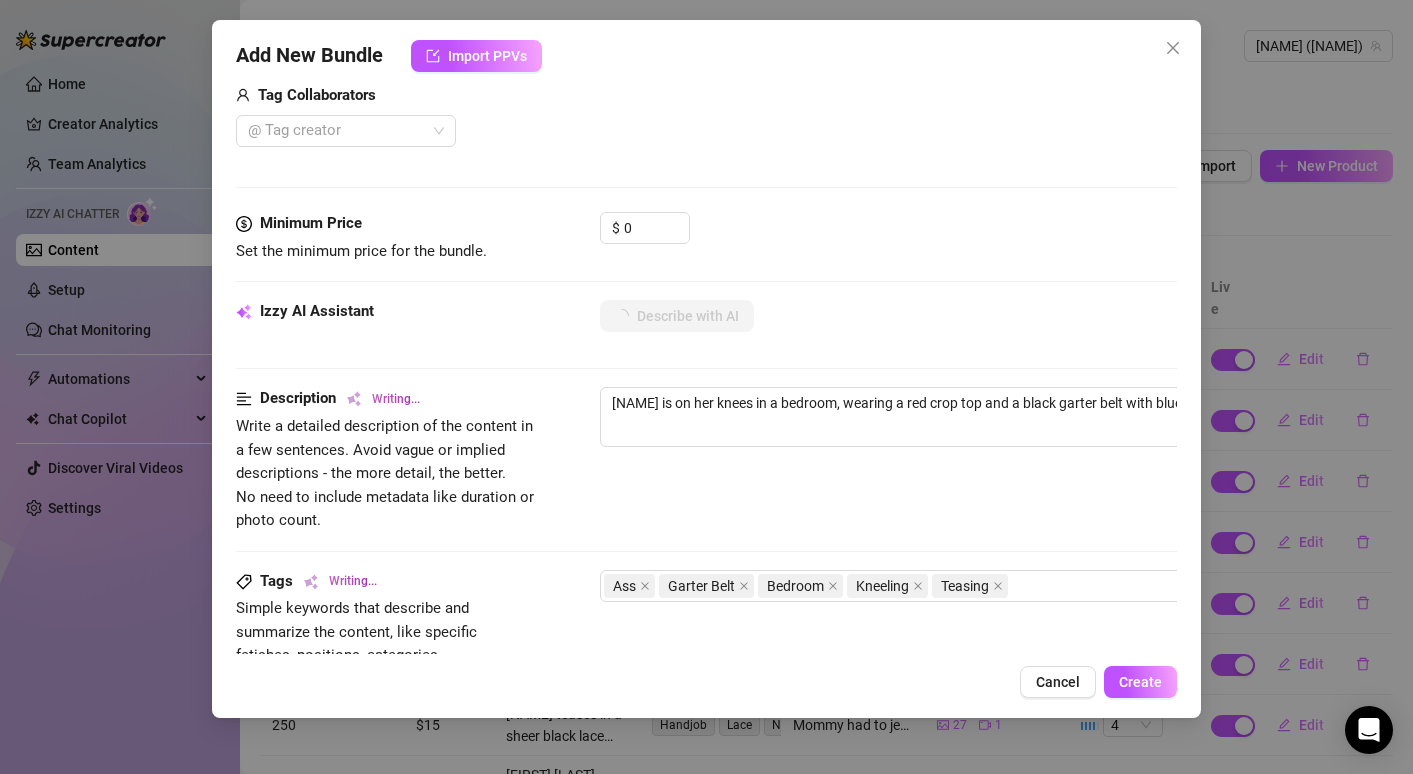 type on "[FIRST] [LAST] is on her knees in a bedroom, wearing a red crop top and a black garter belt with blue panties. Her" 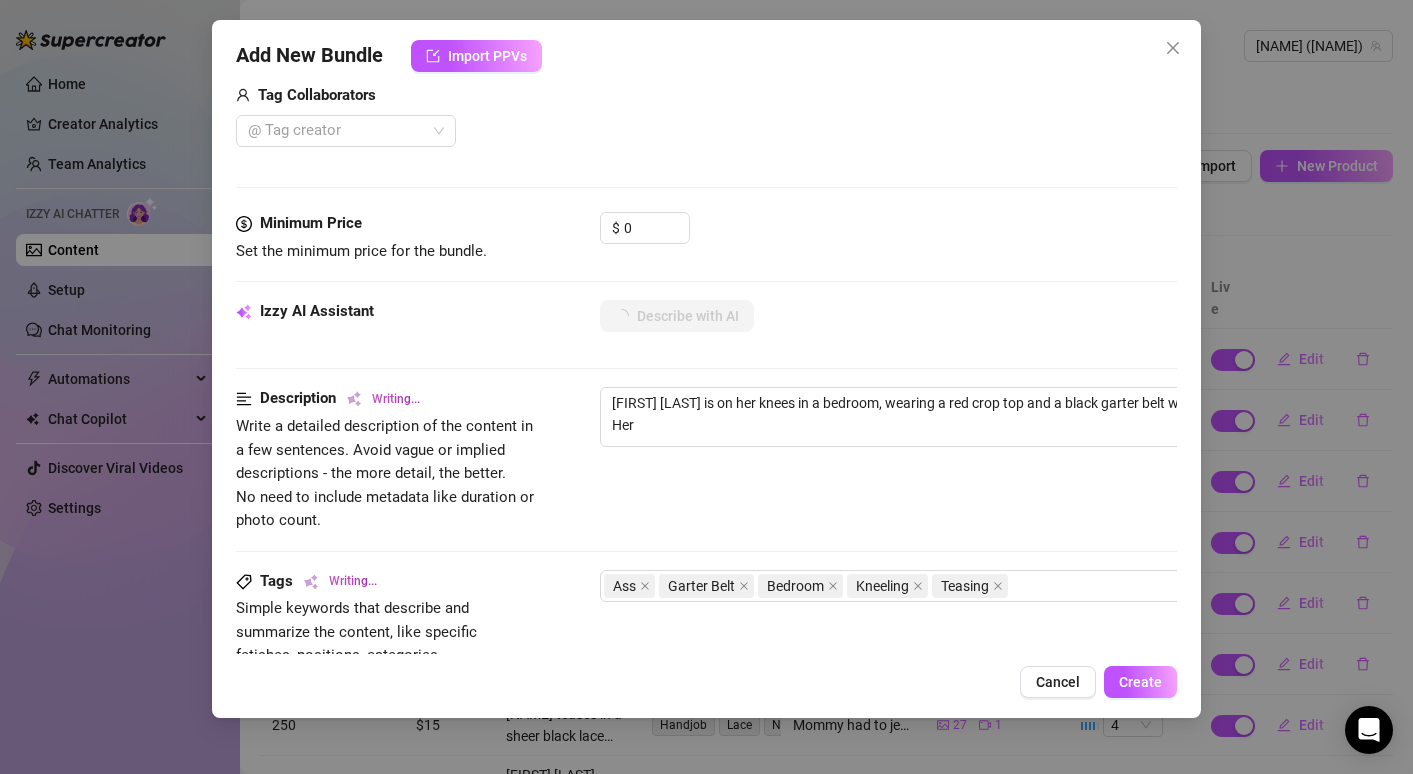 type on "[FIRST] [LAST] is on her knees in a bedroom, wearing a red crop top and a black garter belt with blue panties. Her round" 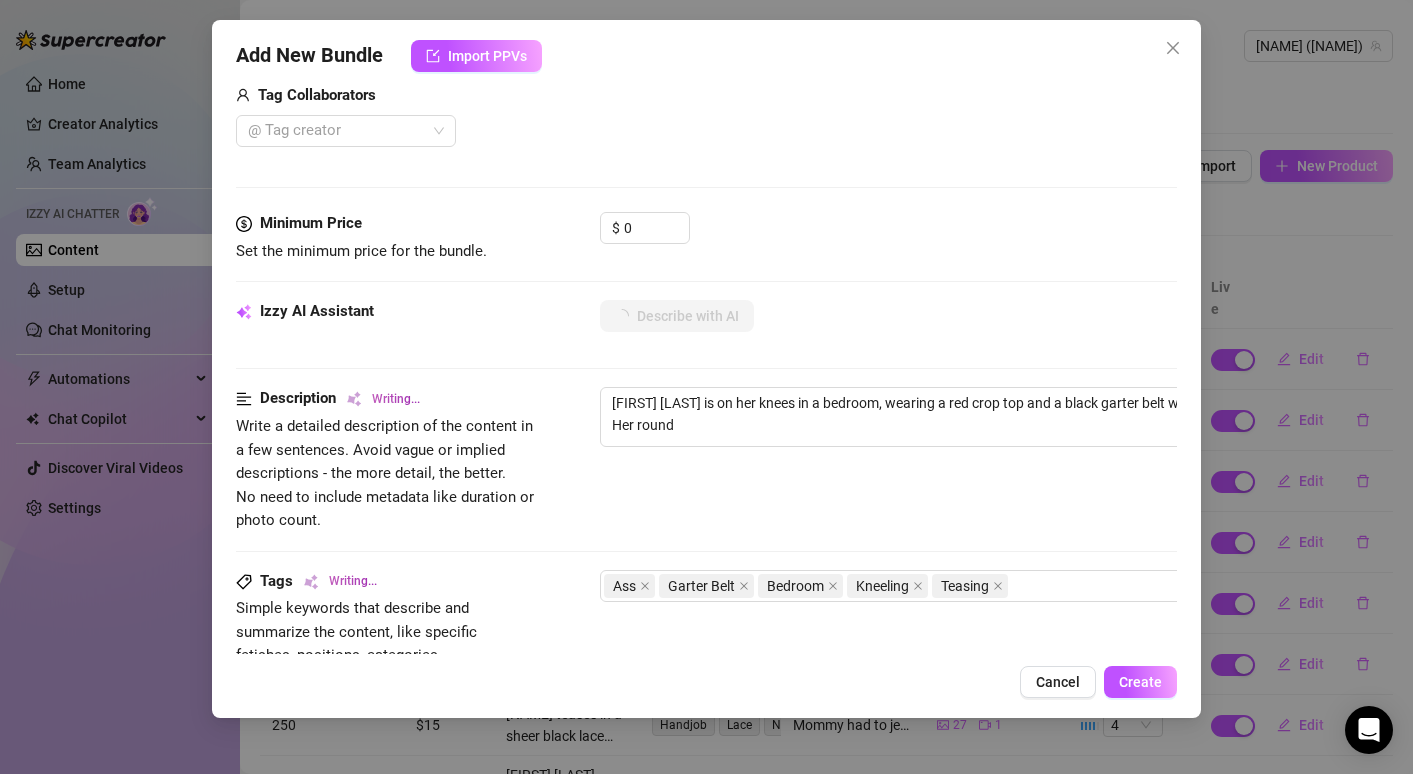 type on "[NAME] is on her knees in a bedroom, wearing a red crop top and a black garter belt with blue panties. Her round ass" 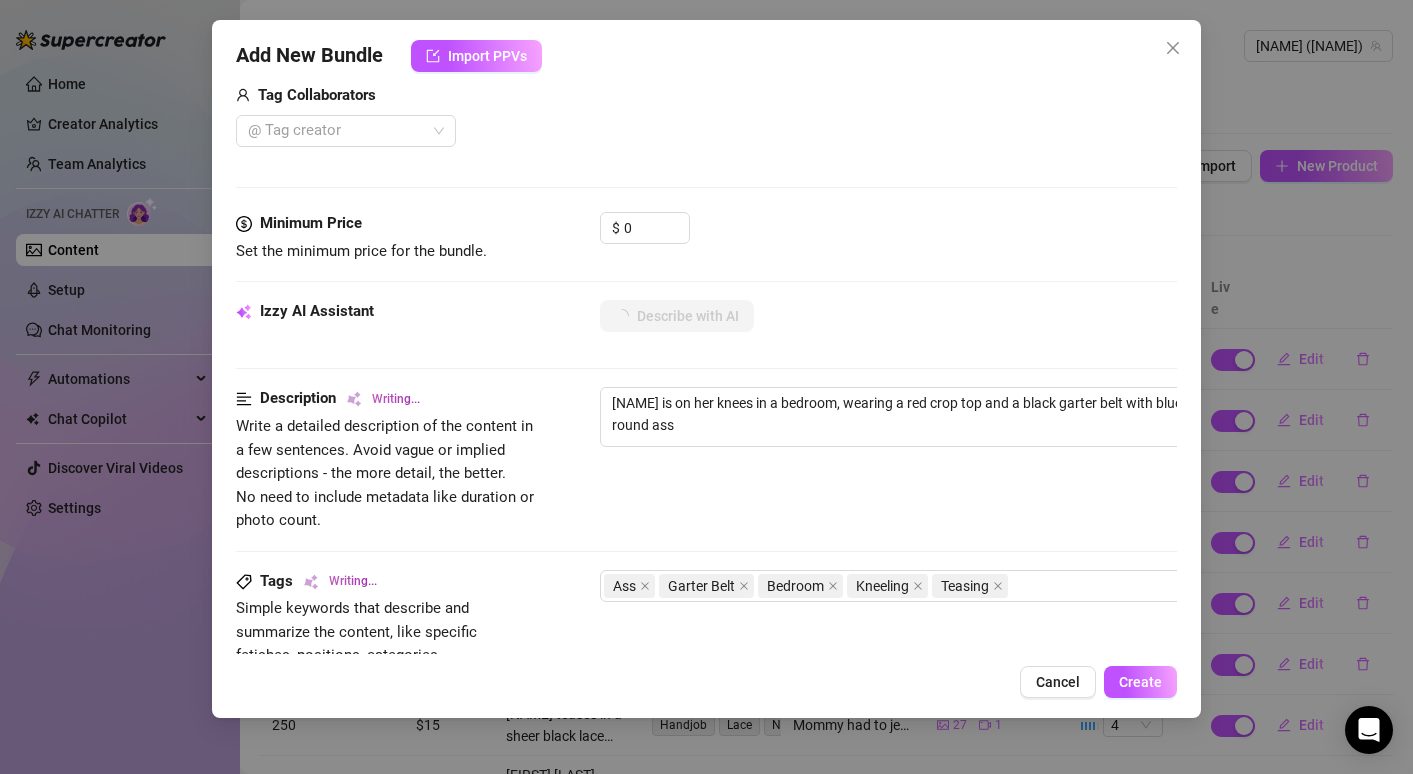 type on "[FIRST] [LAST] is on her knees in a bedroom, wearing a red crop top and a black garter belt with blue panties. Her round ass is" 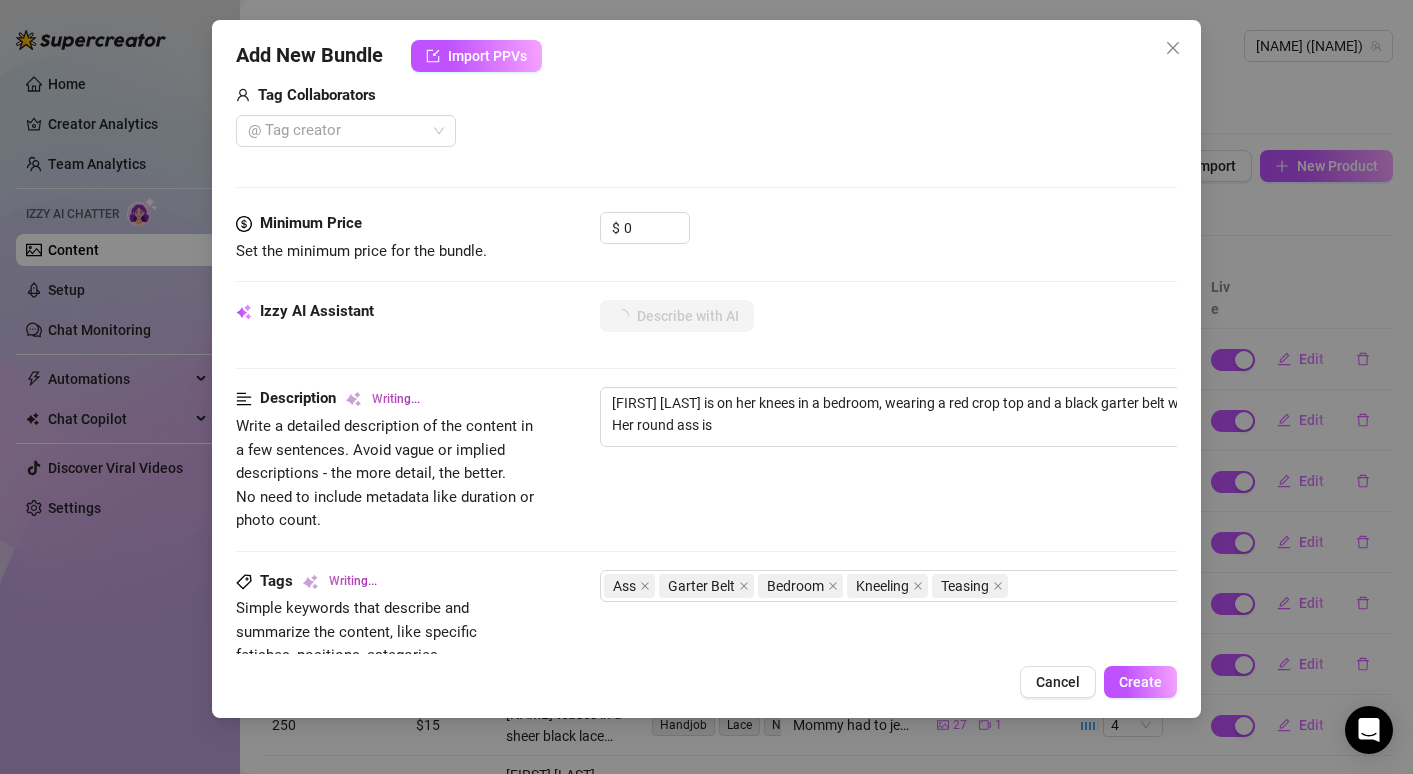 type on "[FIRST] [LAST] is on her knees in a bedroom, wearing a red crop top and a black garter belt with blue panties. Her round ass is the" 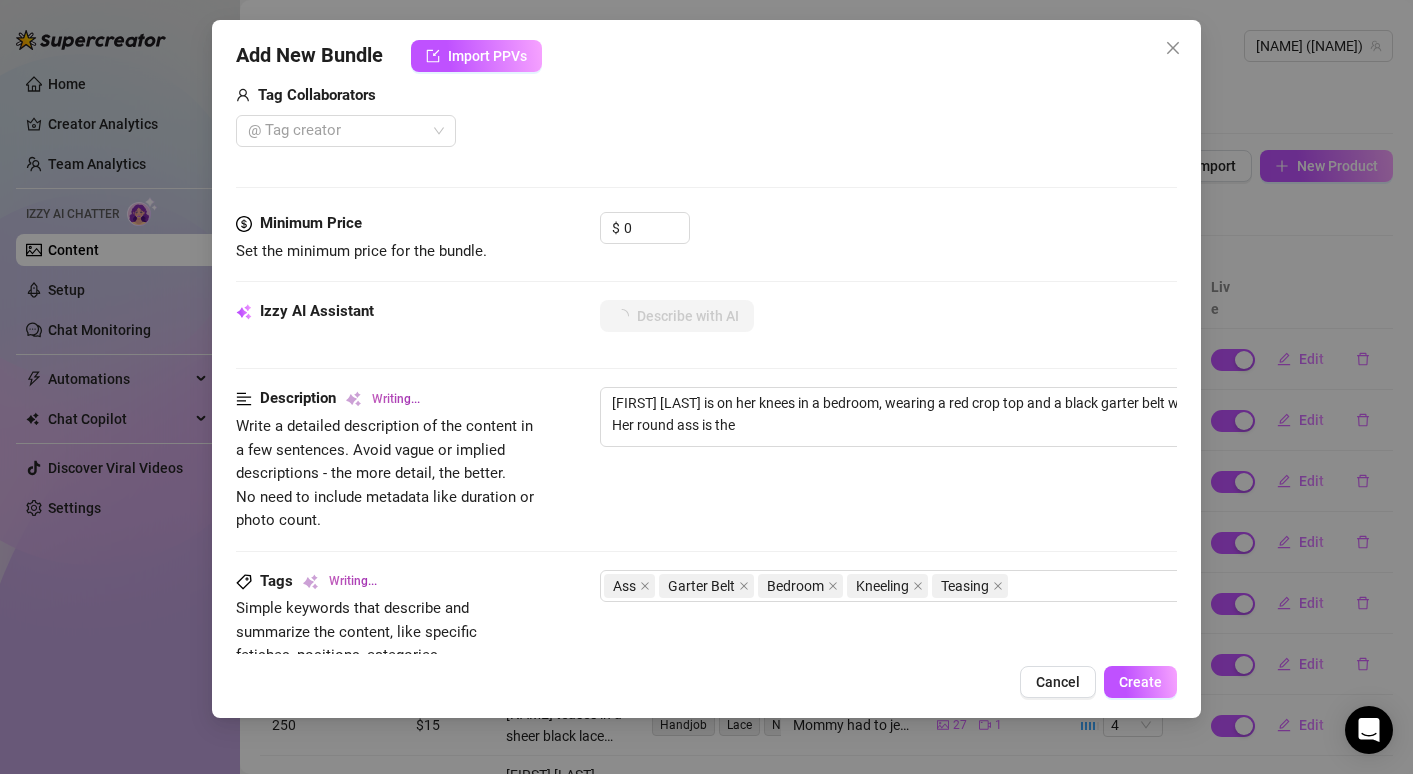 type on "[NAME] is on her knees in a bedroom, wearing a red crop top and a black garter belt with blue panties. Her round ass is the star" 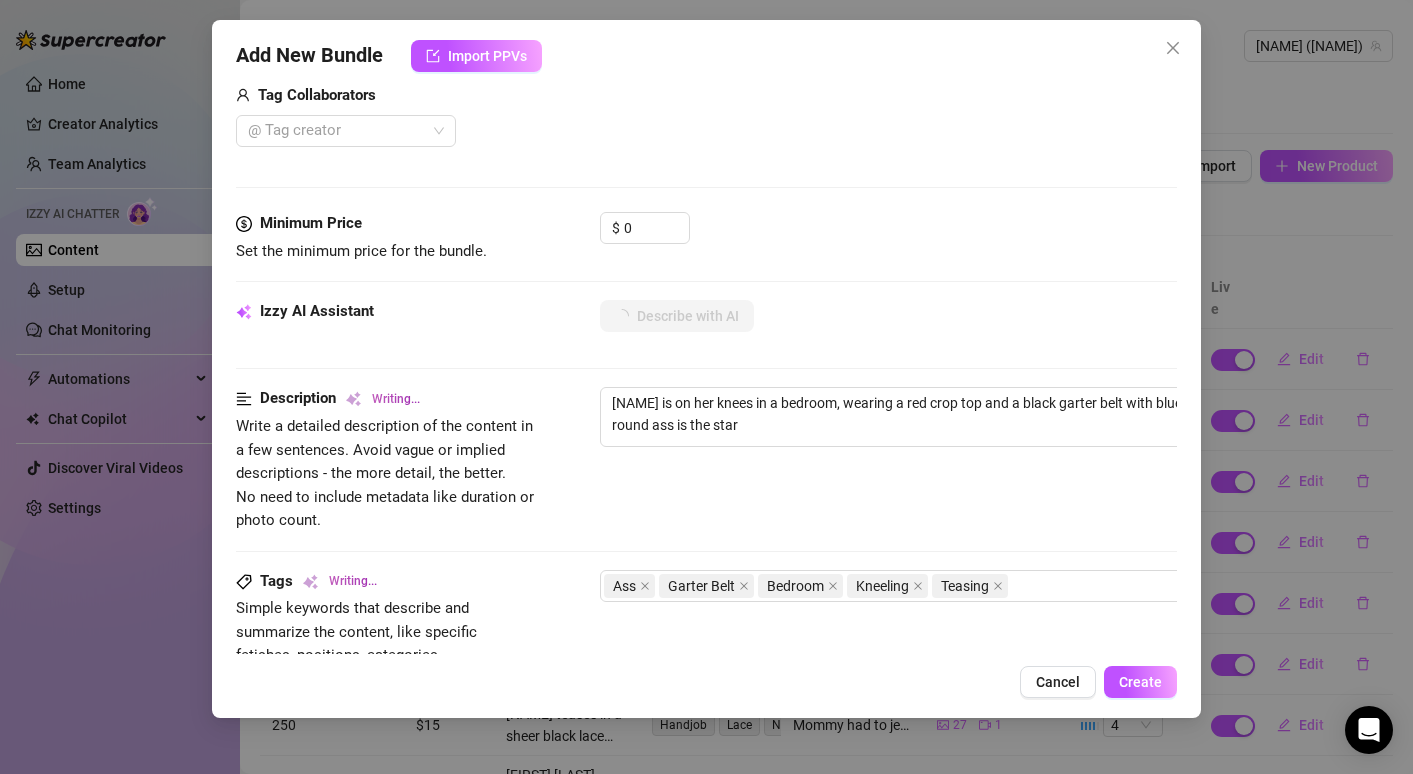 type on "[NAME] is on her knees in a bedroom, wearing a red crop top and a black garter belt with blue panties. Her round ass is the star of" 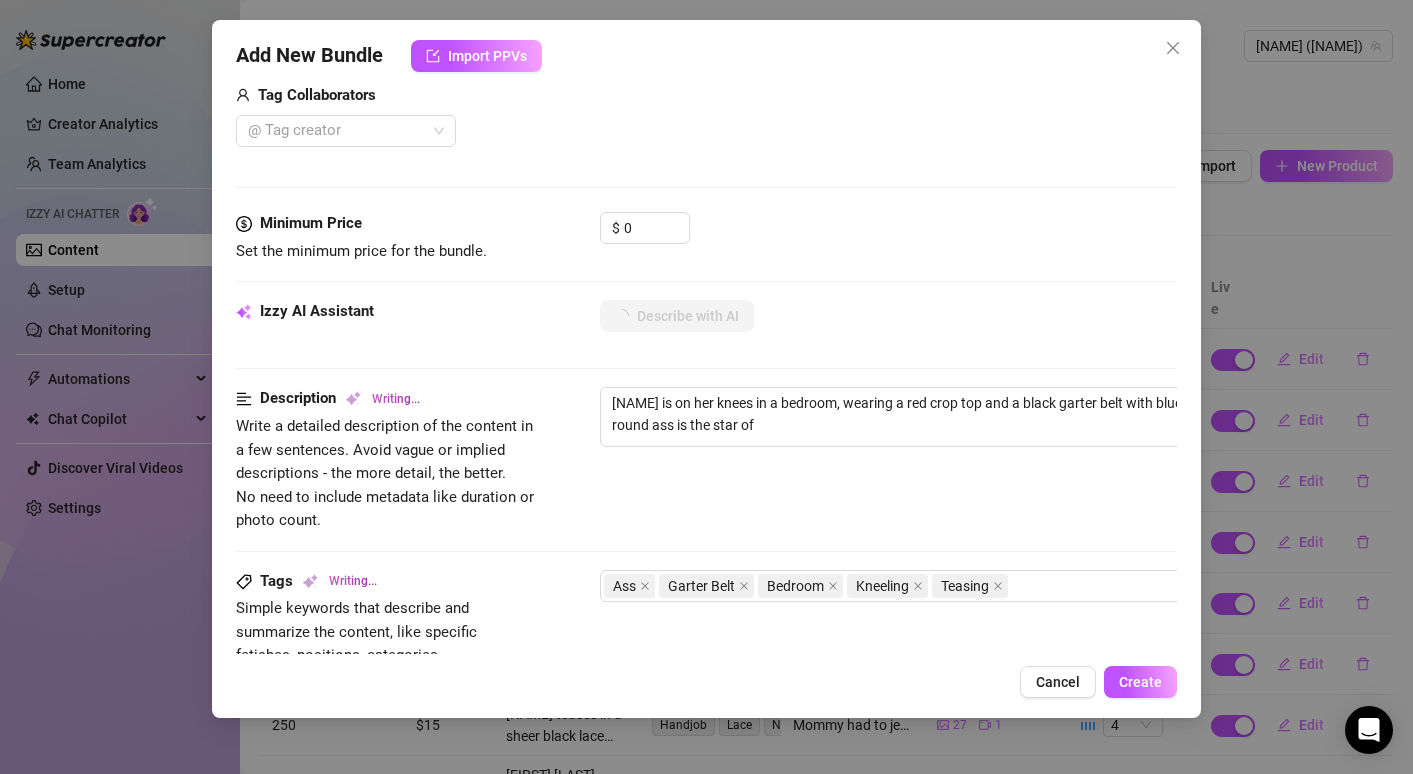 type on "[NAME] is on her knees in a bedroom, wearing a red crop top and a black garter belt with blue panties. Her round ass is the star of the" 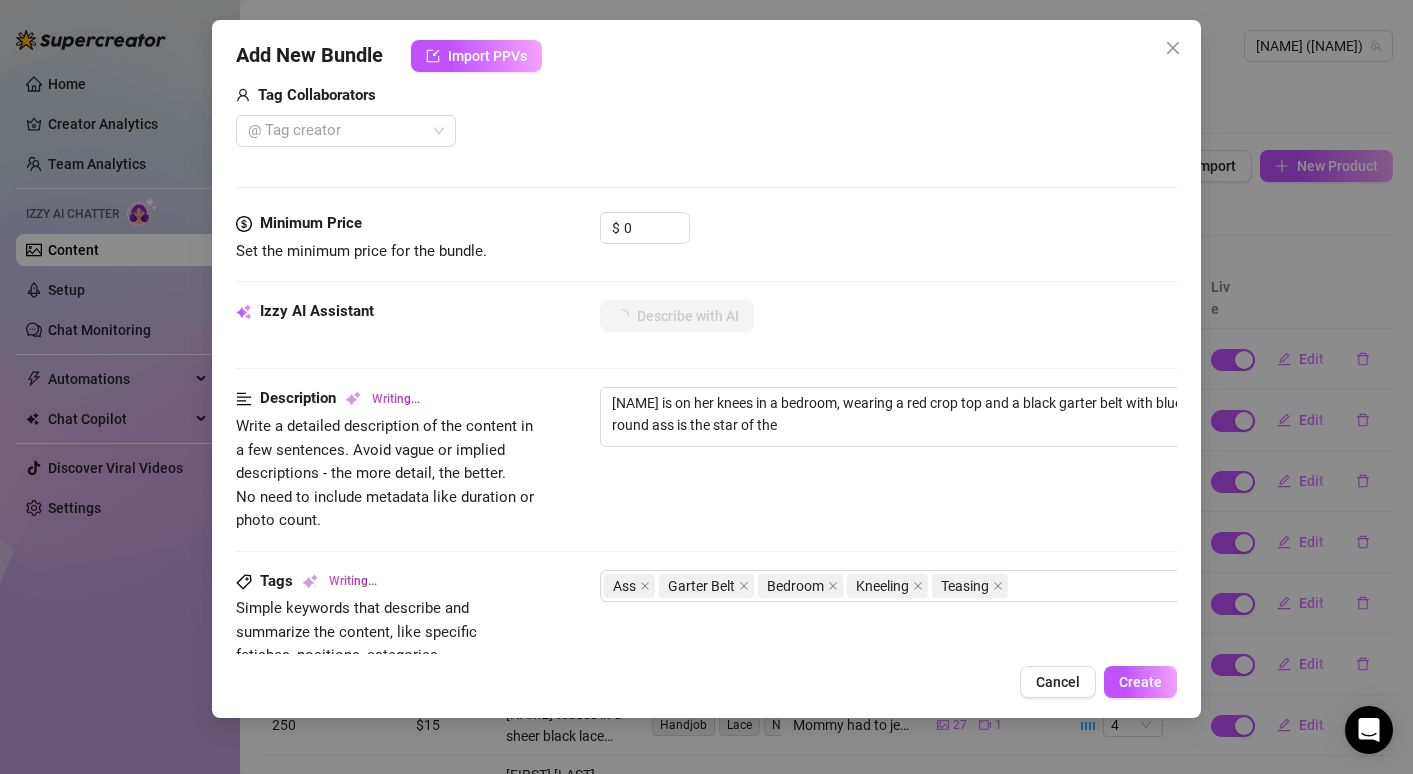 type on "[NAME] is on her knees in a bedroom, wearing a red crop top and a black garter belt with blue panties. Her round ass is the star of the show," 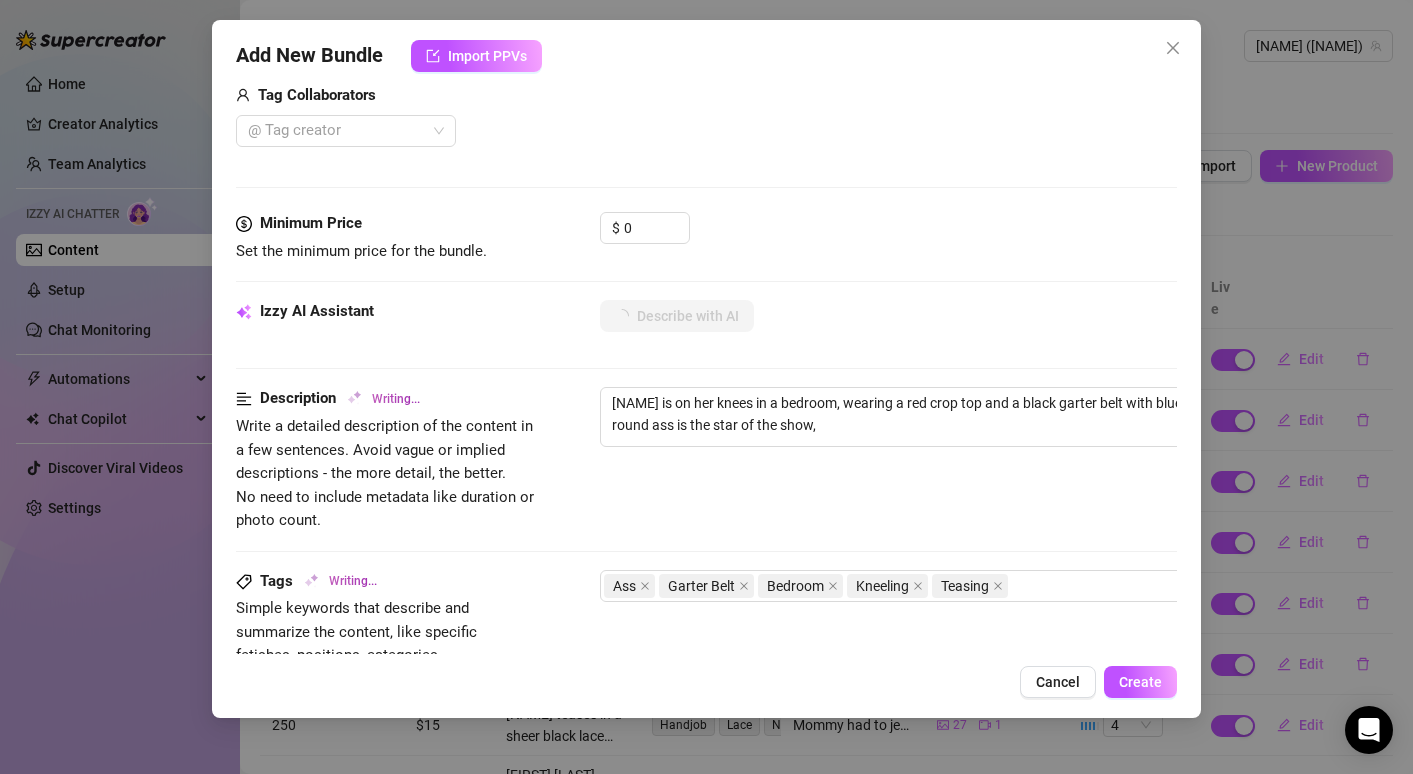 type on "[NAME] is on her knees in a bedroom, wearing a red crop top and a black garter belt with blue panties. Her round ass is the star of the show, with" 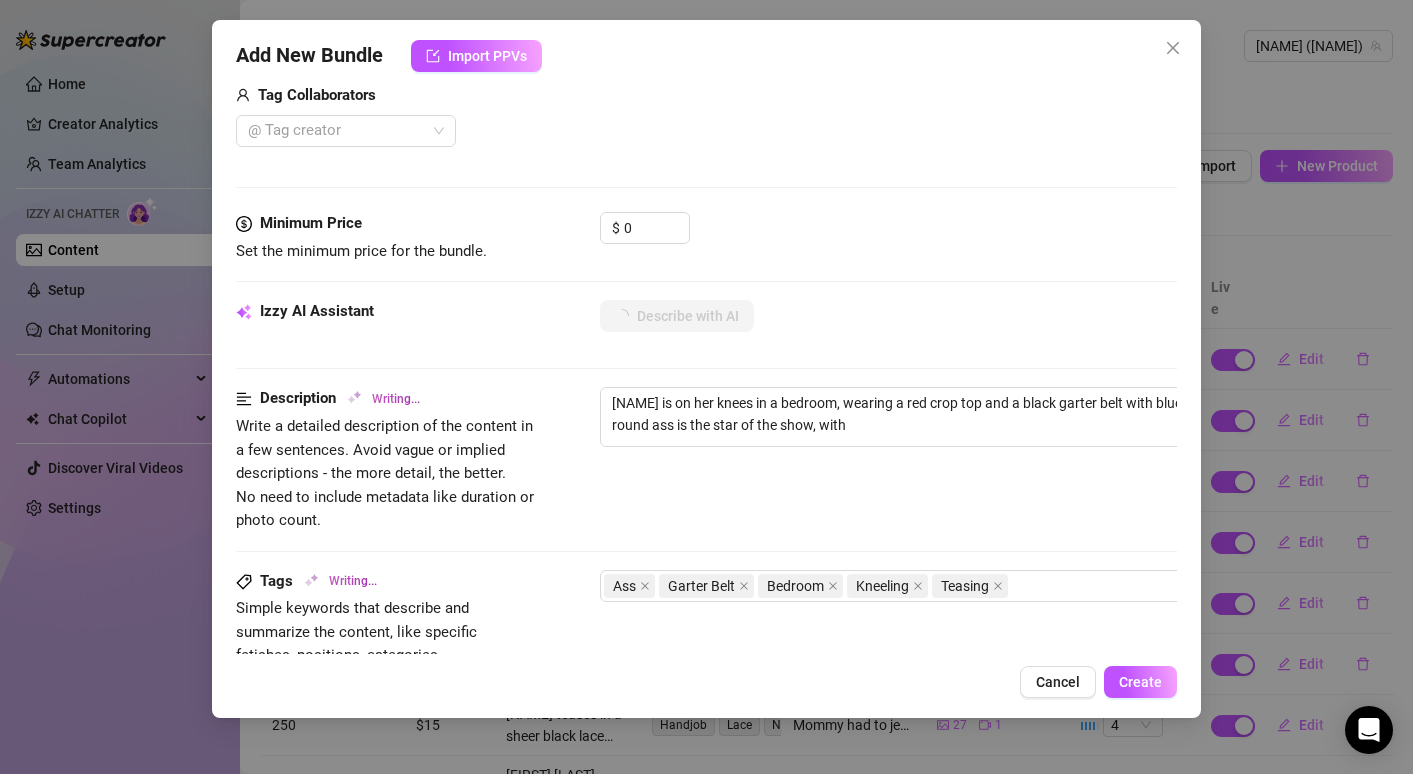 type on "[FIRST] [LAST] is on her knees in a bedroom, wearing a red crop top and a black garter belt with blue panties. Her round ass is the star of the show, with close-up shots highlighting her" 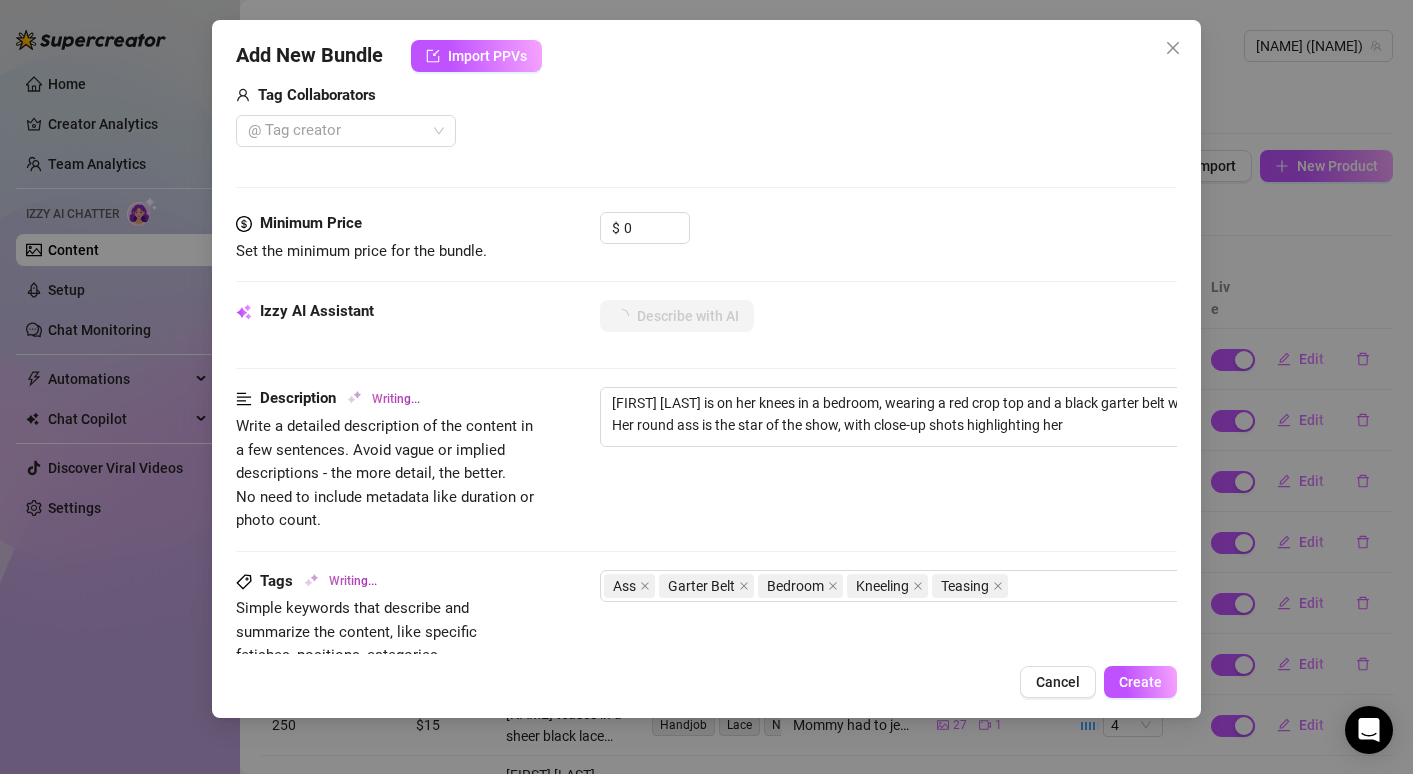 type on "[NAME] is on her knees in a bedroom, wearing a red crop top and a black garter belt with blue panties. Her round ass is the star of the show, with close-up shots" 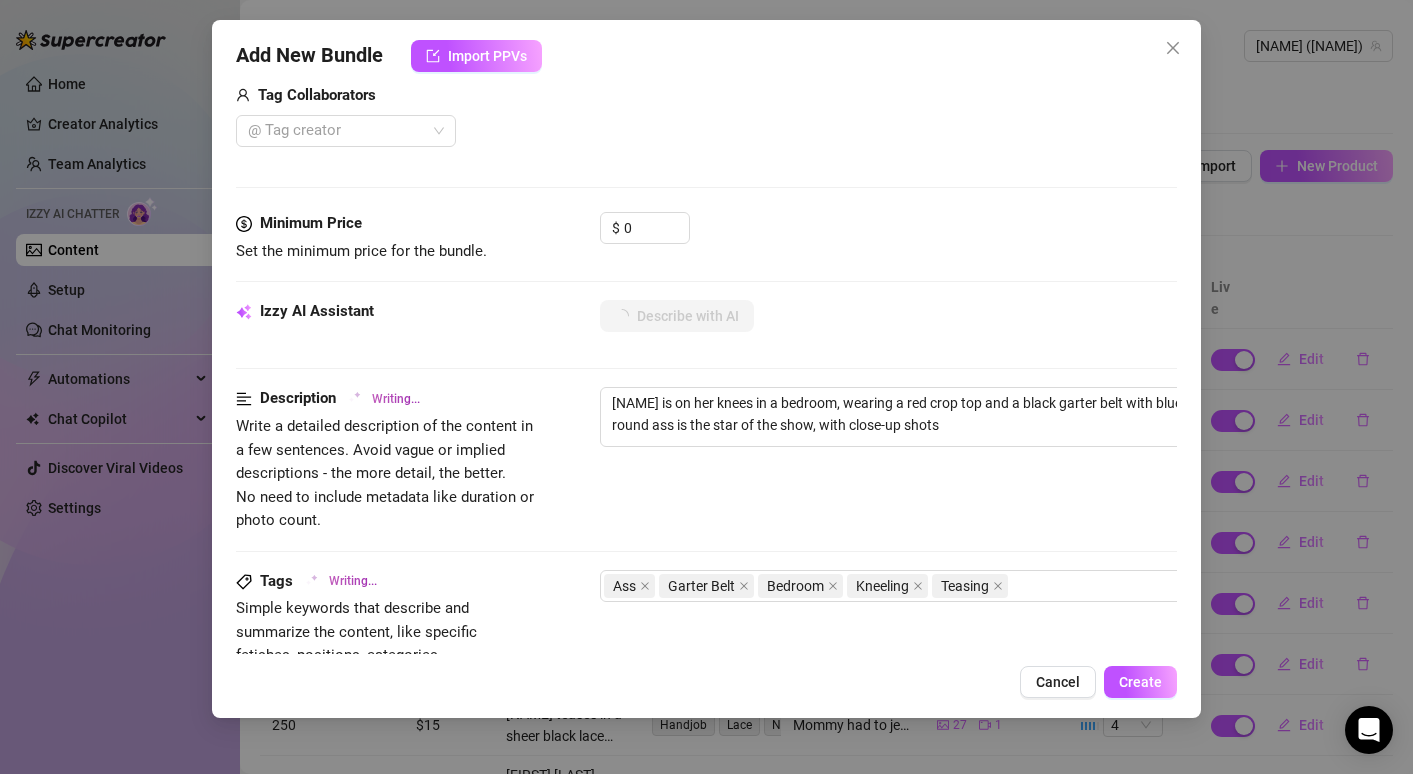 type on "[NAME] is on her knees in a bedroom, wearing a red crop top and a black garter belt with blue panties. Her round ass is the star of the show, with close-up shots highlighting" 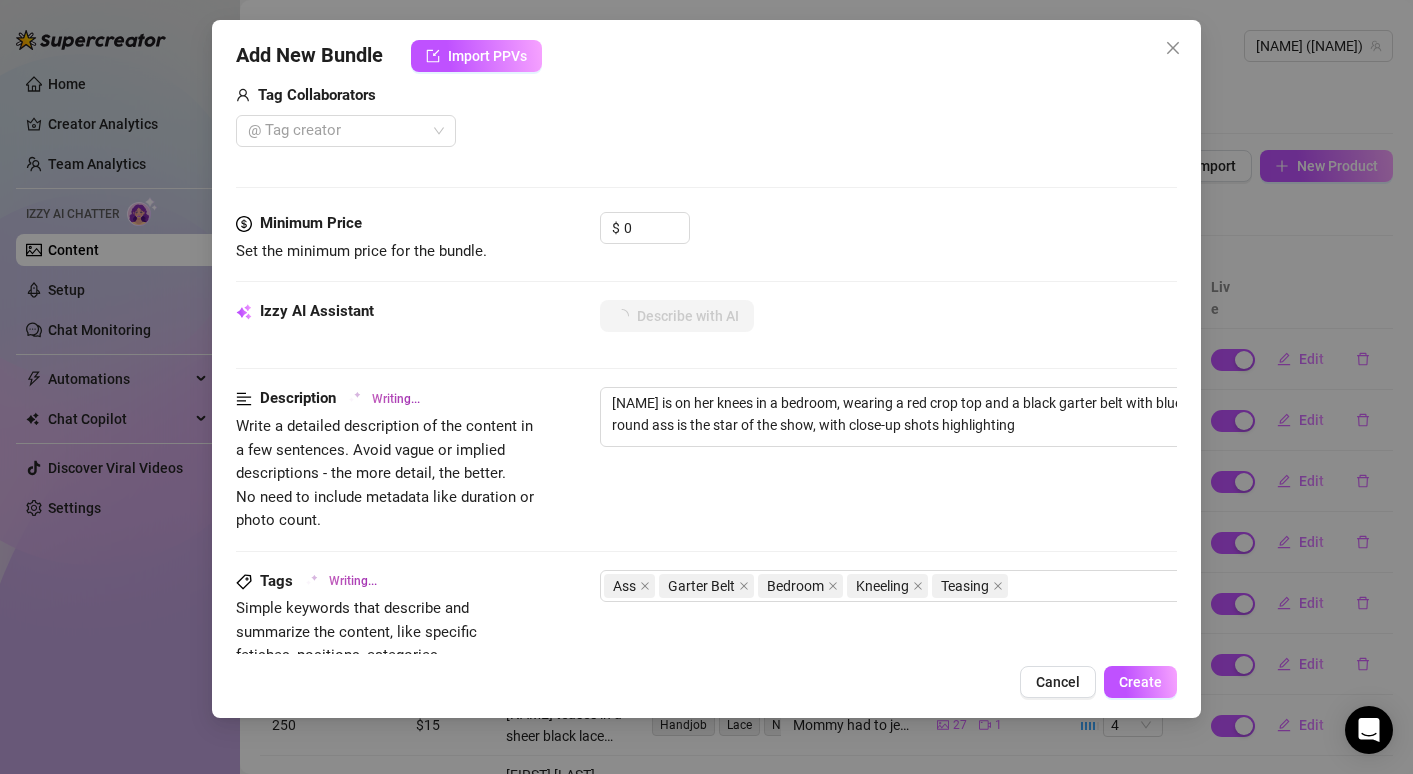 type on "[FIRST] [LAST] is on her knees in a bedroom, wearing a red crop top and a black garter belt with blue panties. Her round ass is the star of the show, with close-up shots highlighting her" 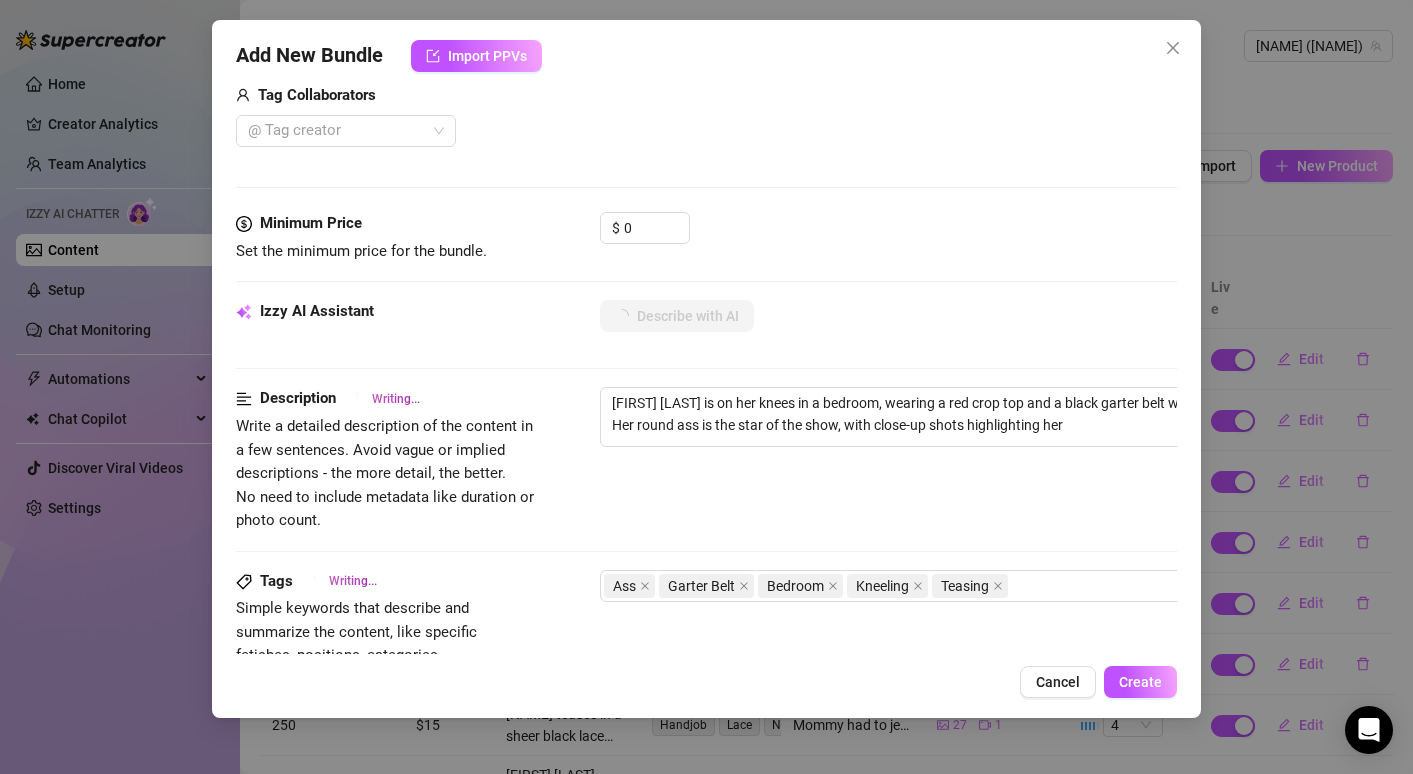 type on "[NAME] is on her knees in a bedroom, wearing a red crop top and a black garter belt with blue panties. Her round ass is the star of the show, with close-up shots highlighting her curves." 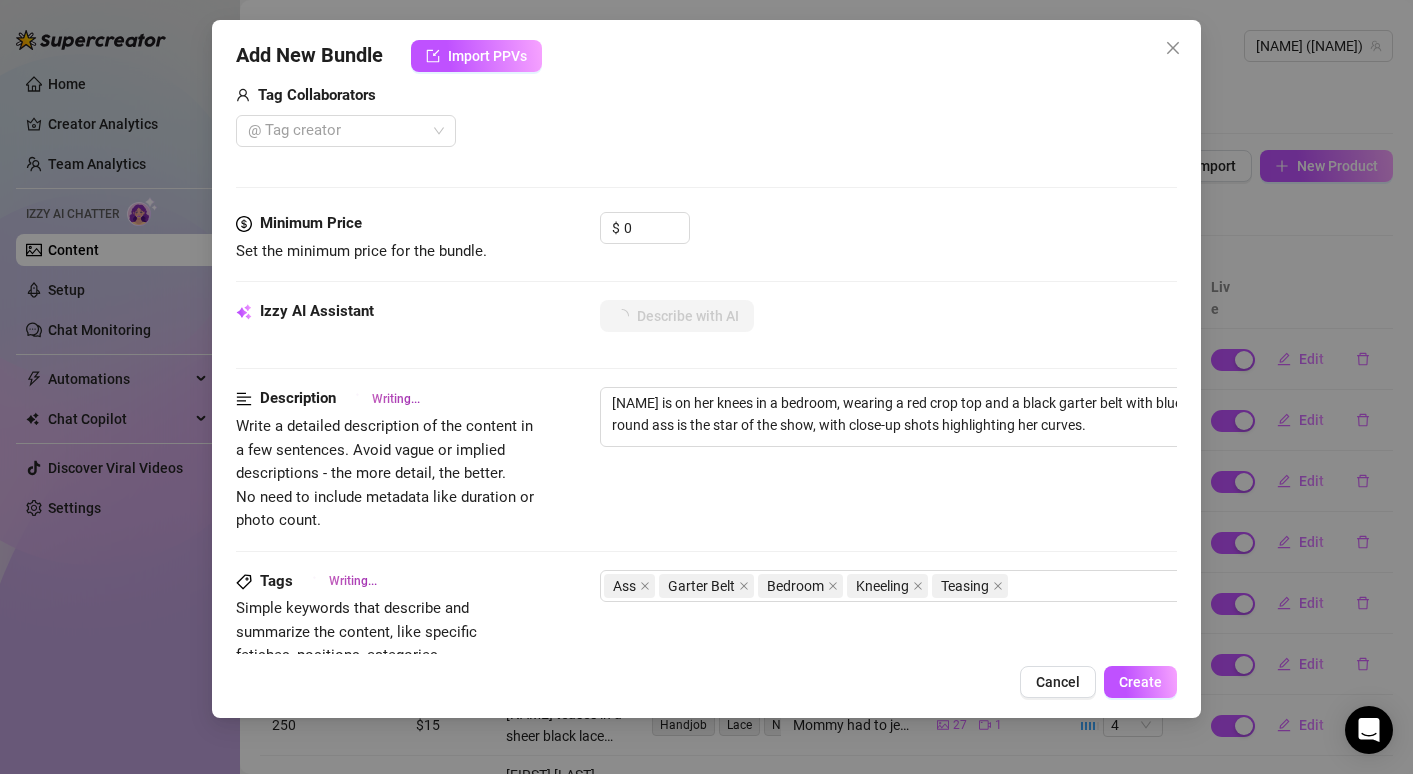 type on "[FIRST] [LAST] is on her knees in a bedroom, wearing a red crop top and a black garter belt with blue panties. Her round ass is the star of the show, with close-up shots highlighting her curves. The" 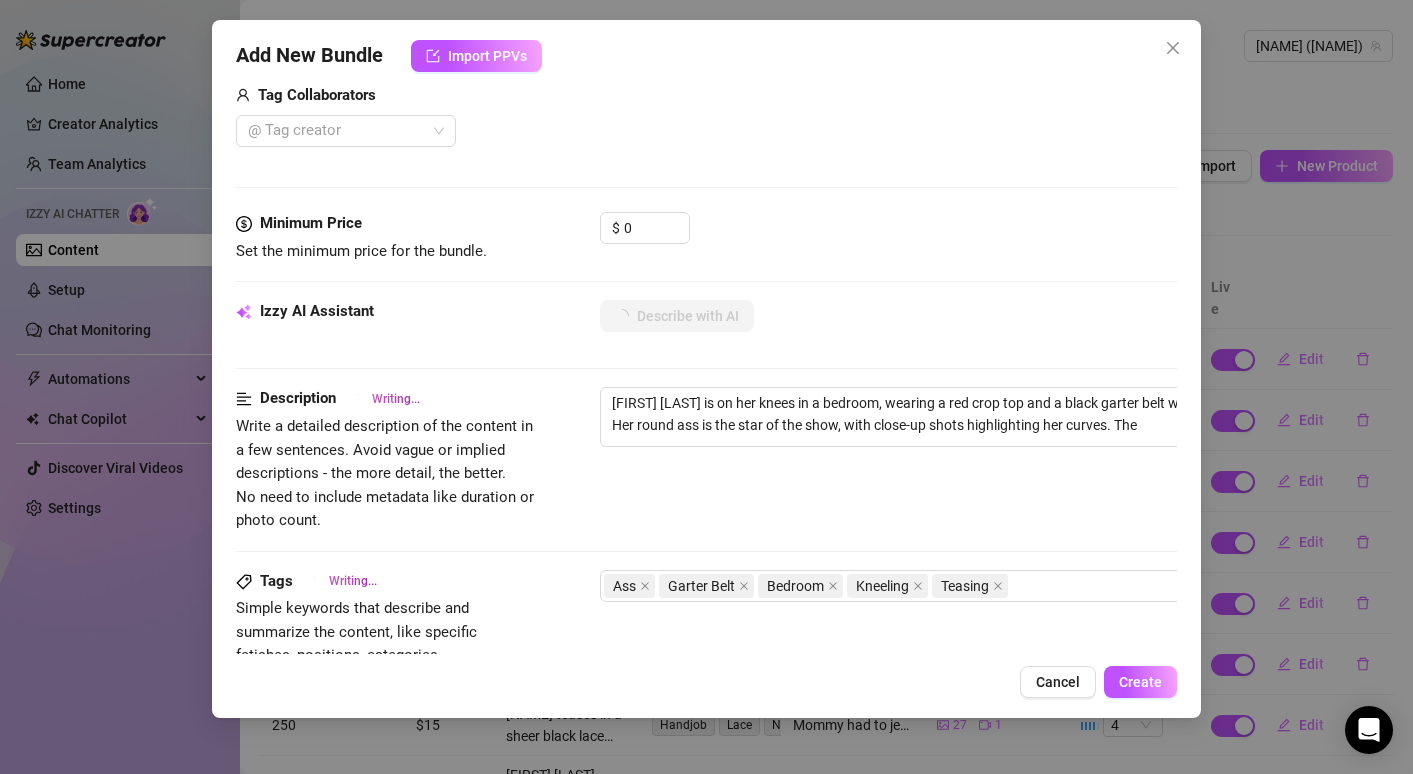 type on "[FIRST] [LAST] is on her knees in a bedroom, wearing a red crop top and a black garter belt with blue panties. Her round ass is the star of the show, with close-up shots highlighting her curves. The video" 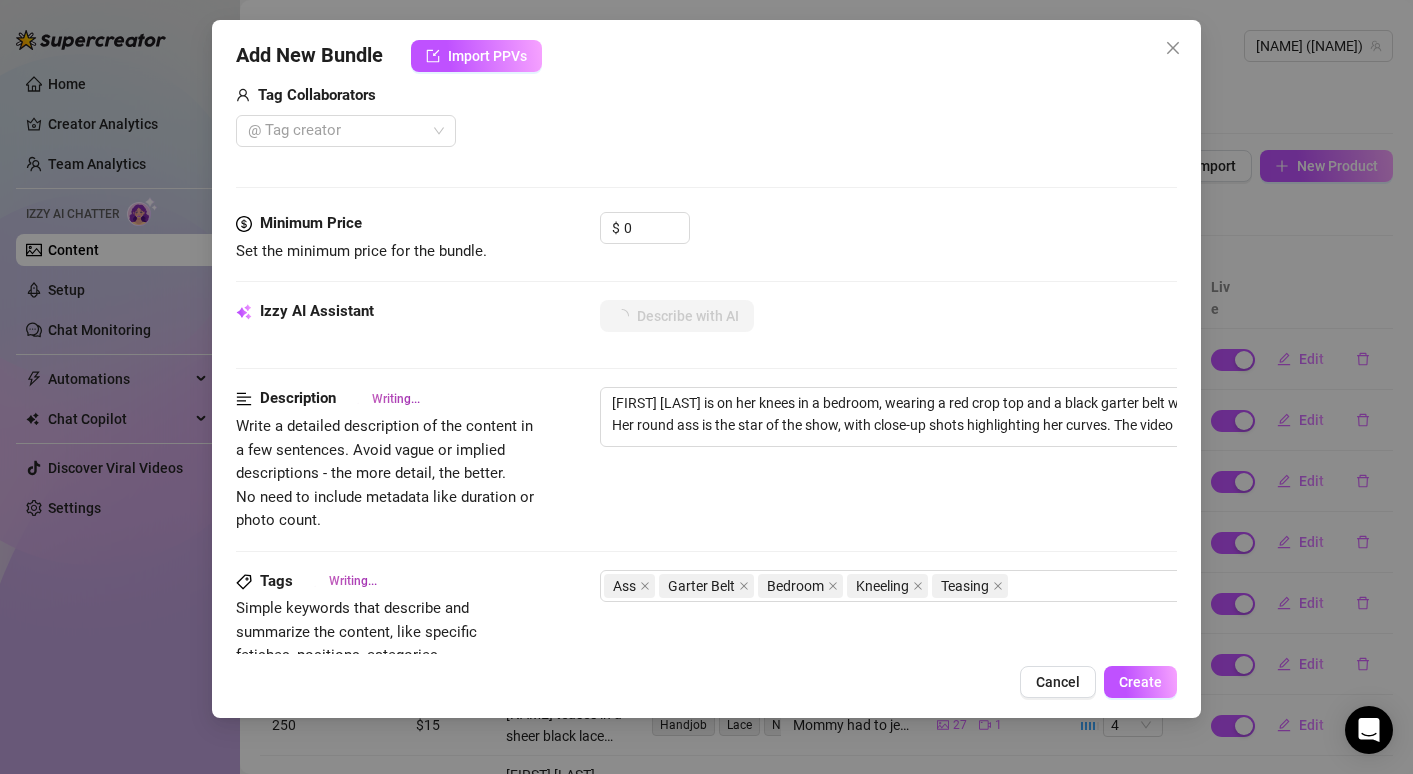 type on "[NAME] is on her knees in a bedroom, wearing a red crop top and a black garter belt with blue panties. Her round ass is the star of the show, with close-up shots highlighting her curves. The video captures" 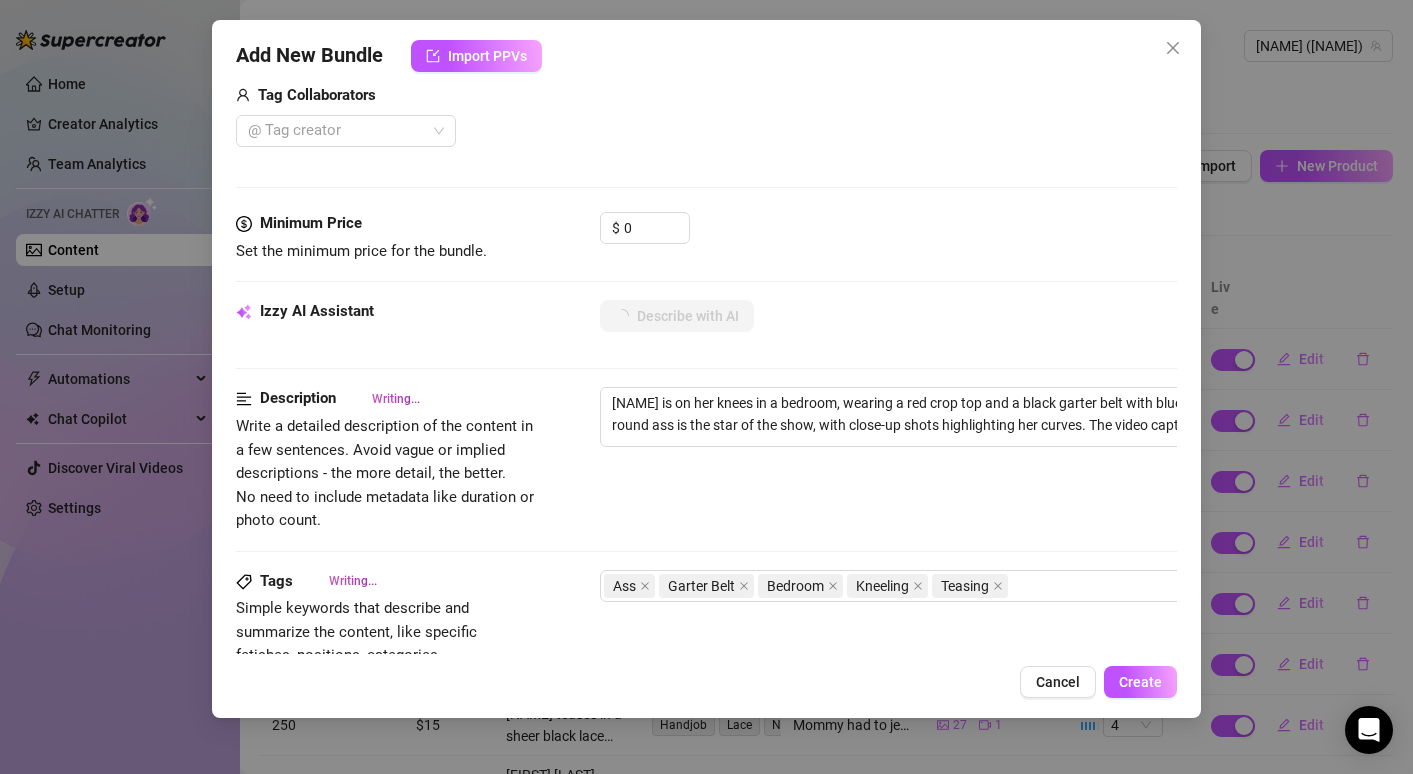 type on "[FIRST] [LAST] is on her knees in a bedroom, wearing a red crop top and a black garter belt with blue panties. Her round ass is the star of the show, with close-up shots highlighting her curves. The video captures her" 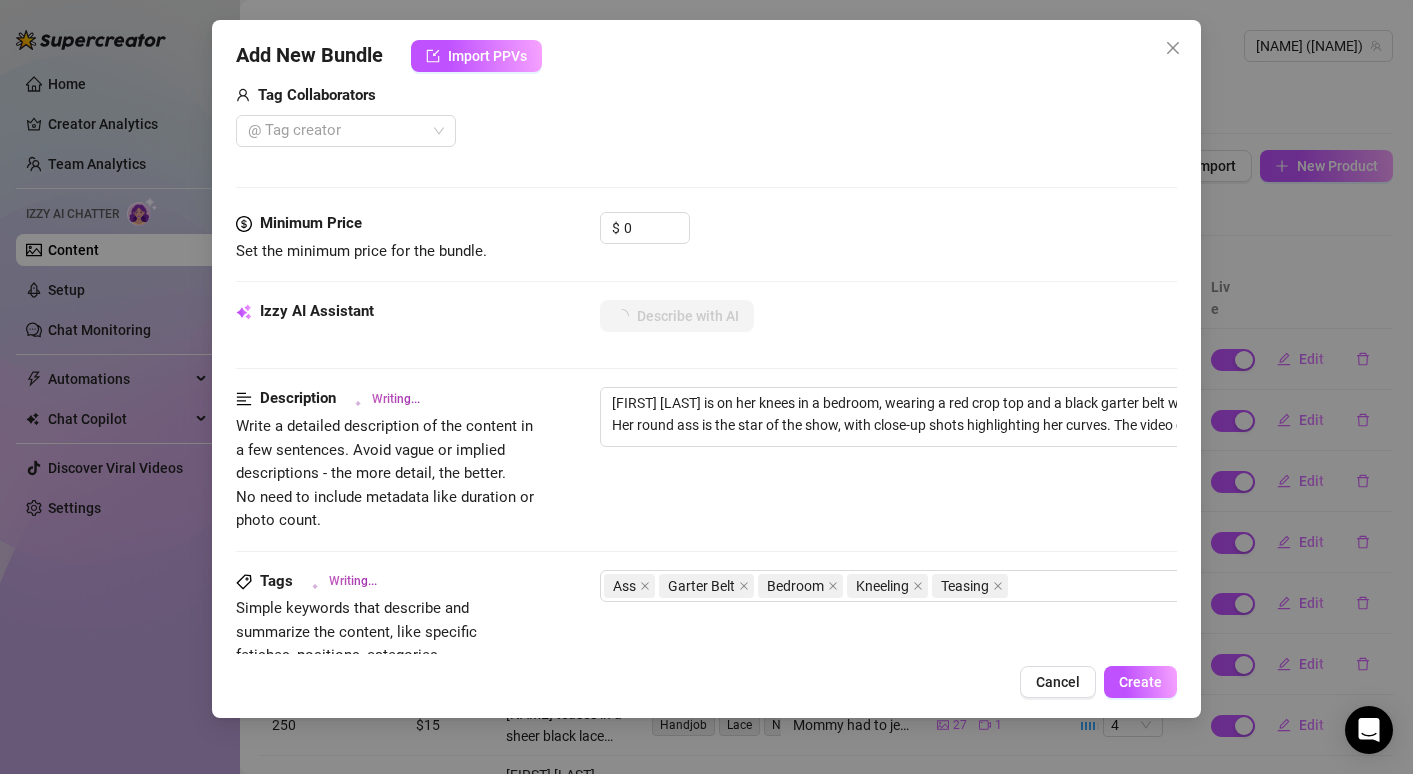 type on "[NAME] is on her knees in a bedroom, wearing a red crop top and a black garter belt with blue panties. Her round ass is the star of the show, with close-up shots highlighting her curves. The video captures her teasing" 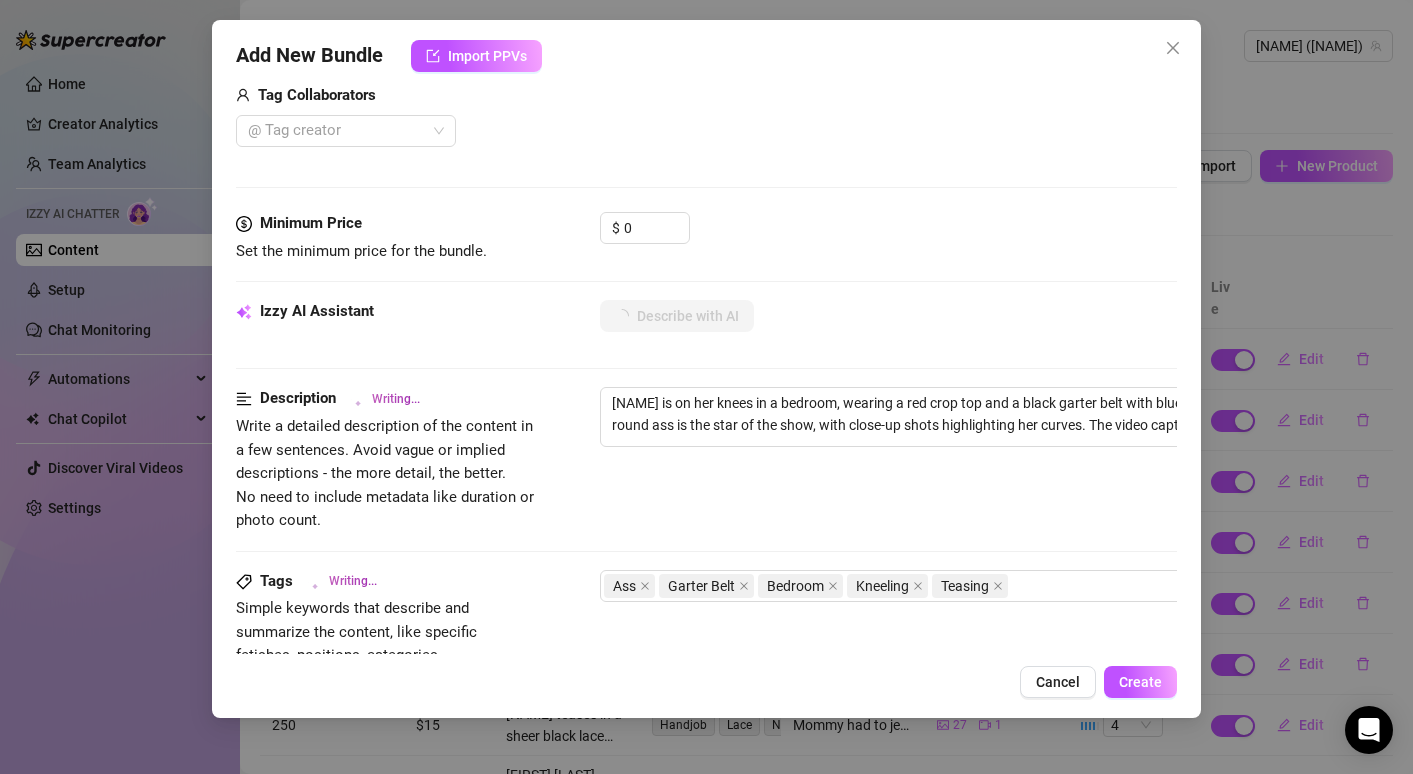 type on "[NAME] is on her knees in a bedroom, wearing a red crop top and a black garter belt with blue panties. Her round ass is the star of the show, with close-up shots highlighting her curves. The video captures her teasing movements," 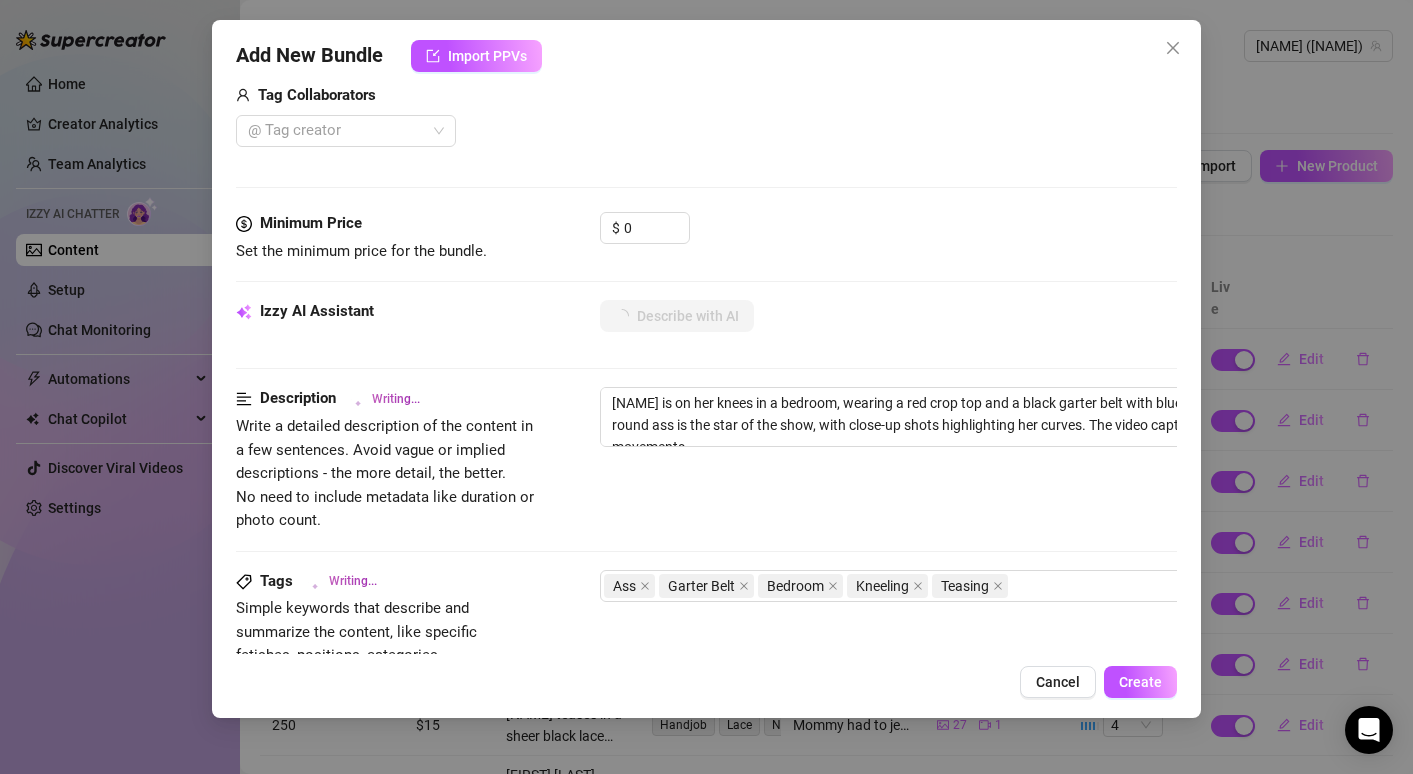 type on "[NAME] is on her knees in a bedroom, wearing a red crop top and a black garter belt with blue panties. Her round ass is the star of the show, with close-up shots highlighting her curves. The video captures her teasing movements, emphasizing" 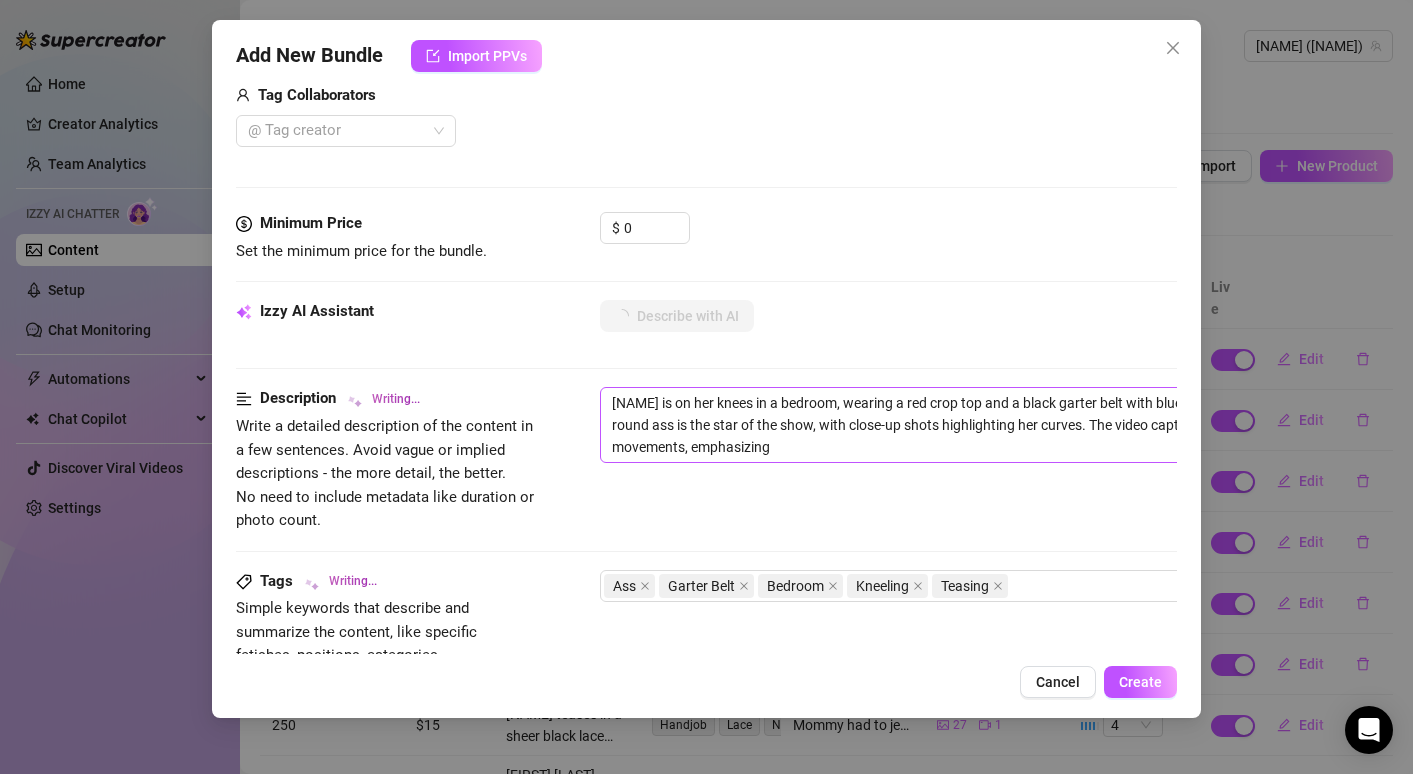 type on "[NAME] is on her knees in a bedroom, wearing a red crop top and a black garter belt with blue panties. Her round ass is the star of the show, with close-up shots highlighting her curves. The video captures her teasing movements, emphasizing her" 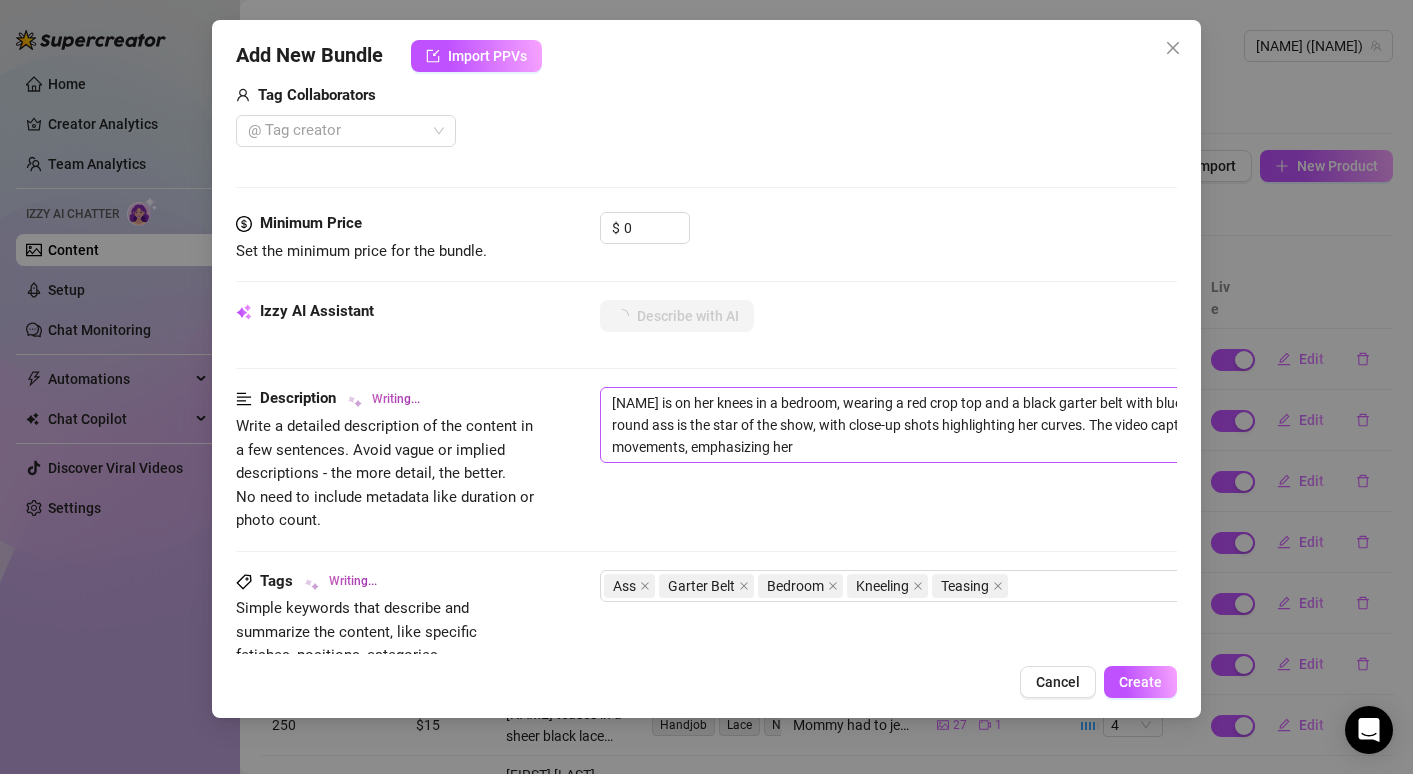 type on "[NAME] is on her knees in a bedroom, wearing a red crop top and a black garter belt with blue panties. Her round ass is the star of the show, with close-up shots highlighting her curves. The video captures her teasing movements, emphasizing her ass" 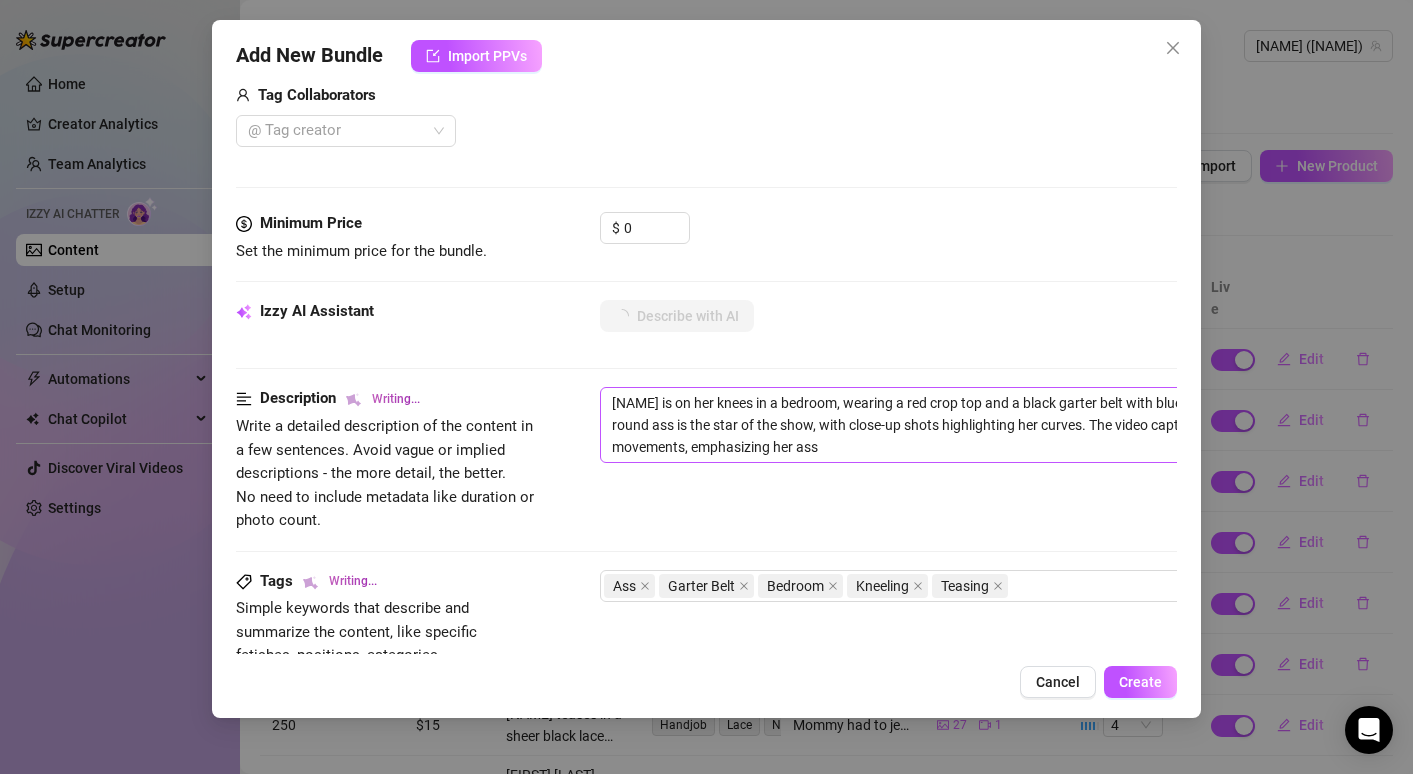 type on "[FIRST] [LAST] is on her knees in a bedroom, wearing a red crop top and a black garter belt with blue panties. Her round ass is the star of the show, with close-up shots highlighting her curves. The video captures her teasing movements, emphasizing her ass and" 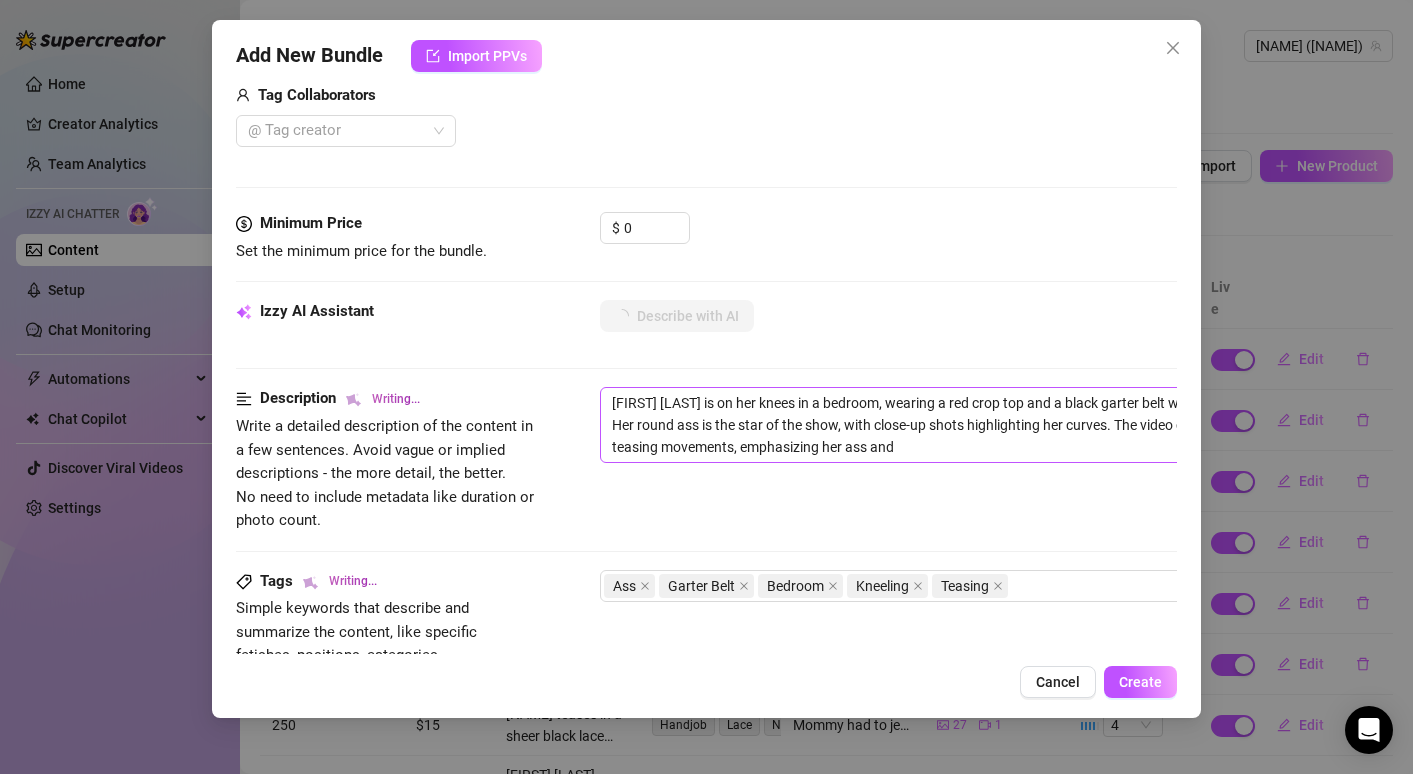 type on "[NAME] is on her knees in a bedroom, wearing a red crop top and a black garter belt with blue panties. Her round ass is the star of the show, with close-up shots highlighting her curves. The video captures her teasing movements, emphasizing her ass and thighs" 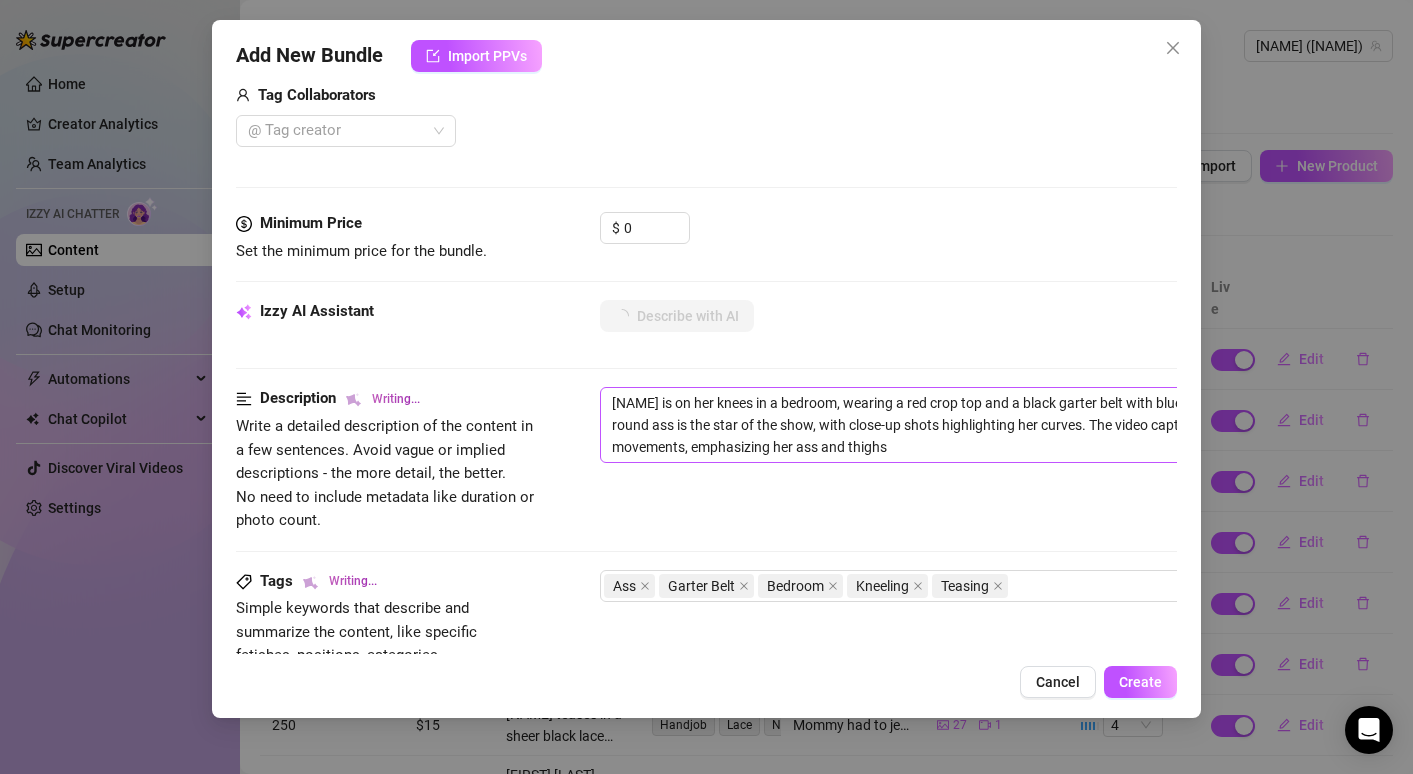 type on "[NAME] is on her knees in a bedroom, wearing a red crop top and a black garter belt with blue panties. Her round ass is the star of the show, with close-up shots highlighting her curves. The video captures her teasing movements, emphasizing her ass and thighs as" 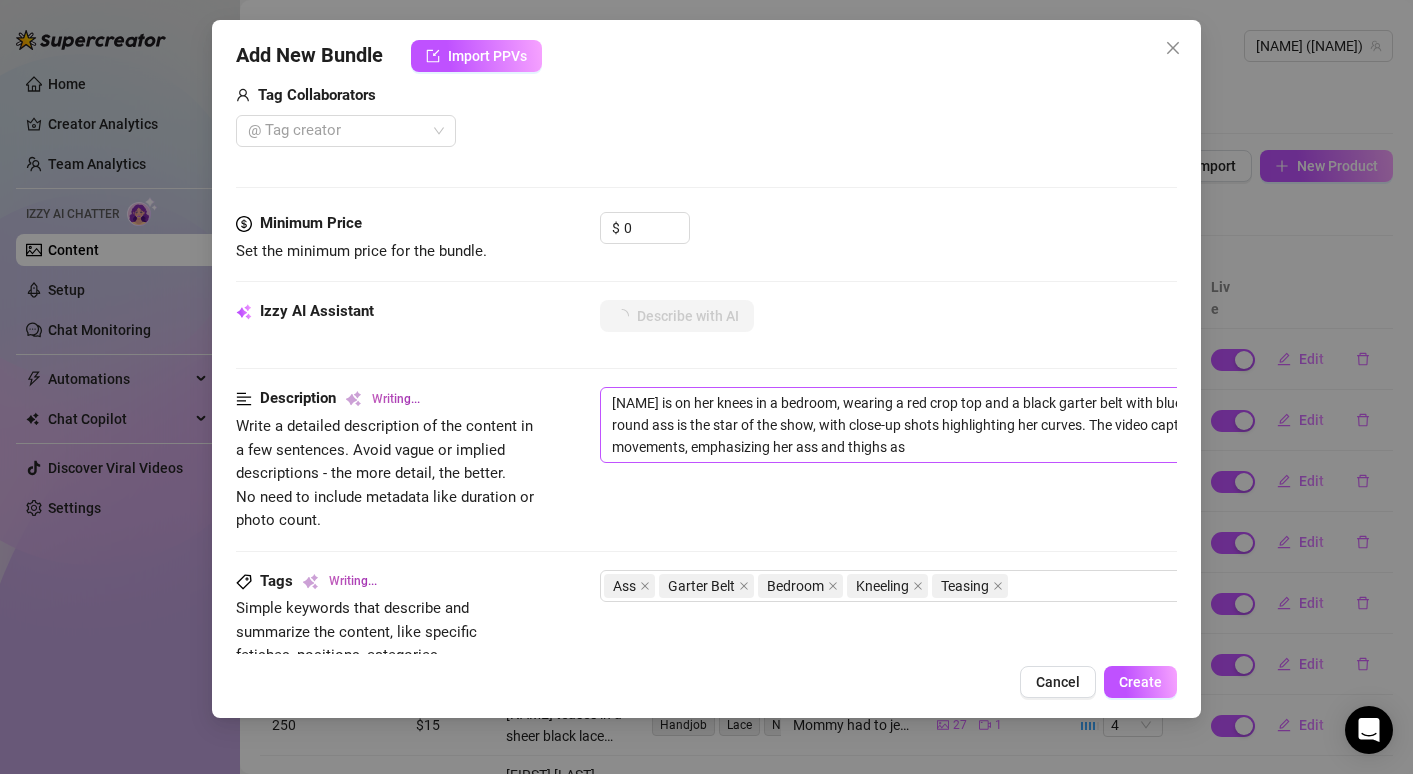 type on "[NAME] is on her knees in a bedroom, wearing a red crop top and a black garter belt with blue panties. Her round ass is the star of the show, with close-up shots highlighting her curves. The video captures her teasing movements, emphasizing her ass and thighs as she" 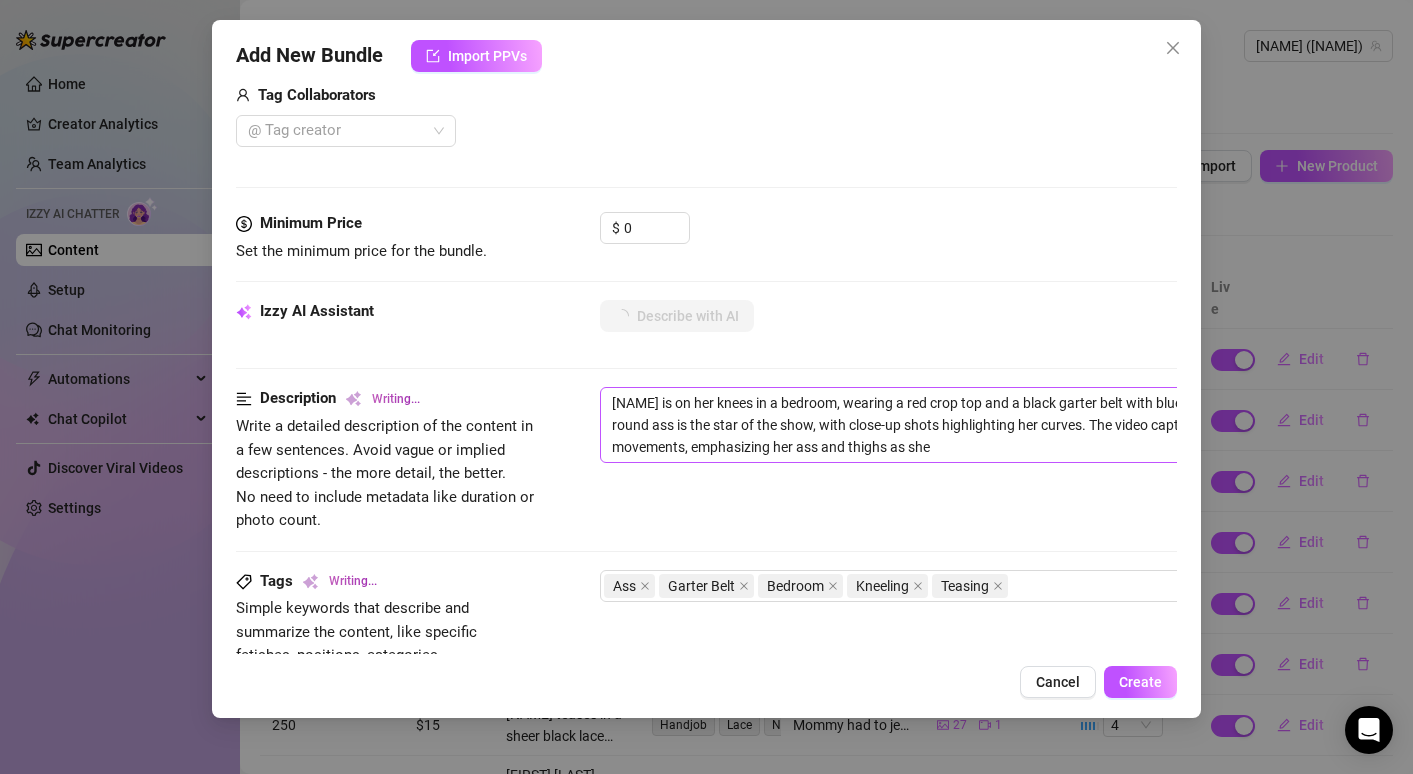 type on "[NAME] is on her knees in a bedroom, wearing a red crop top and a black garter belt with blue panties. Her round ass is the star of the show, with close-up shots highlighting her curves. The video captures her teasing movements, emphasizing her ass and thighs as she poses" 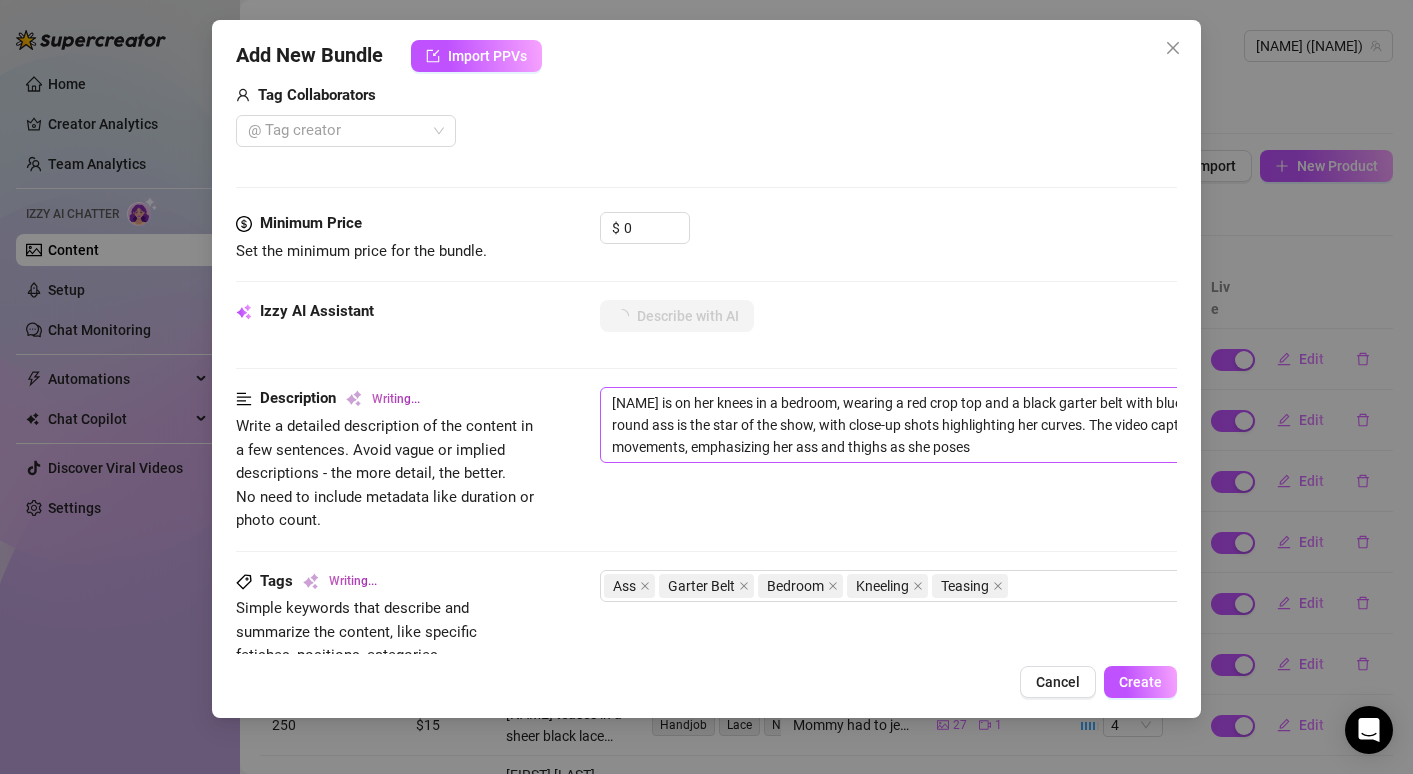 type on "[FIRST] [LAST] is on her knees in a bedroom, wearing a red crop top and a black garter belt with blue panties. Her round ass is the star of the show, with close-up shots highlighting her curves. The video captures her teasing movements, emphasizing her ass and thighs as she poses seductively on" 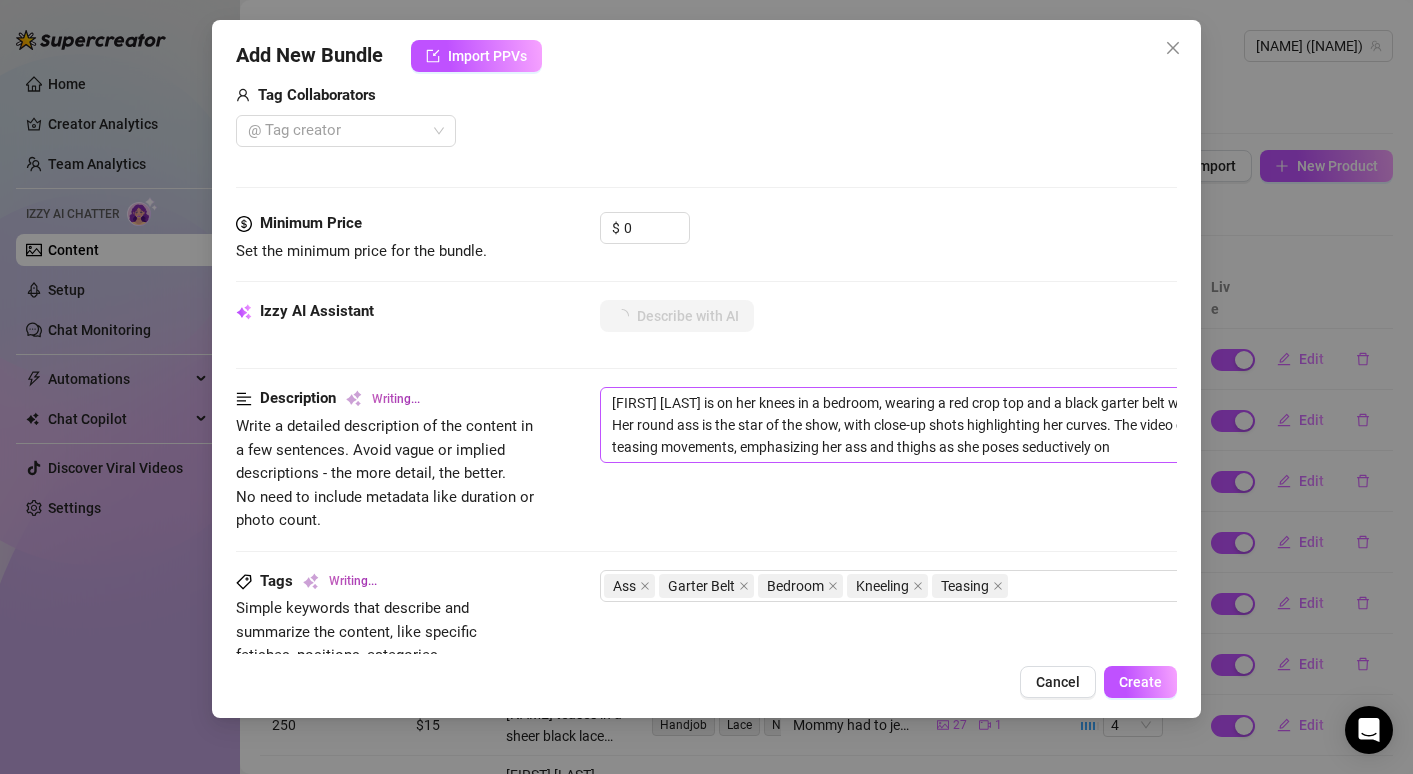 type on "[FIRST] [LAST] is on her knees in a bedroom, wearing a red crop top and a black garter belt with blue panties. Her round ass is the star of the show, with close-up shots highlighting her curves. The video captures her teasing movements, emphasizing her ass and thighs as she poses seductively on" 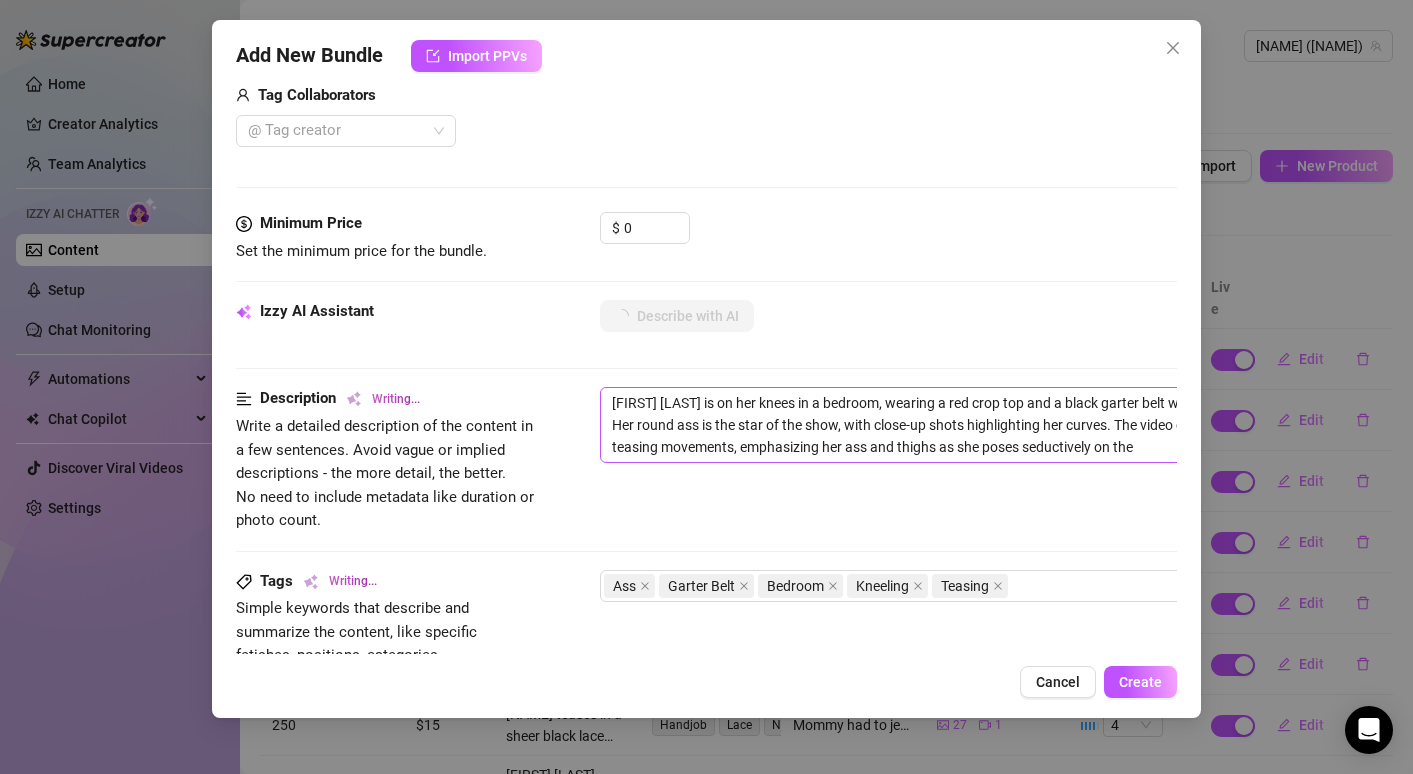 type on "[FIRST] [LAST] is on her knees in a bedroom, wearing a red crop top and a black garter belt with blue panties. Her round ass is the star of the show, with close-up shots highlighting her curves. The video captures her teasing movements, emphasizing her ass and thighs as she poses seductively on the bed." 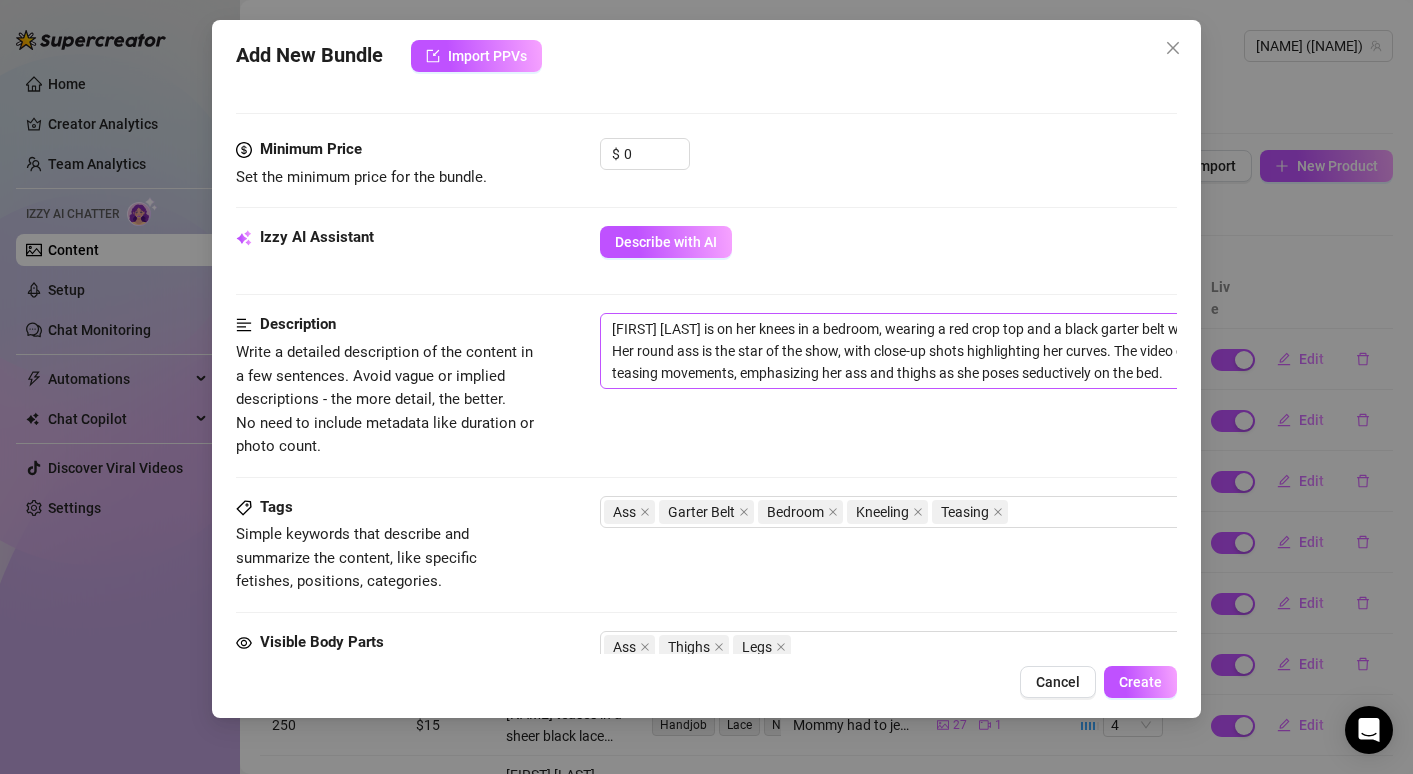 scroll, scrollTop: 608, scrollLeft: 0, axis: vertical 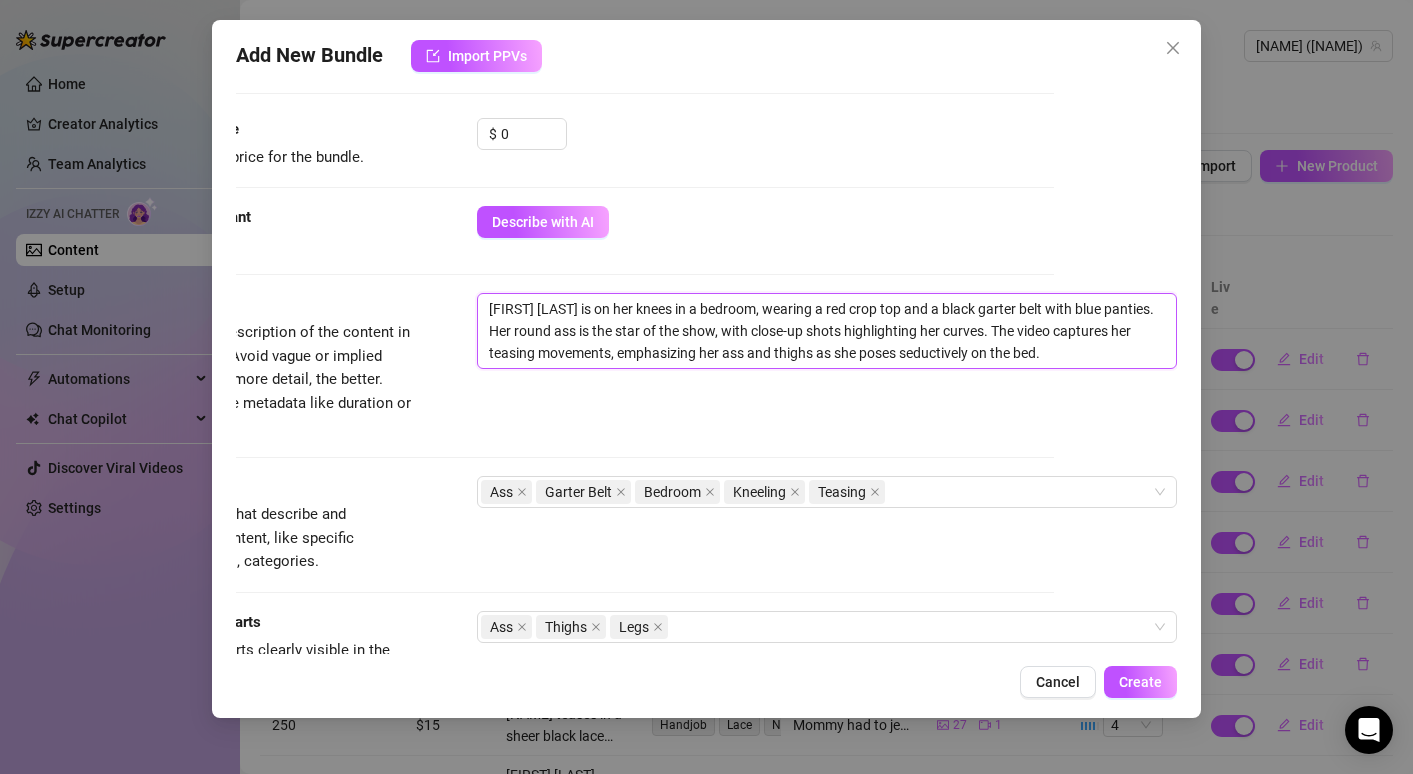 drag, startPoint x: 905, startPoint y: 336, endPoint x: 1159, endPoint y: 379, distance: 257.61404 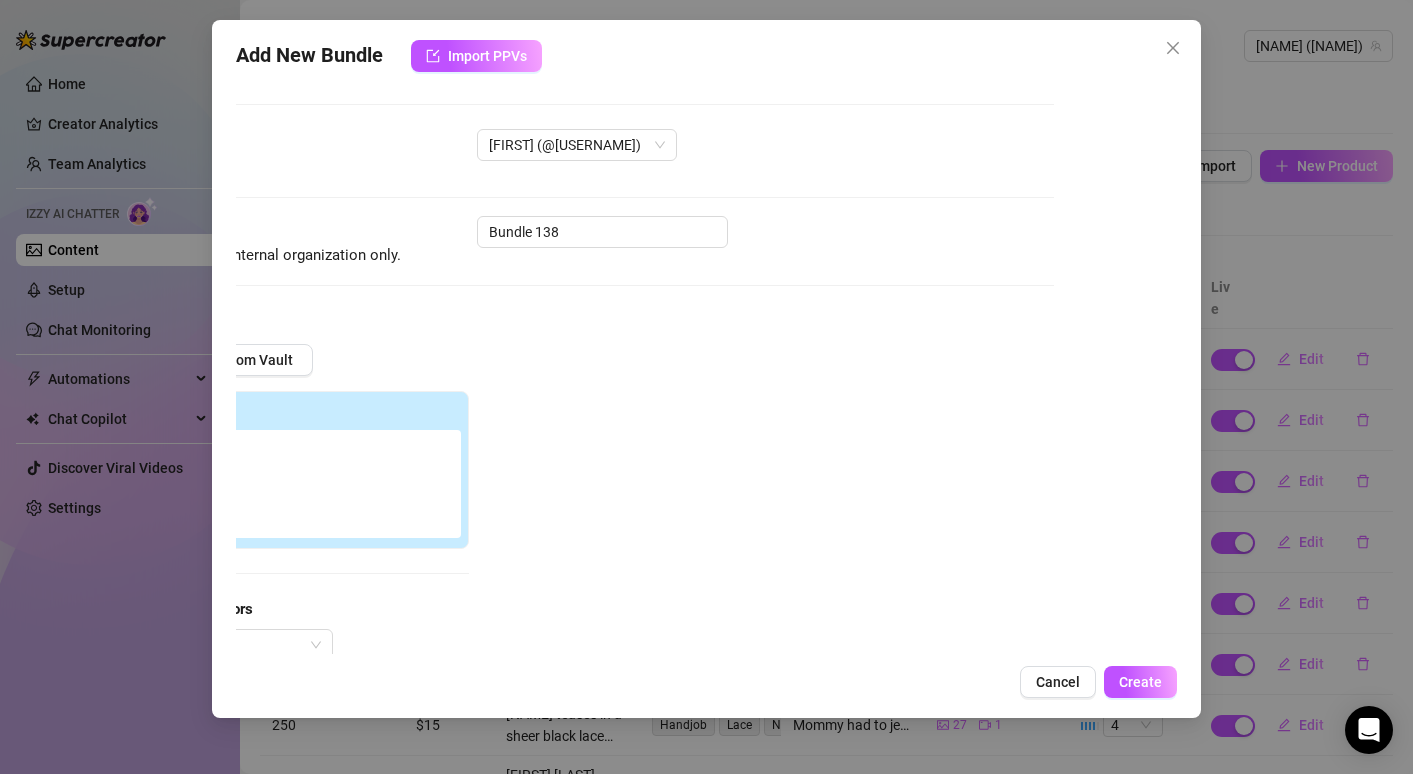 scroll, scrollTop: 0, scrollLeft: 0, axis: both 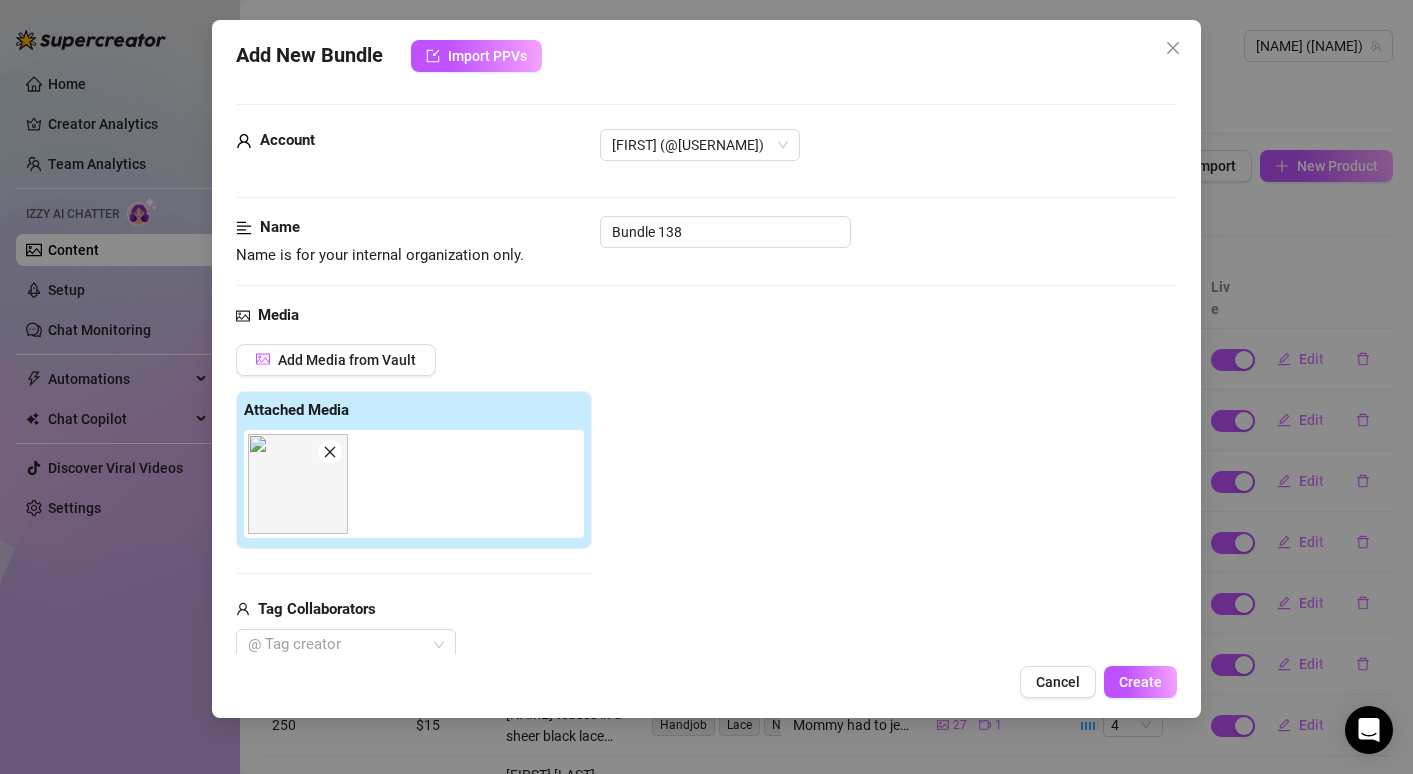 click on "Media Add Media from Vault Attached Media [TIME] Tag Collaborators @ Tag creator" at bounding box center [706, 515] 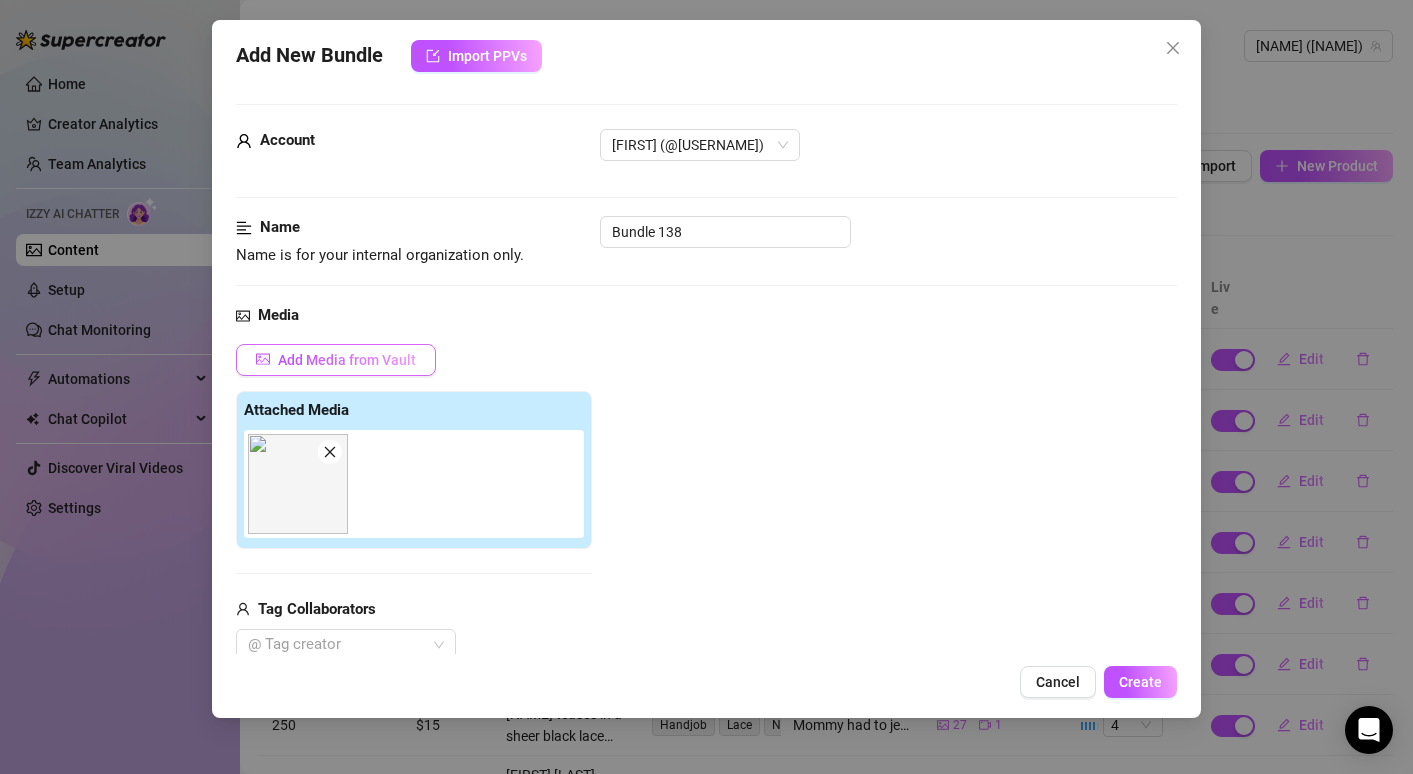 click on "Add Media from Vault" at bounding box center [347, 360] 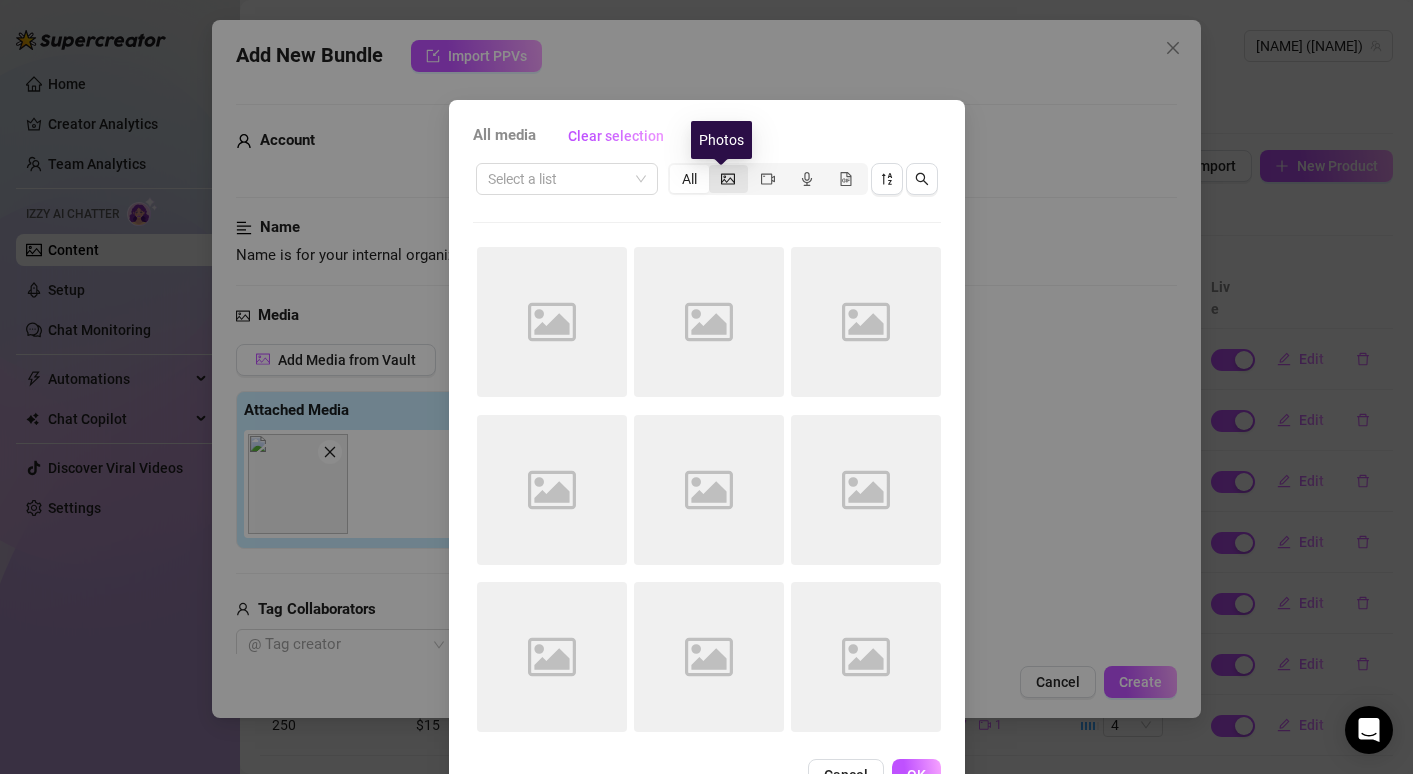 click 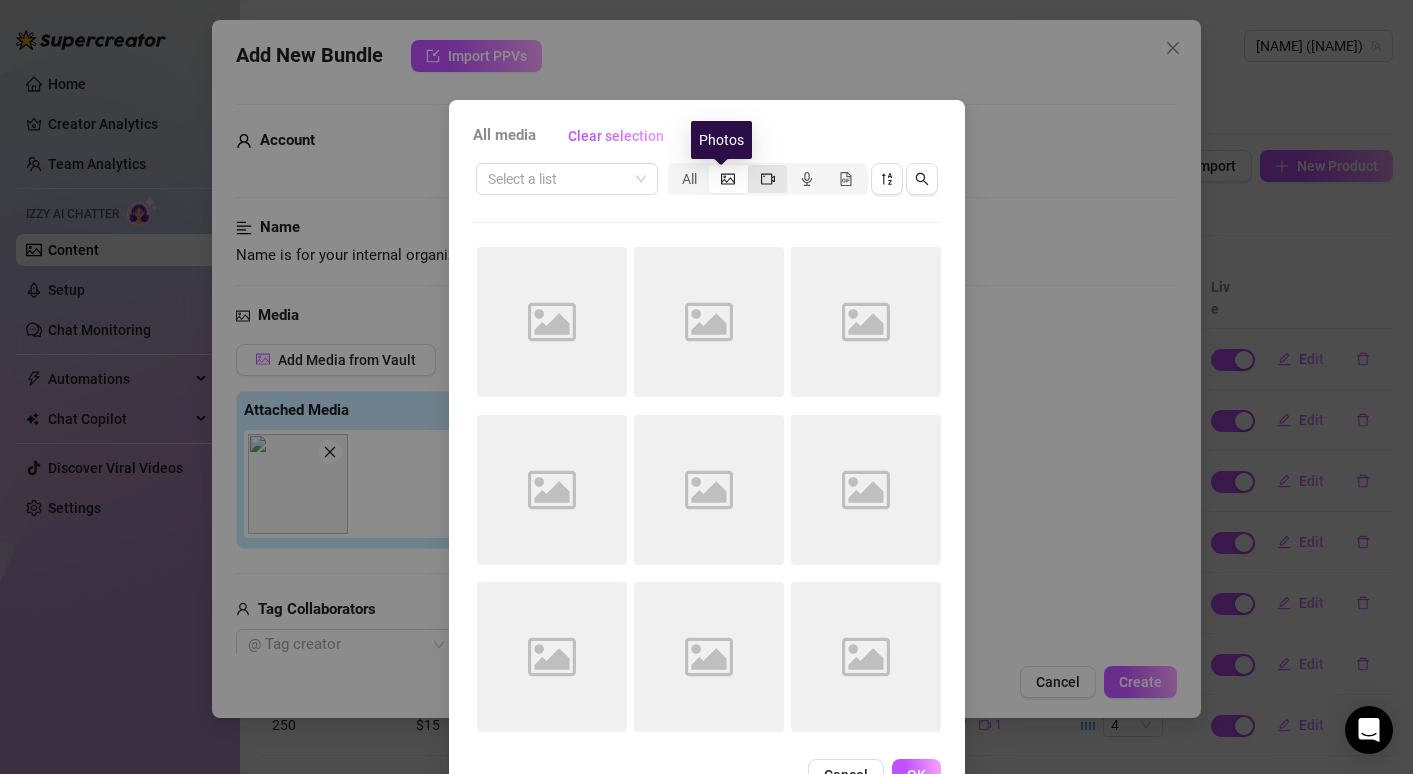 click 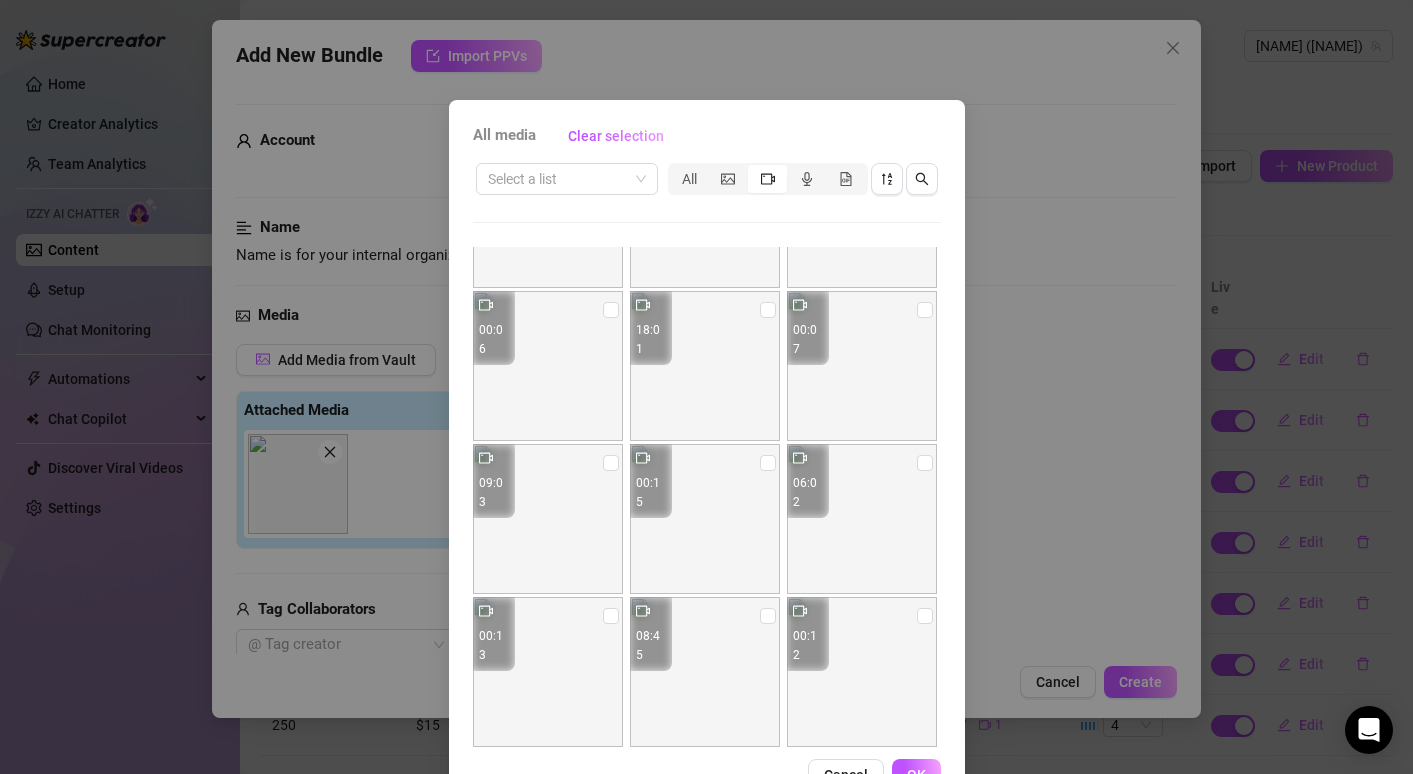 scroll, scrollTop: 754, scrollLeft: 0, axis: vertical 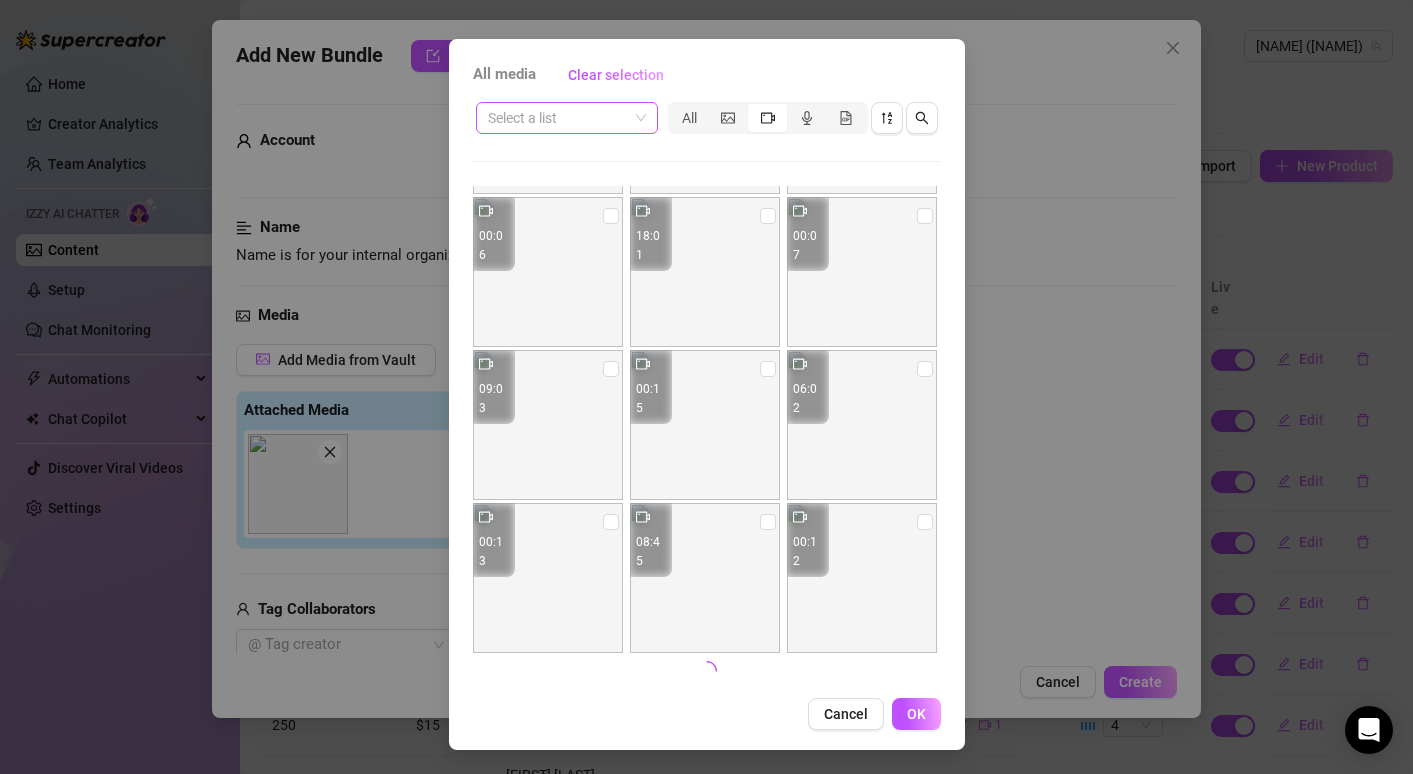 click at bounding box center [558, 118] 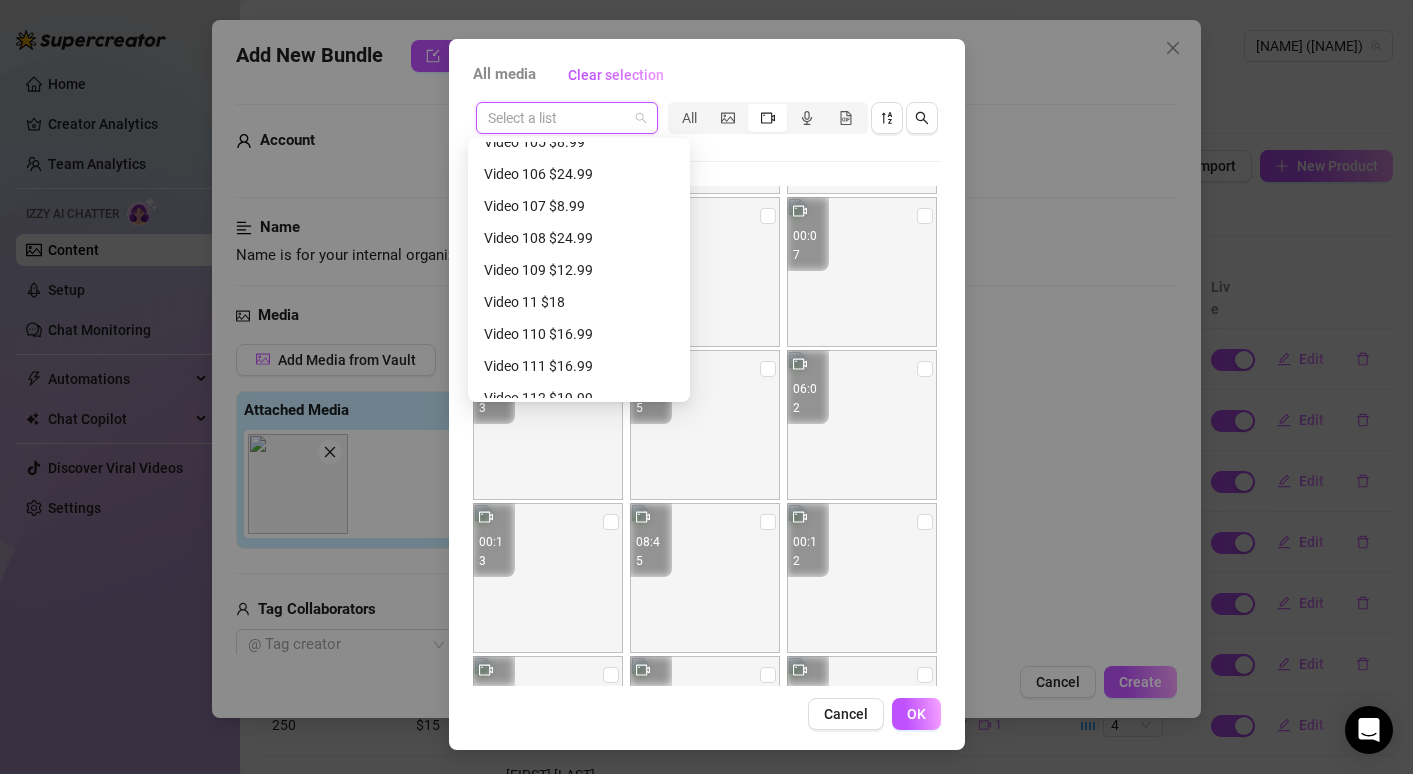 scroll, scrollTop: 1466, scrollLeft: 0, axis: vertical 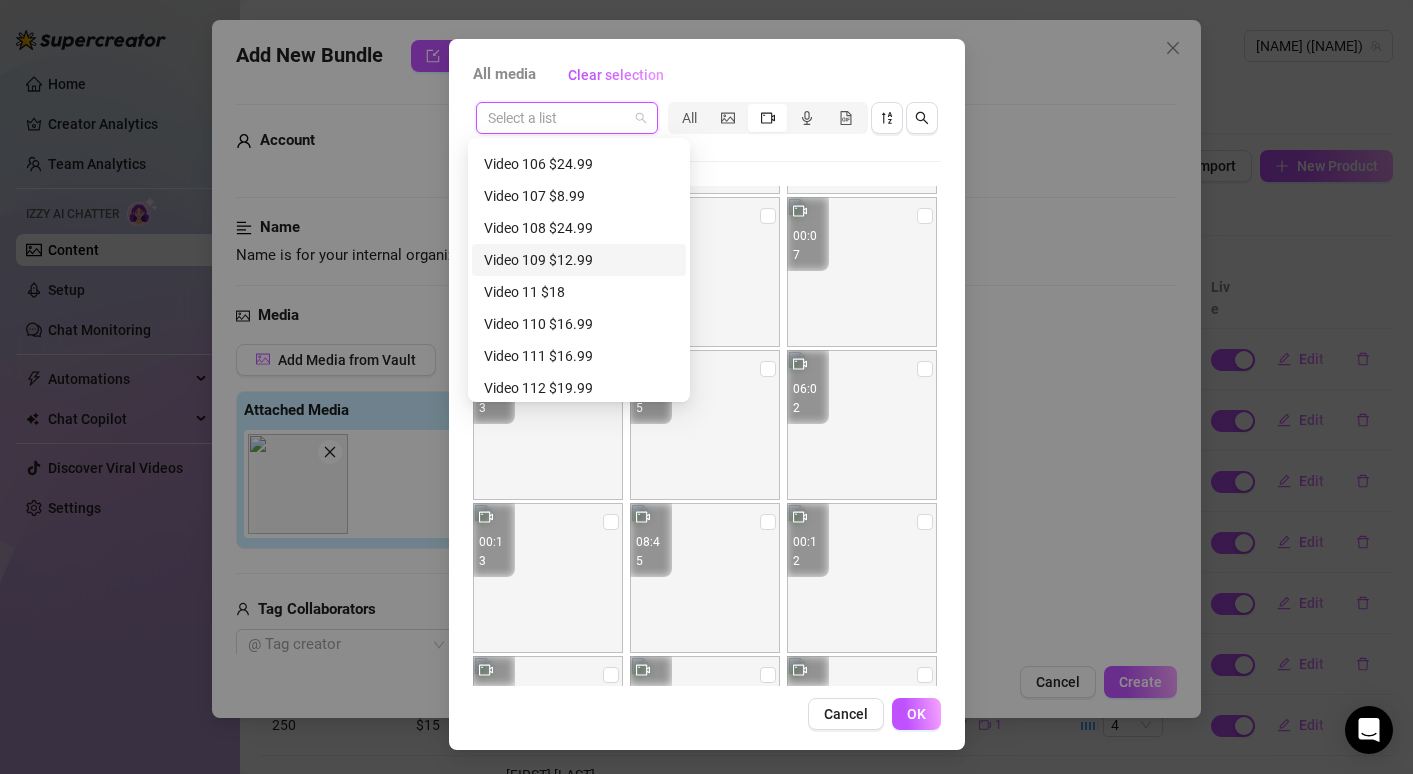 click on "Video 109 $12.99" at bounding box center [579, 260] 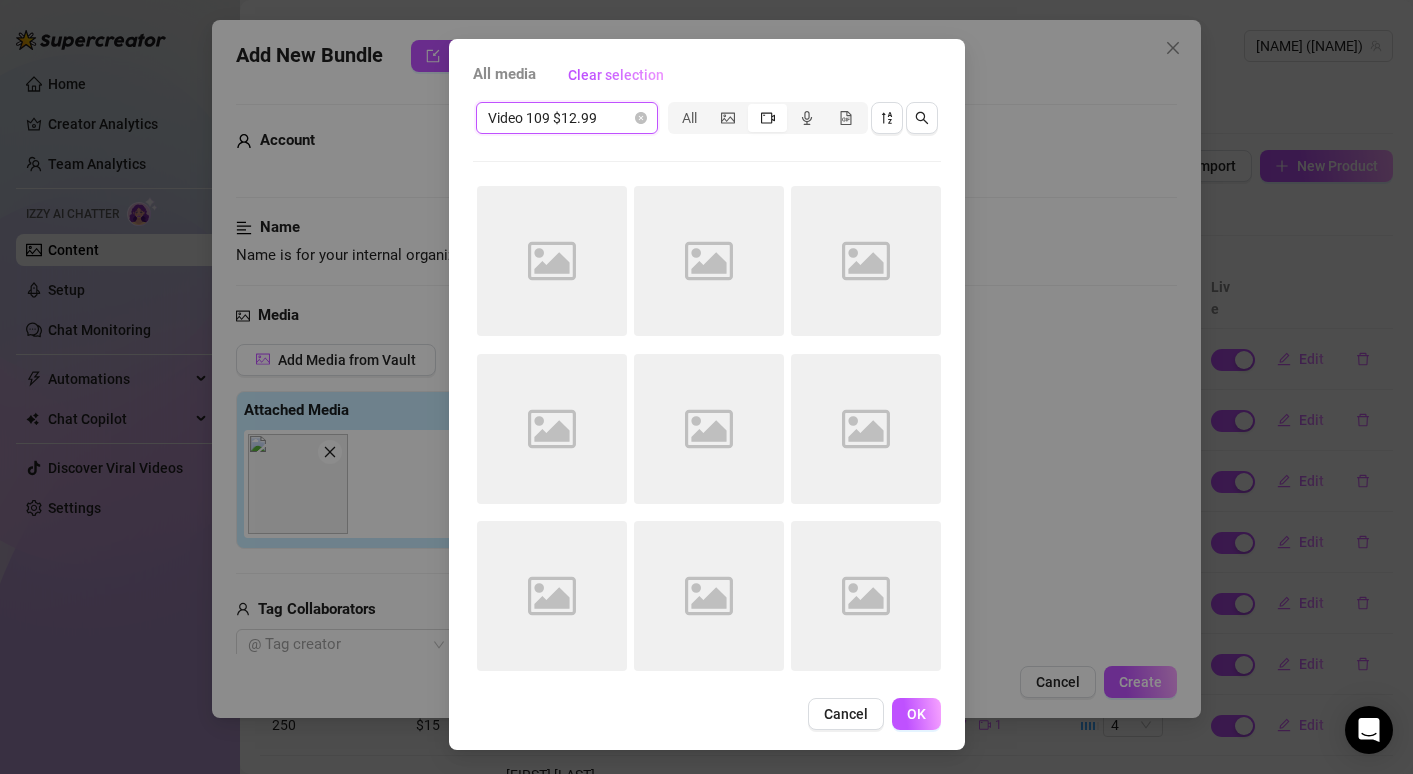 scroll, scrollTop: 0, scrollLeft: 0, axis: both 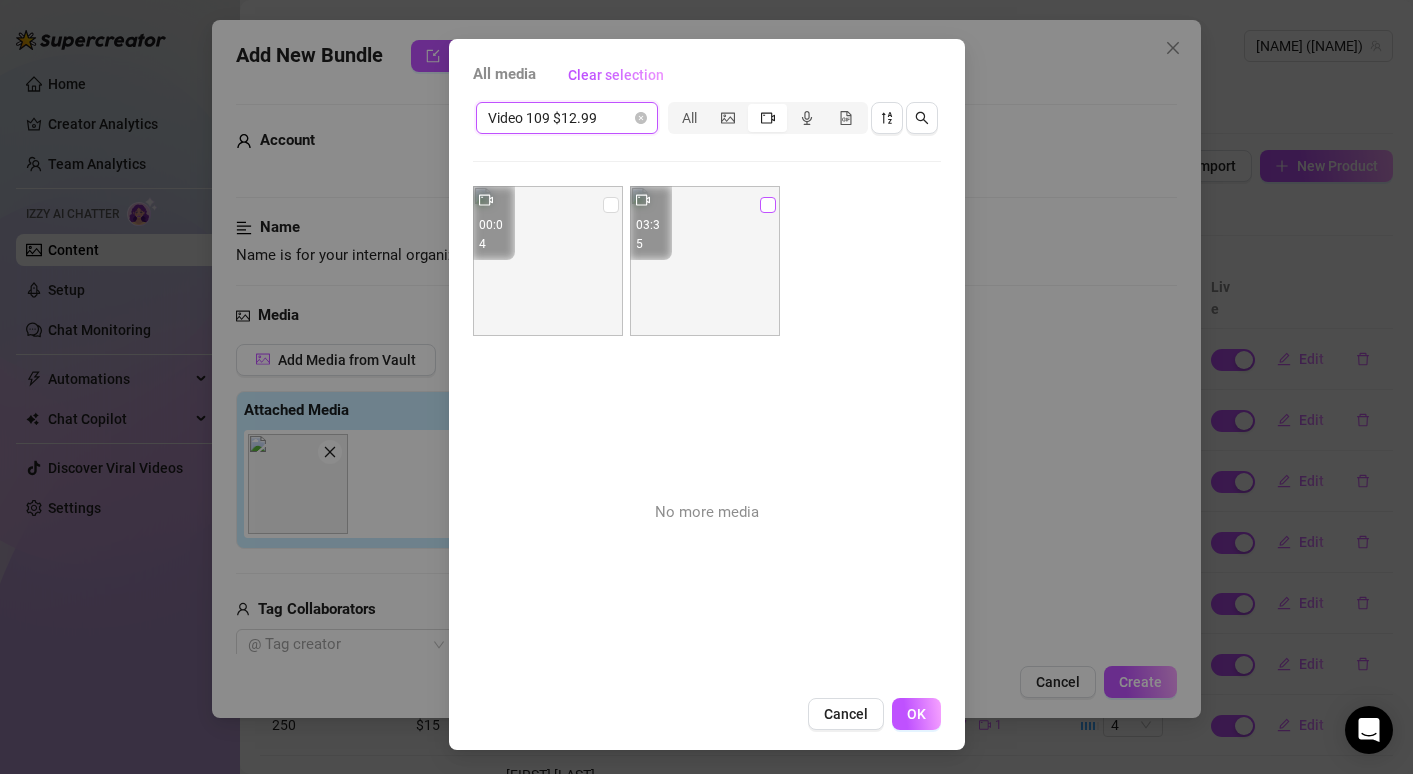 click at bounding box center [768, 205] 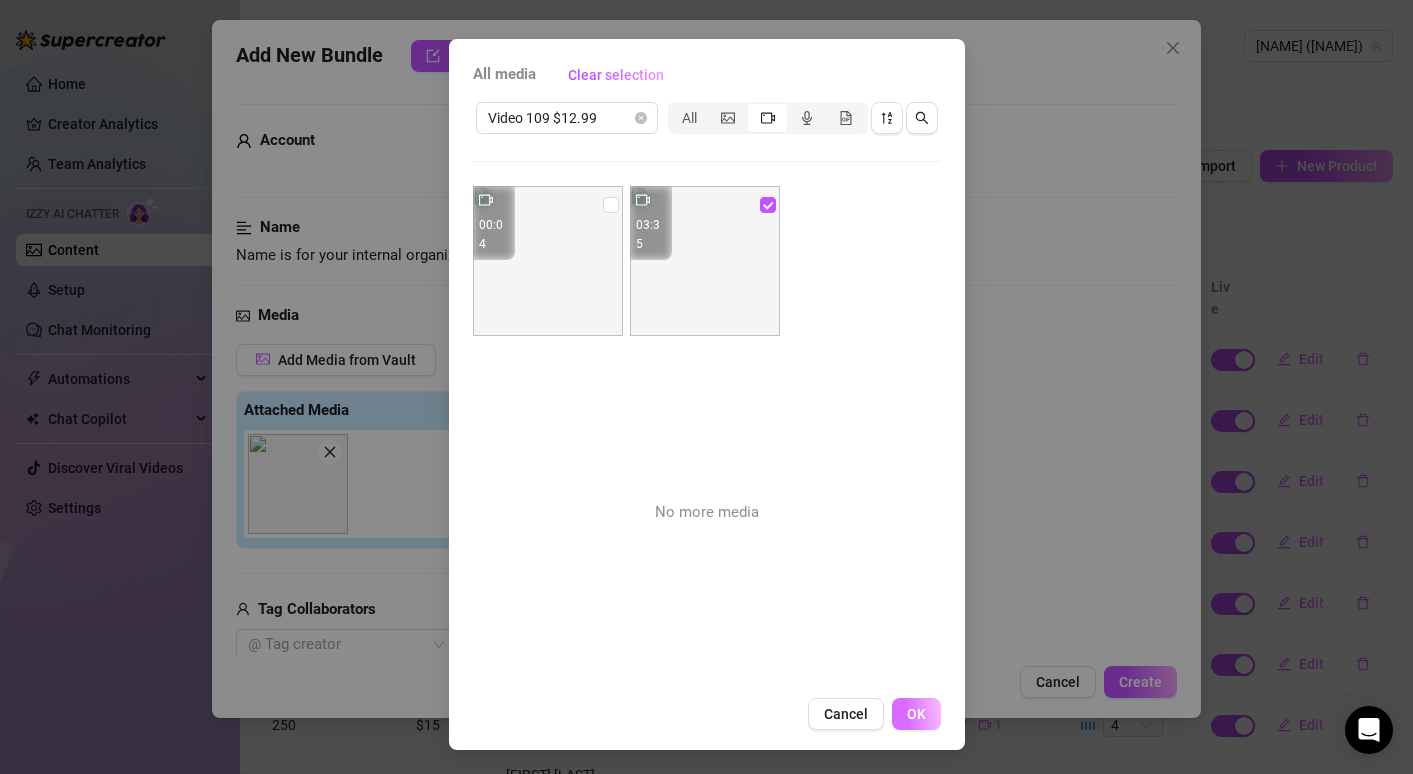 click on "OK" at bounding box center [916, 714] 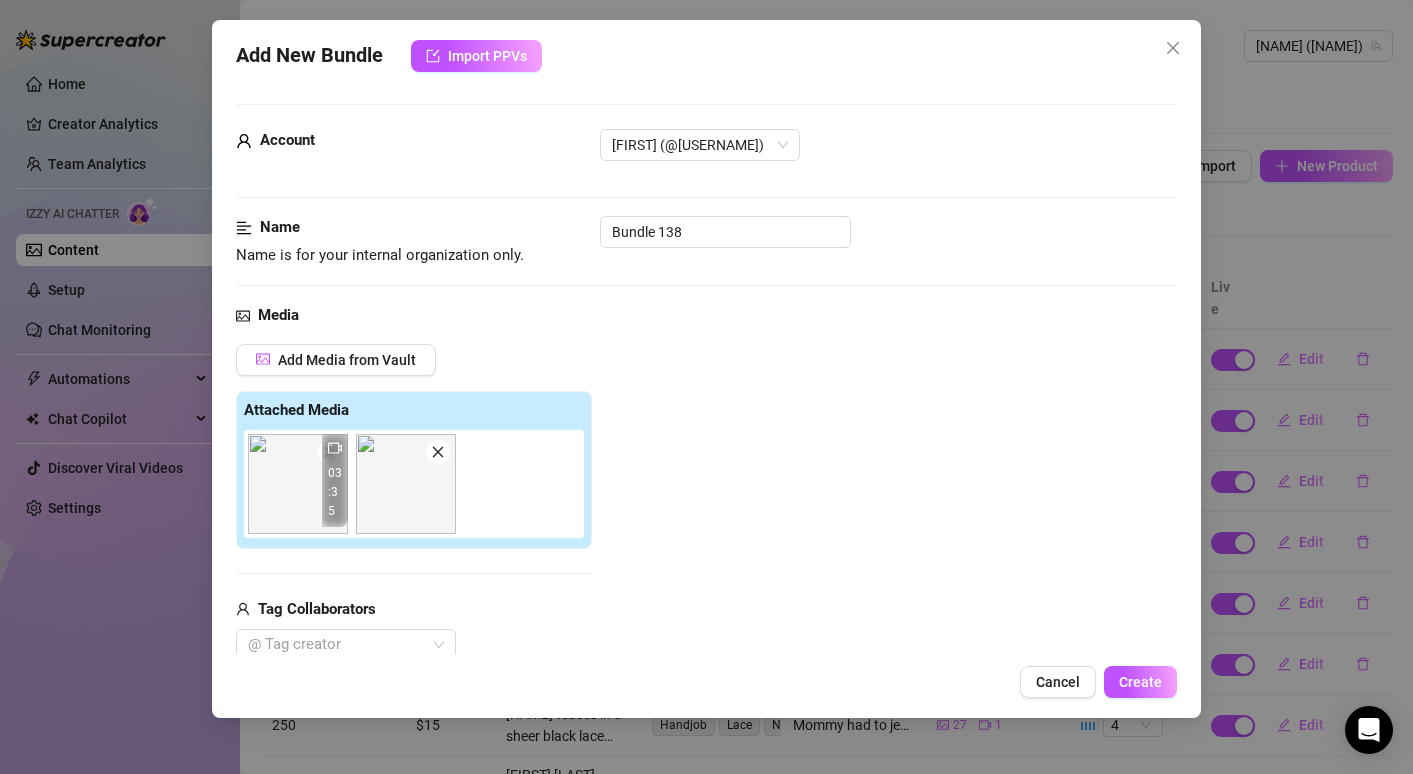 click on "03:35" at bounding box center (335, 480) 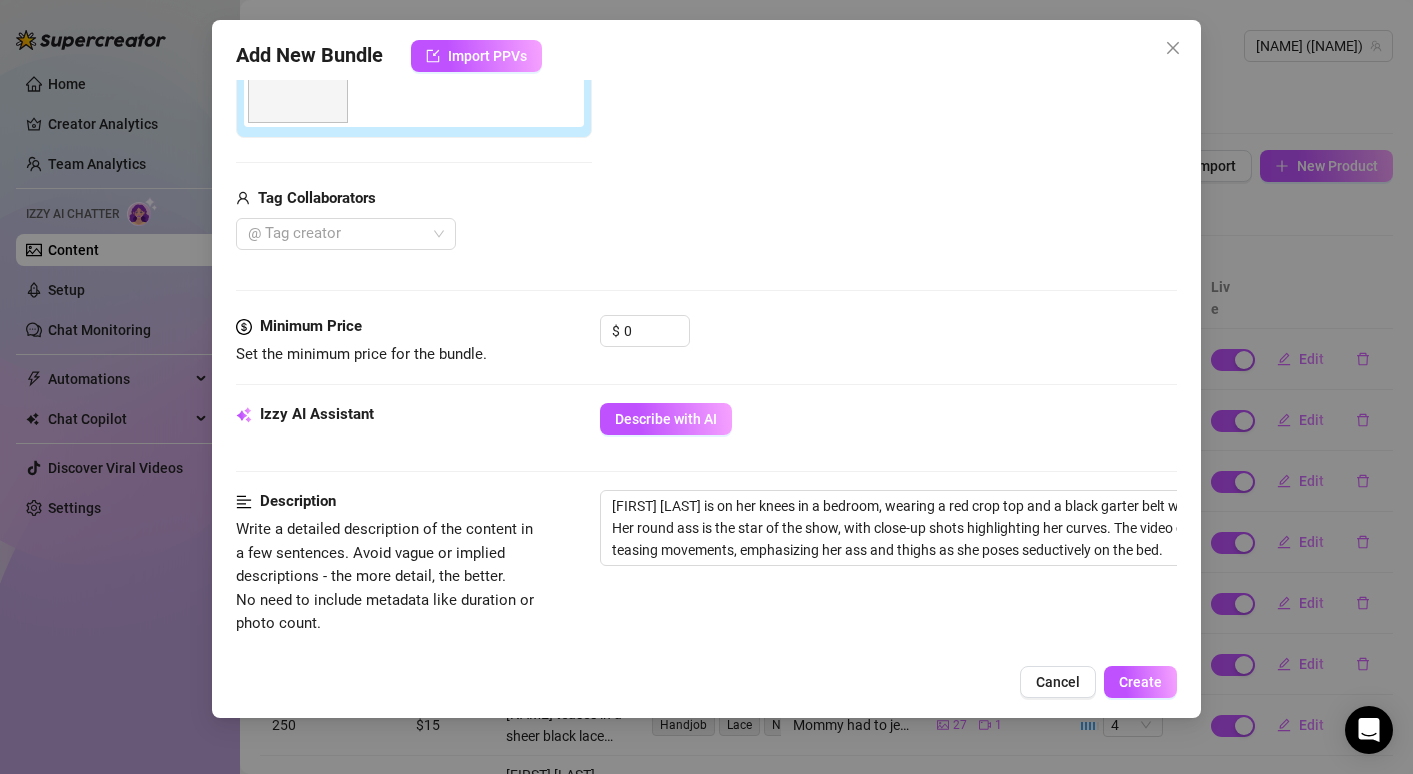 scroll, scrollTop: 421, scrollLeft: 0, axis: vertical 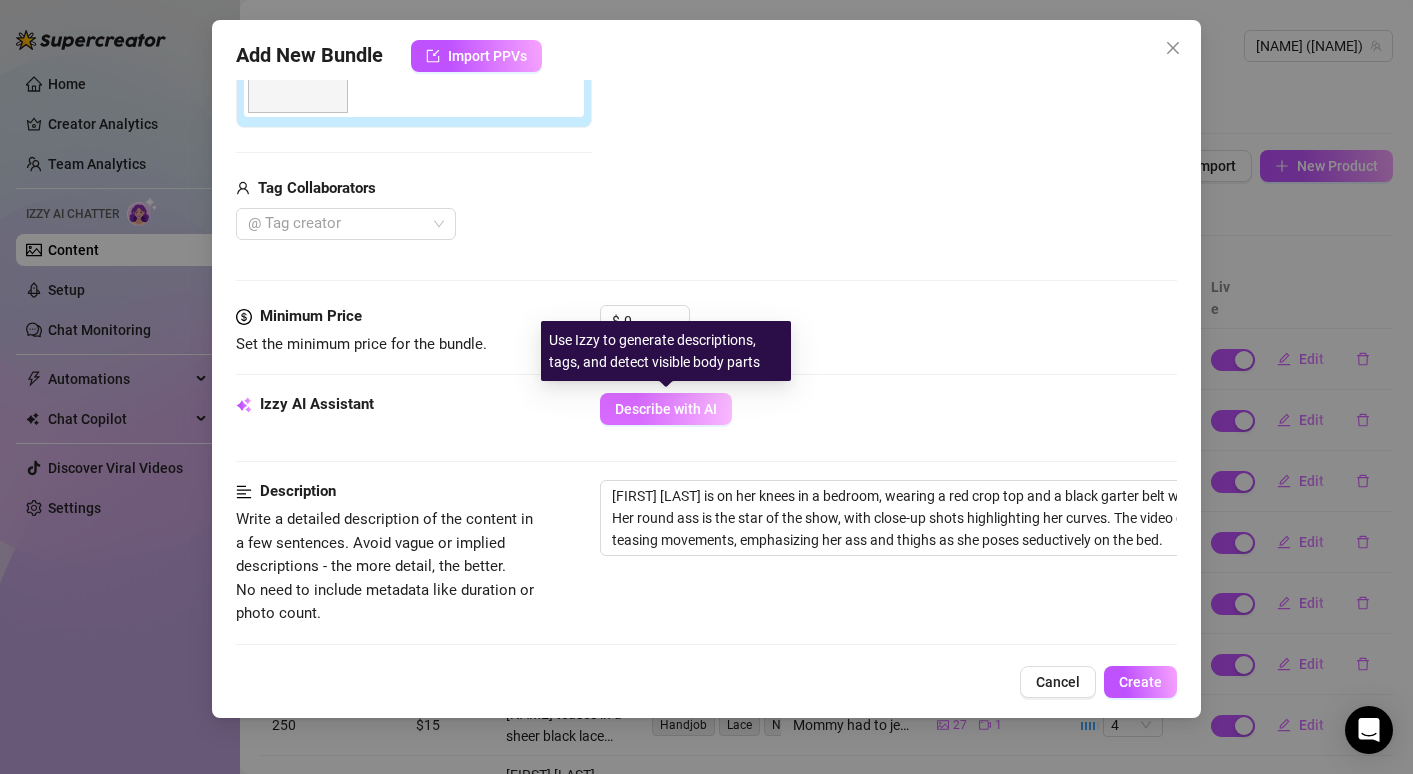 click on "Describe with AI" at bounding box center (666, 409) 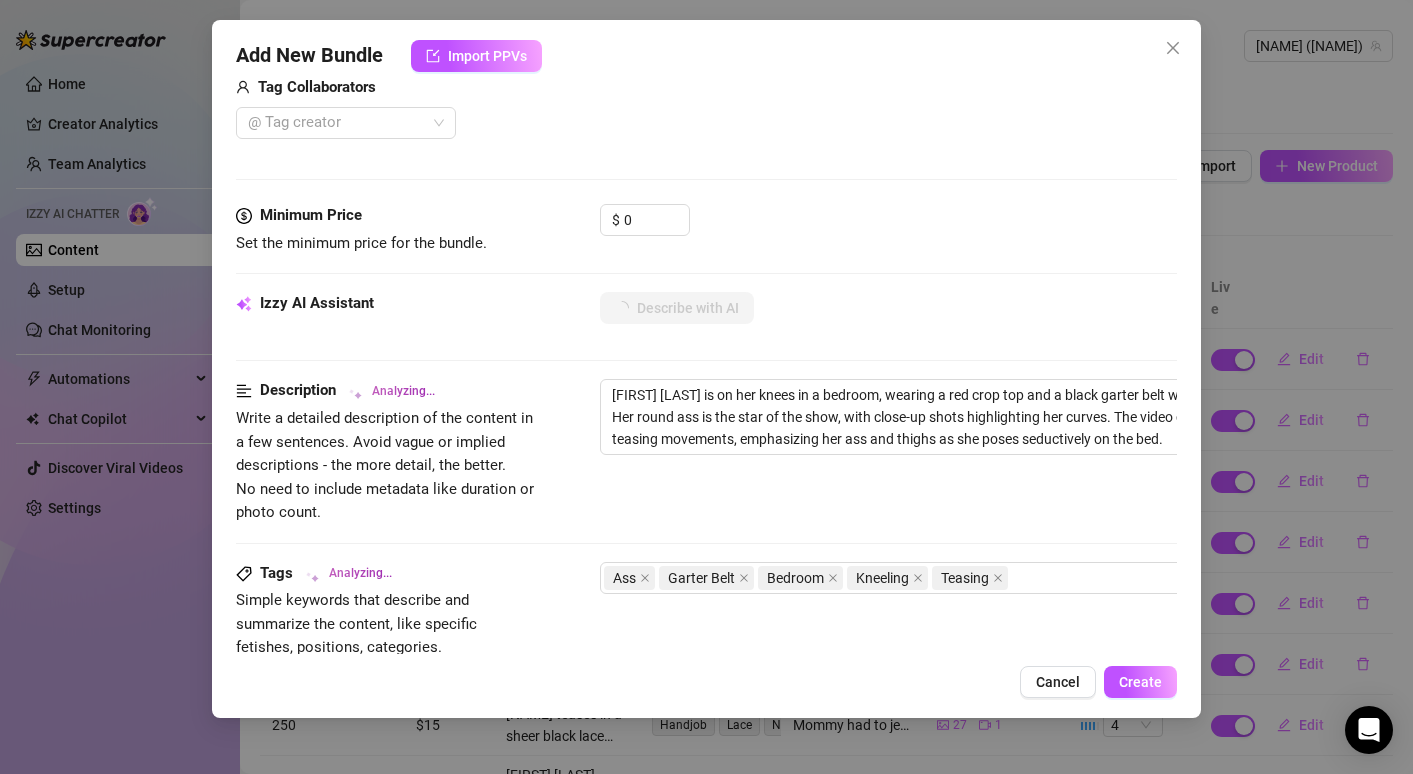 scroll, scrollTop: 540, scrollLeft: 0, axis: vertical 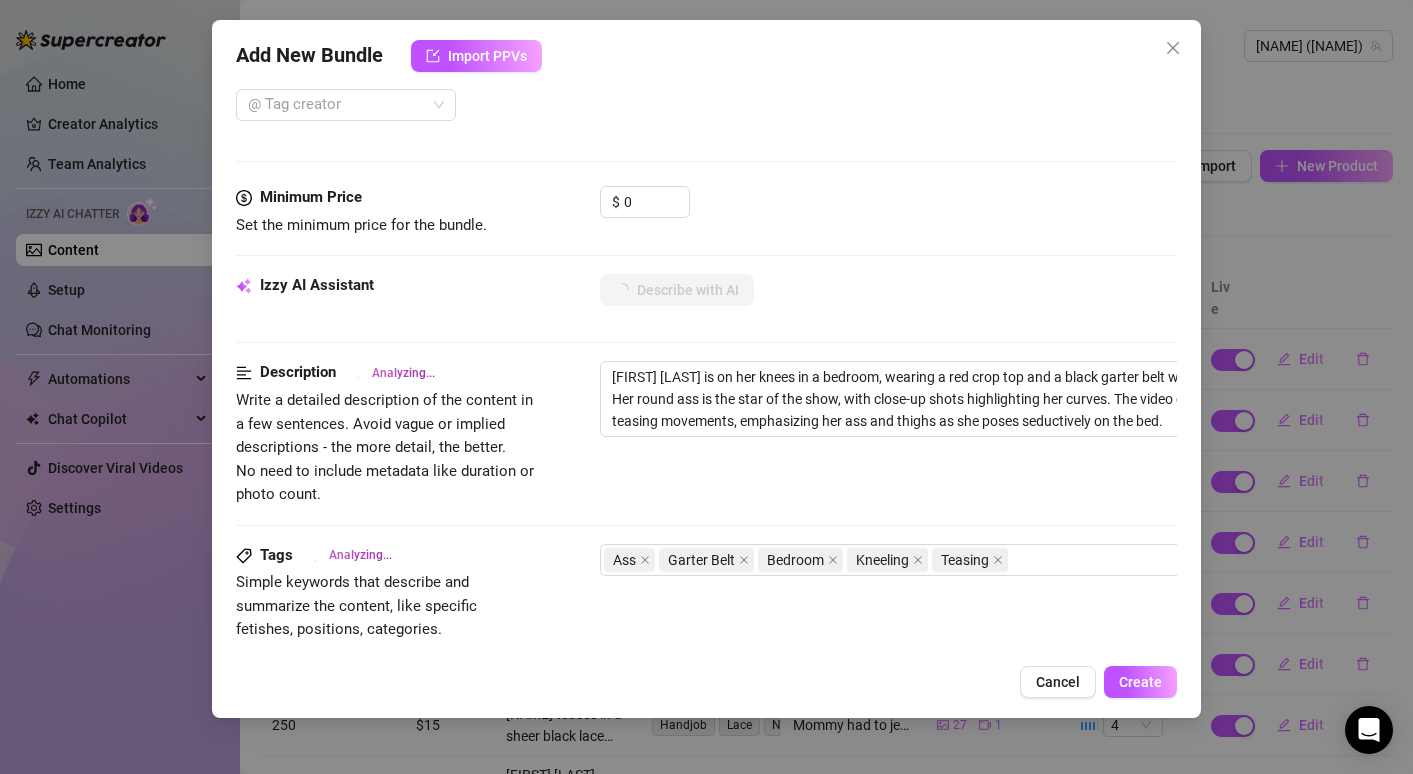 type on "Tanya" 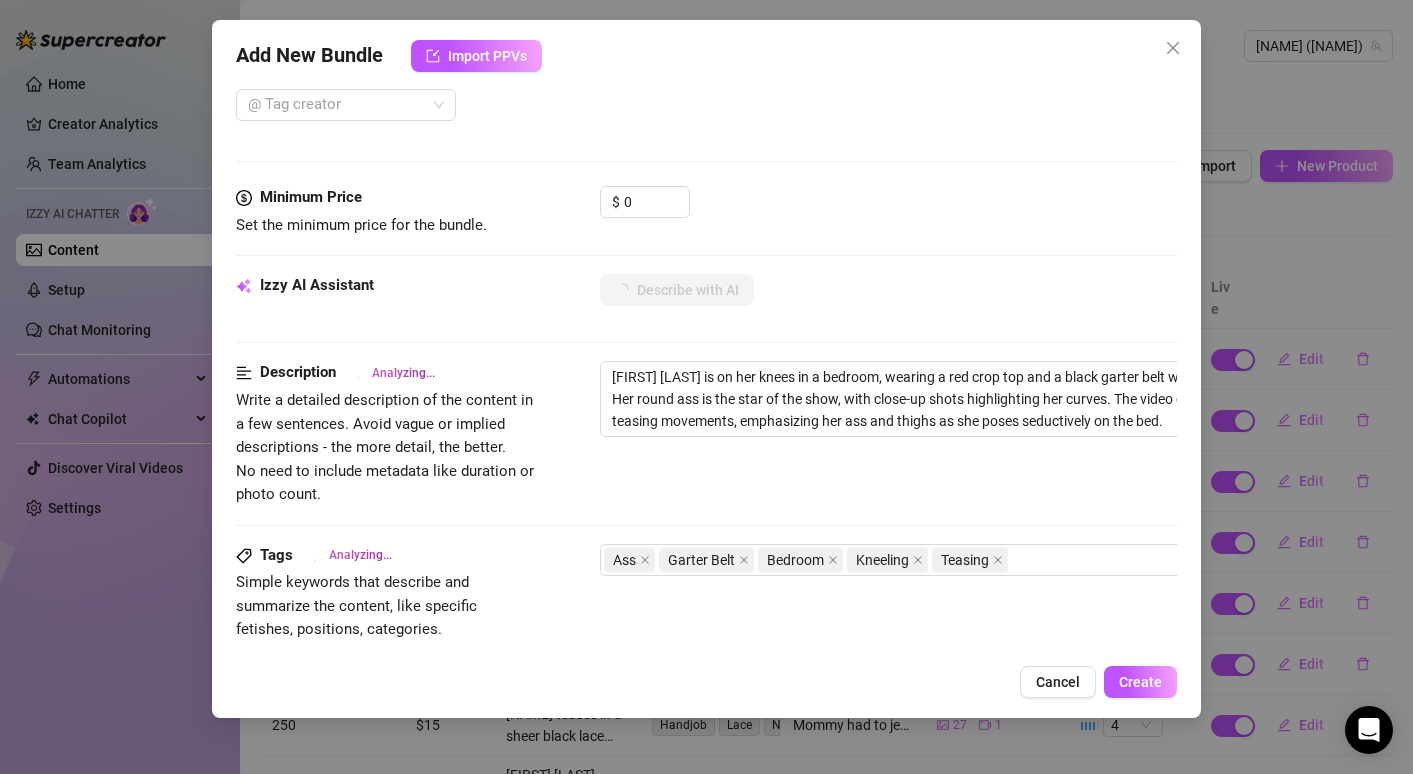 type on "Tanya" 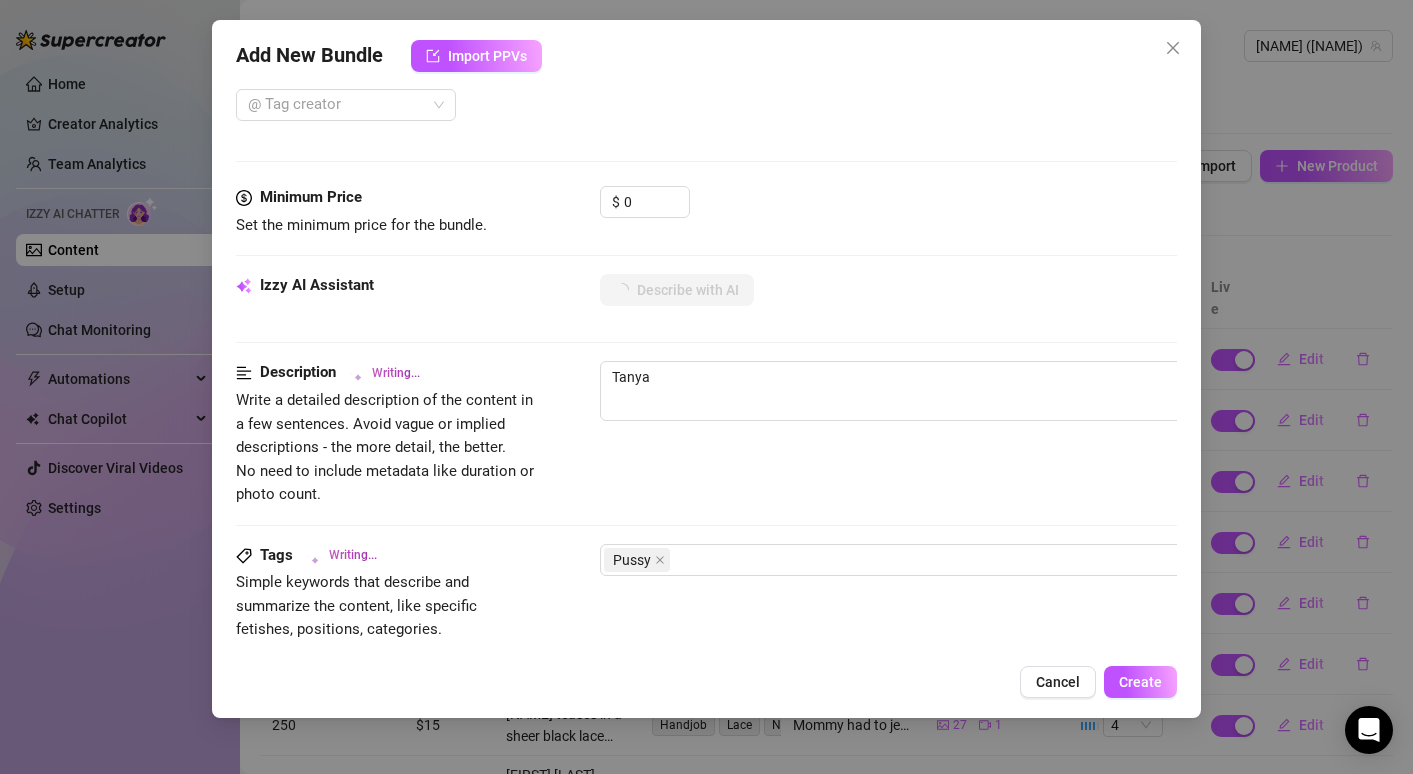 type on "Tanya Delight" 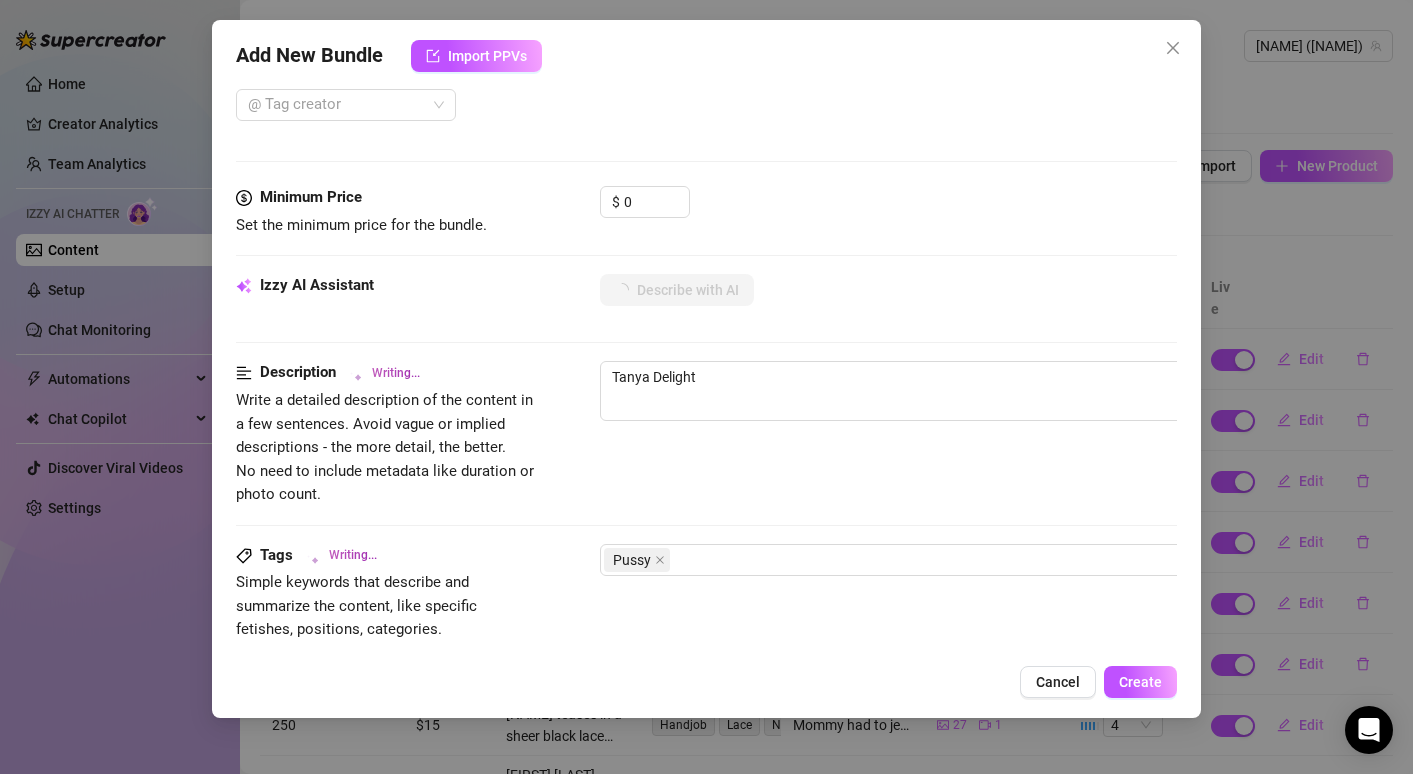 type on "[NAME] shows" 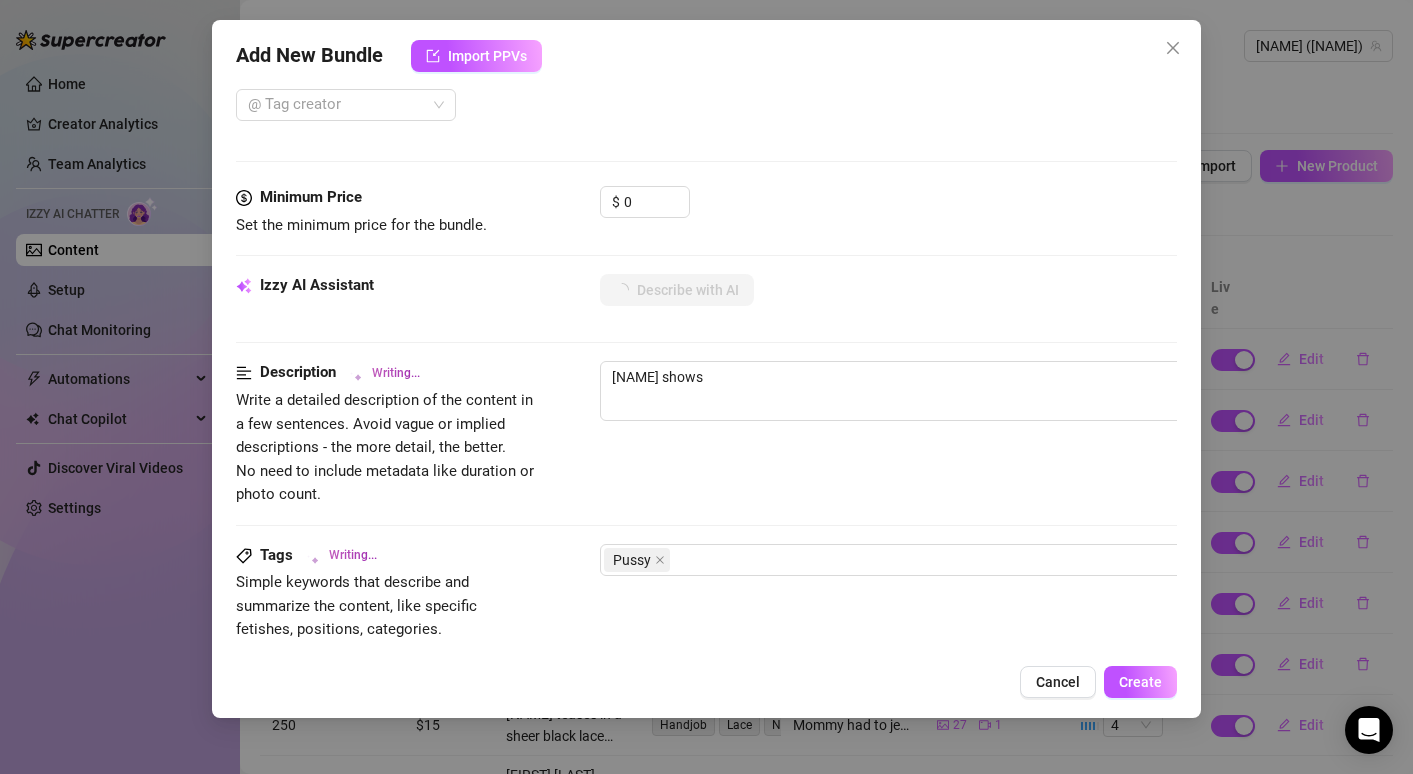 type on "[NAME] shows off" 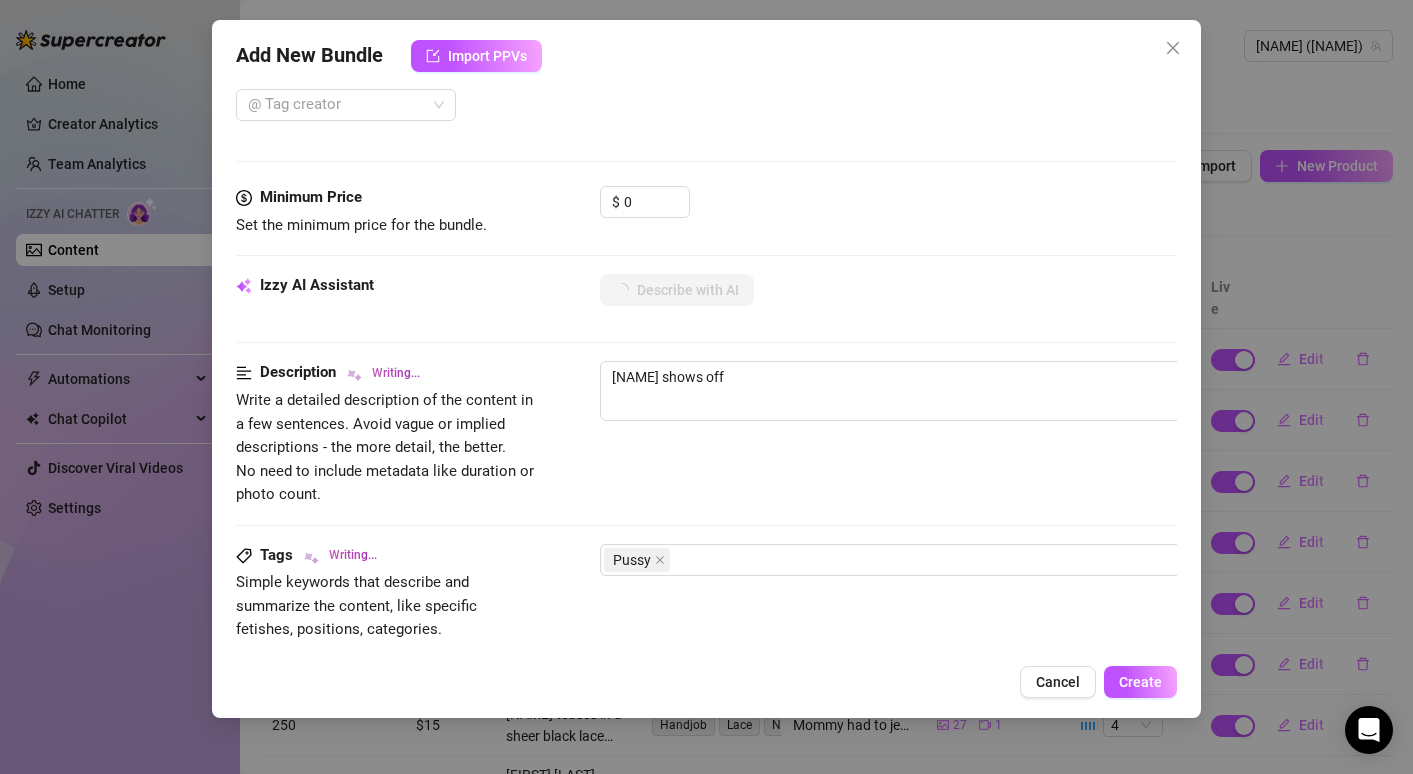 type on "[FIRST] [LAST] shows off her" 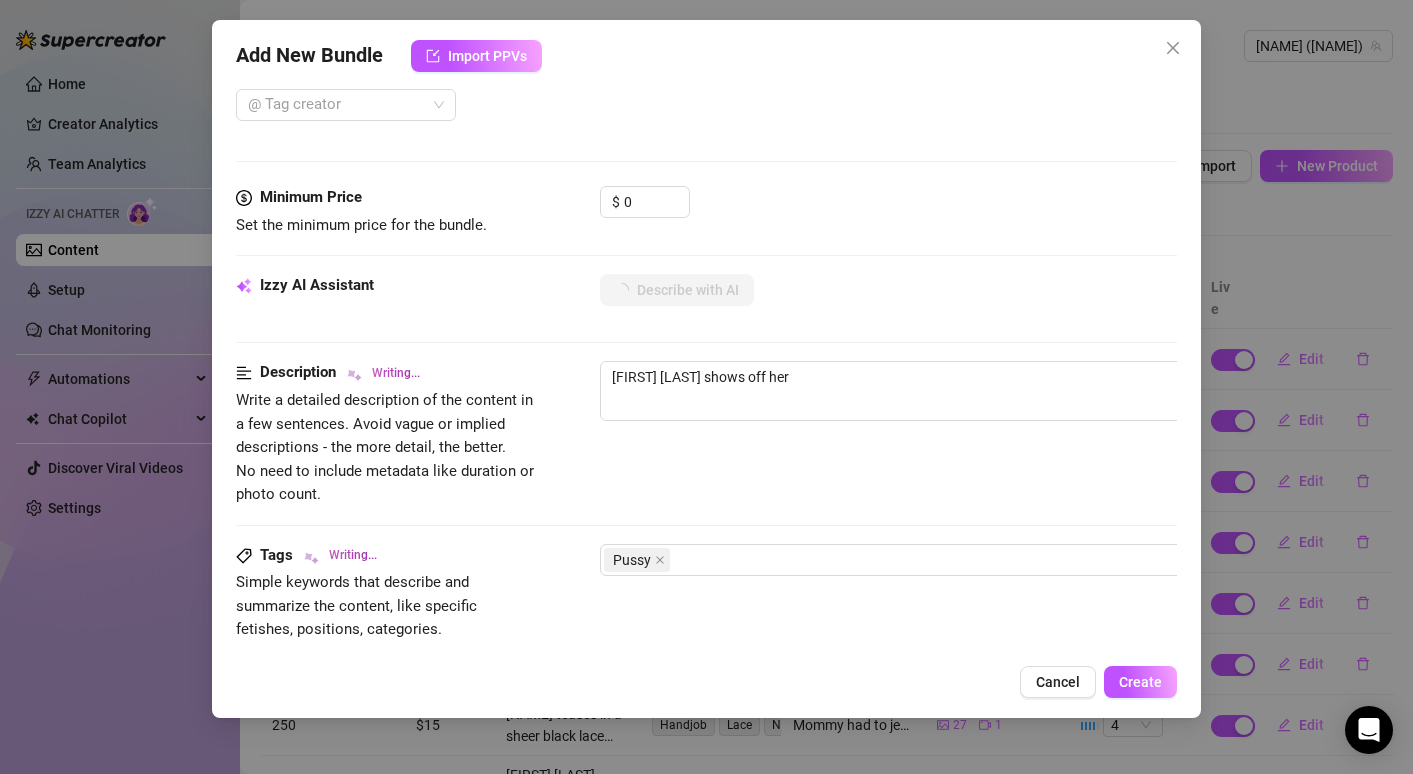 type on "[NAME] shows off her juicy" 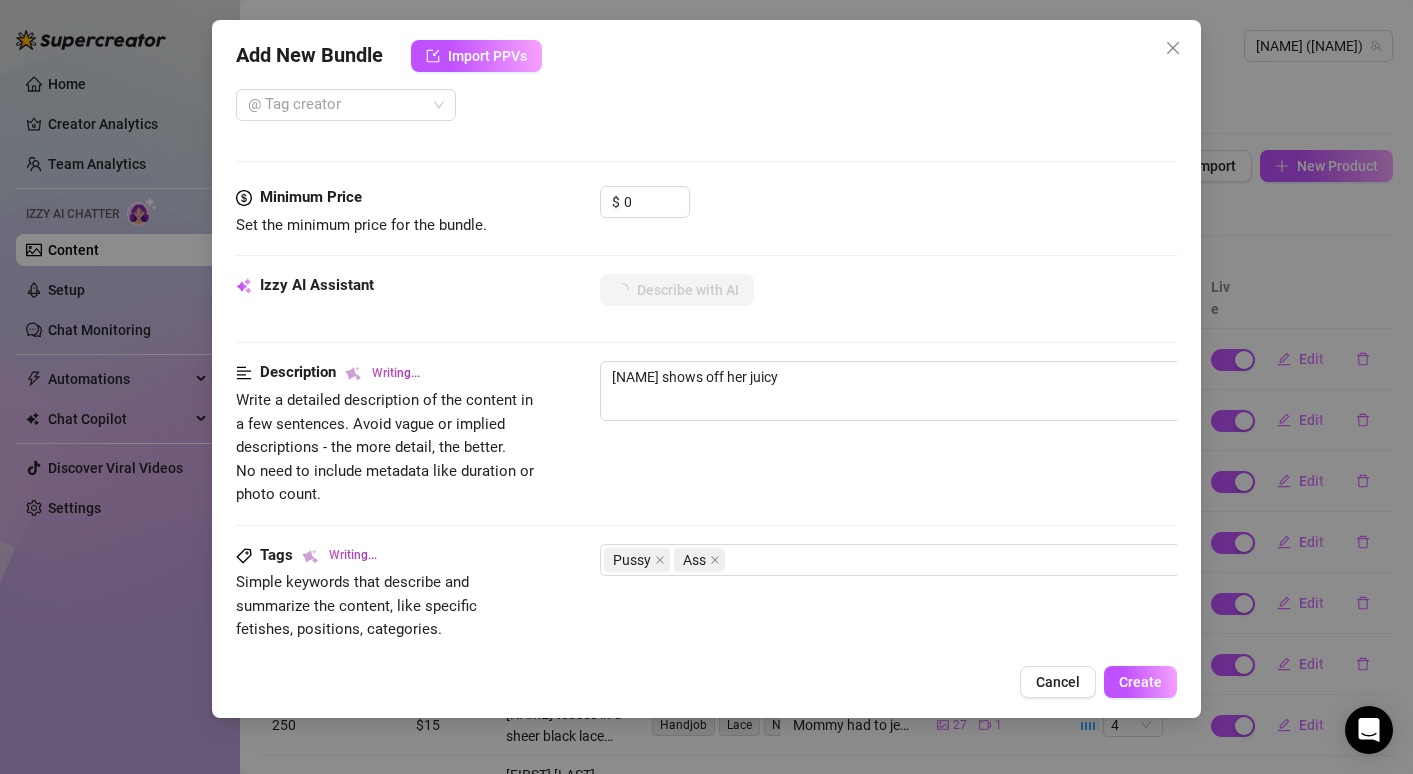 type on "[NAME] shows off her juicy pussy" 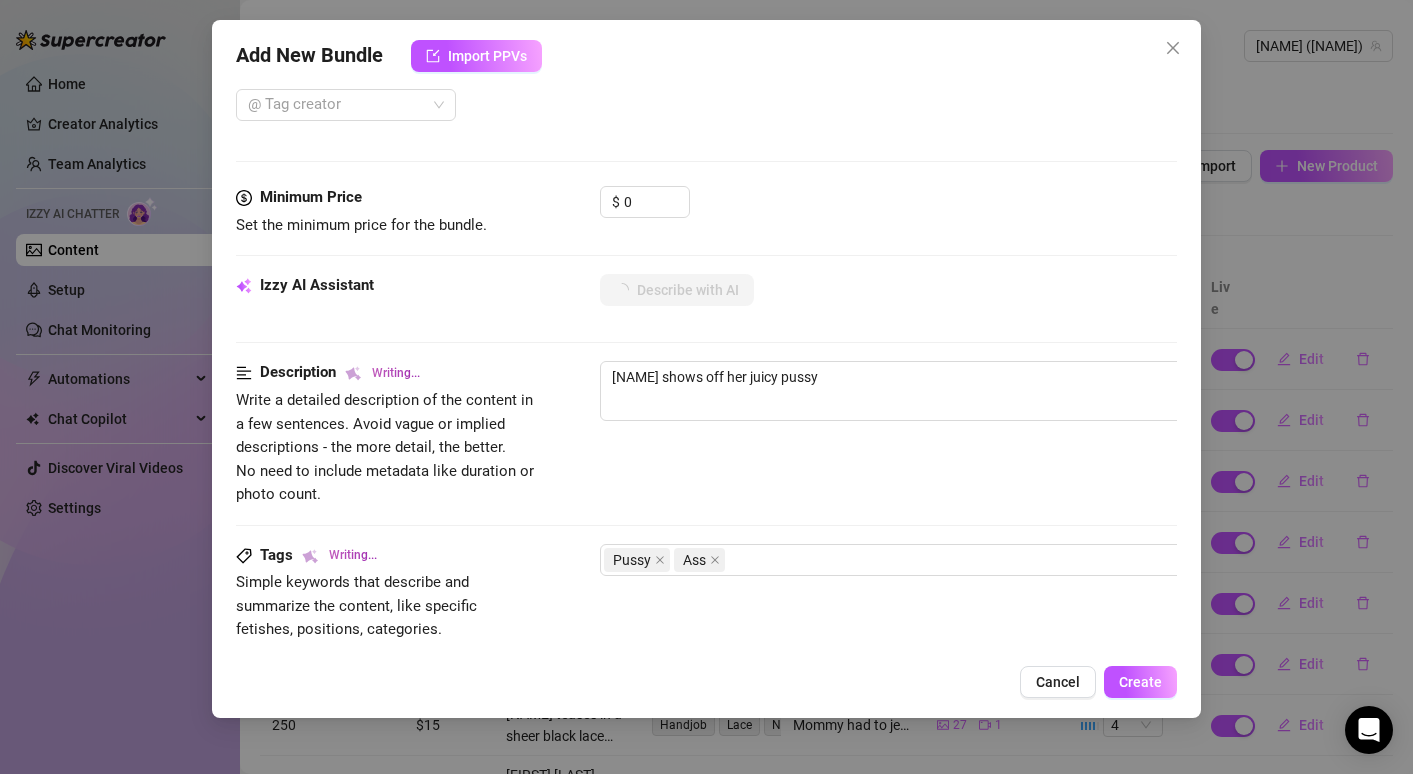 type on "[NAME] shows off her juicy pussy and" 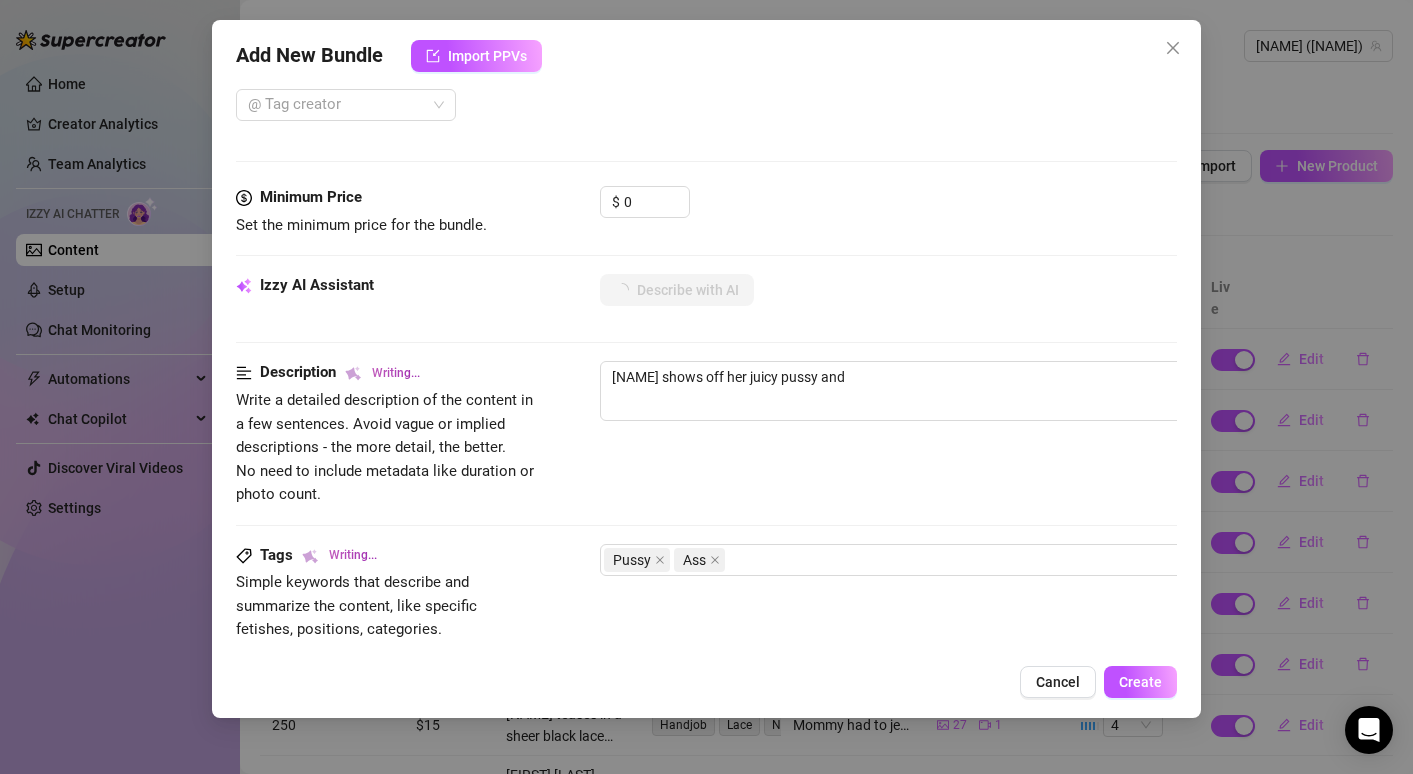 type on "[NAME] shows off her juicy pussy and tight" 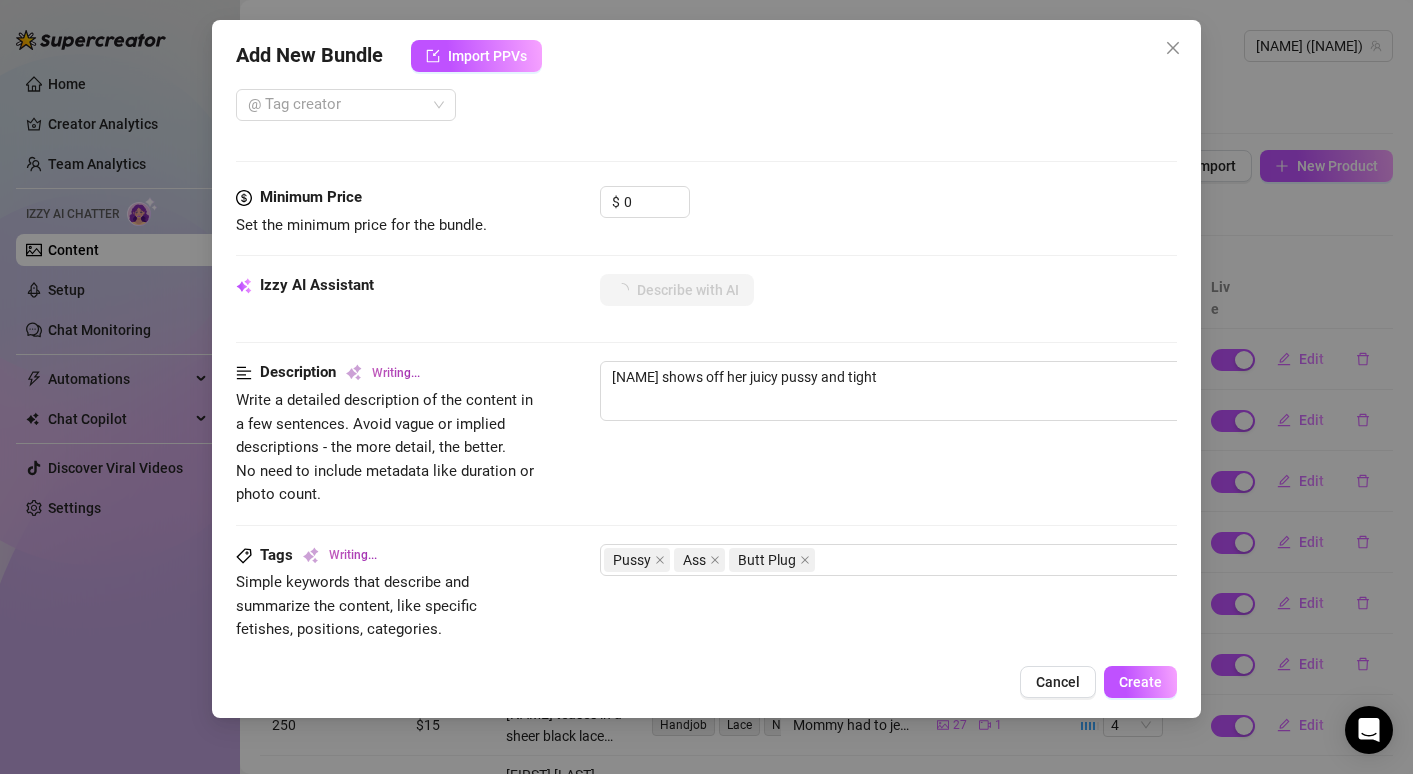 type on "[NAME] shows off her juicy pussy and tight asshole" 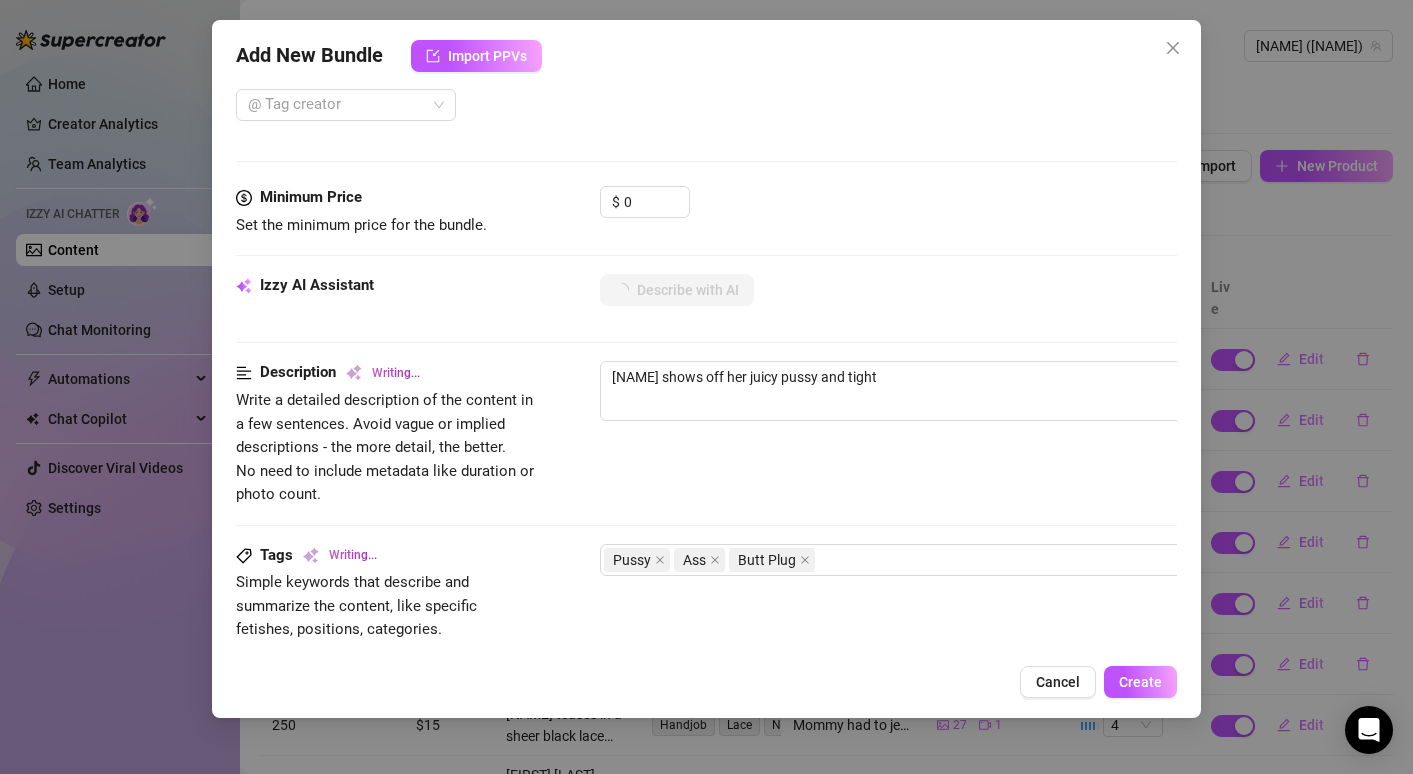 type on "[NAME] shows off her juicy pussy and tight asshole" 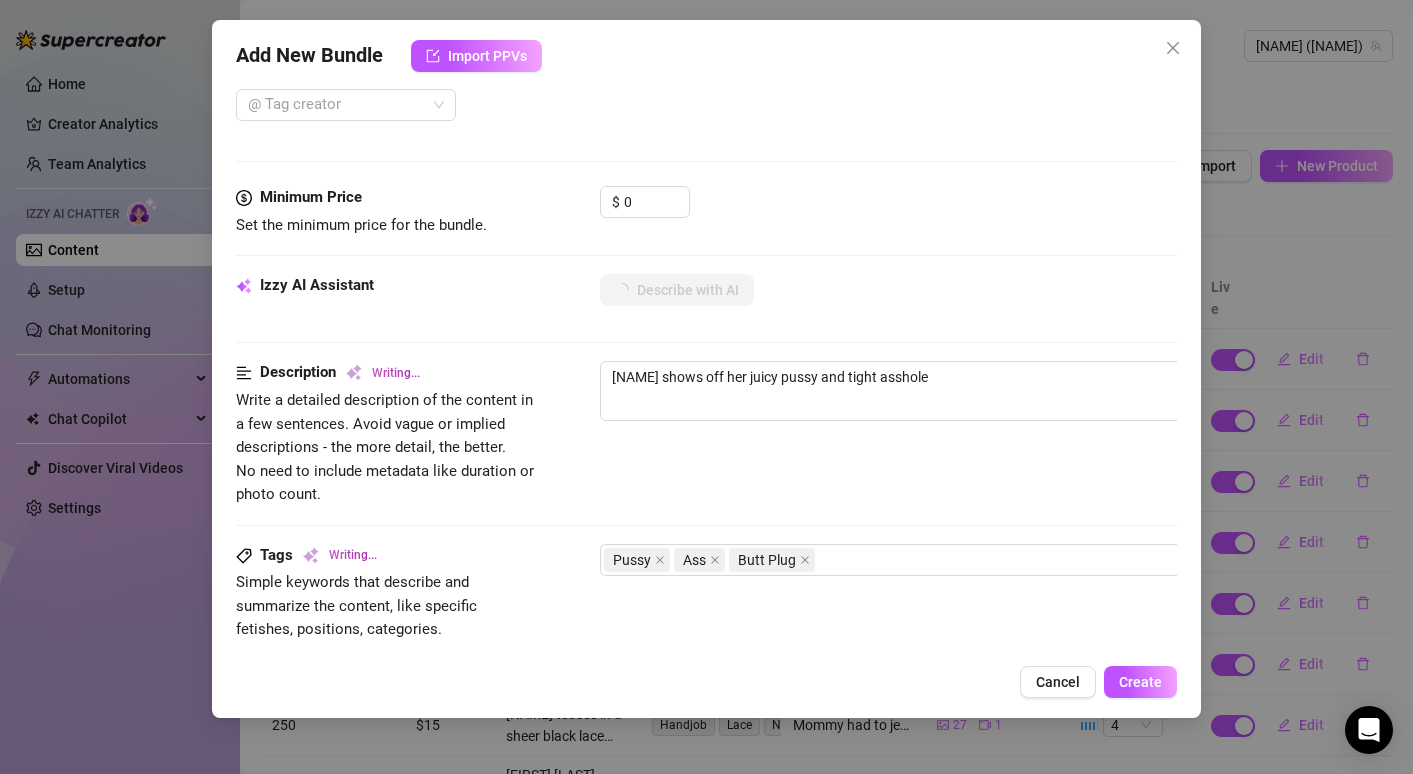 type on "[FIRST] [LAST] shows off her juicy pussy and tight asshole adorned" 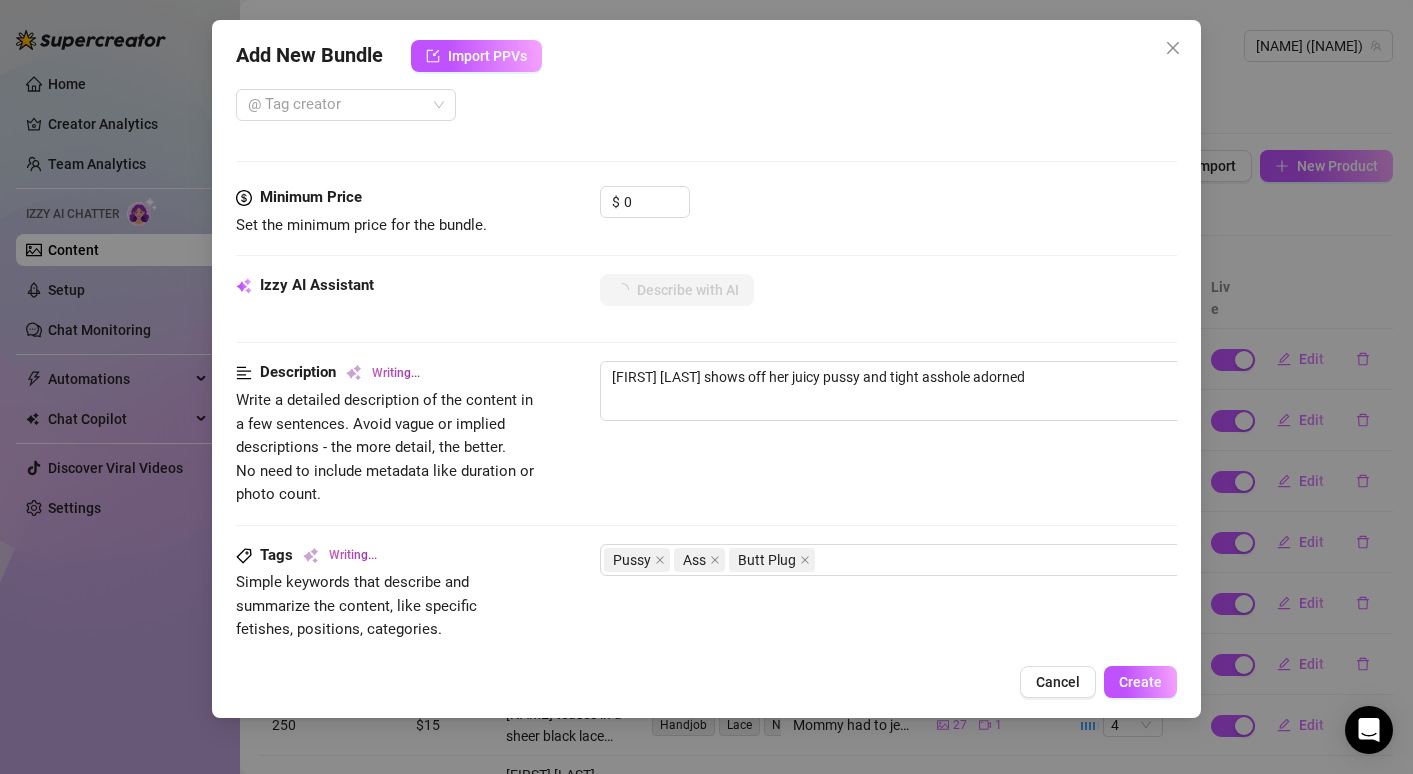 type on "[NAME] shows off her juicy pussy and tight asshole adorned with" 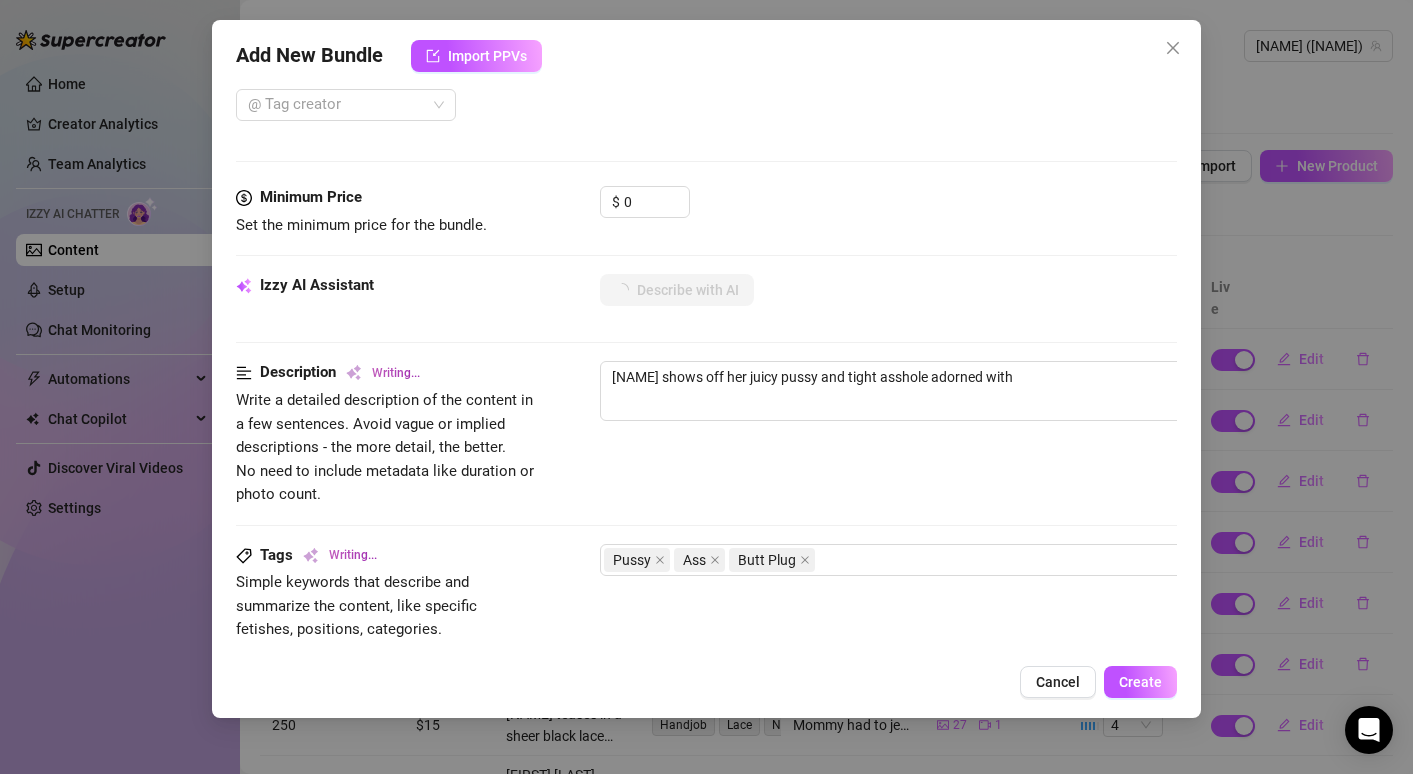 type on "[FIRST] [LAST] shows off her juicy pussy and tight asshole adorned with a" 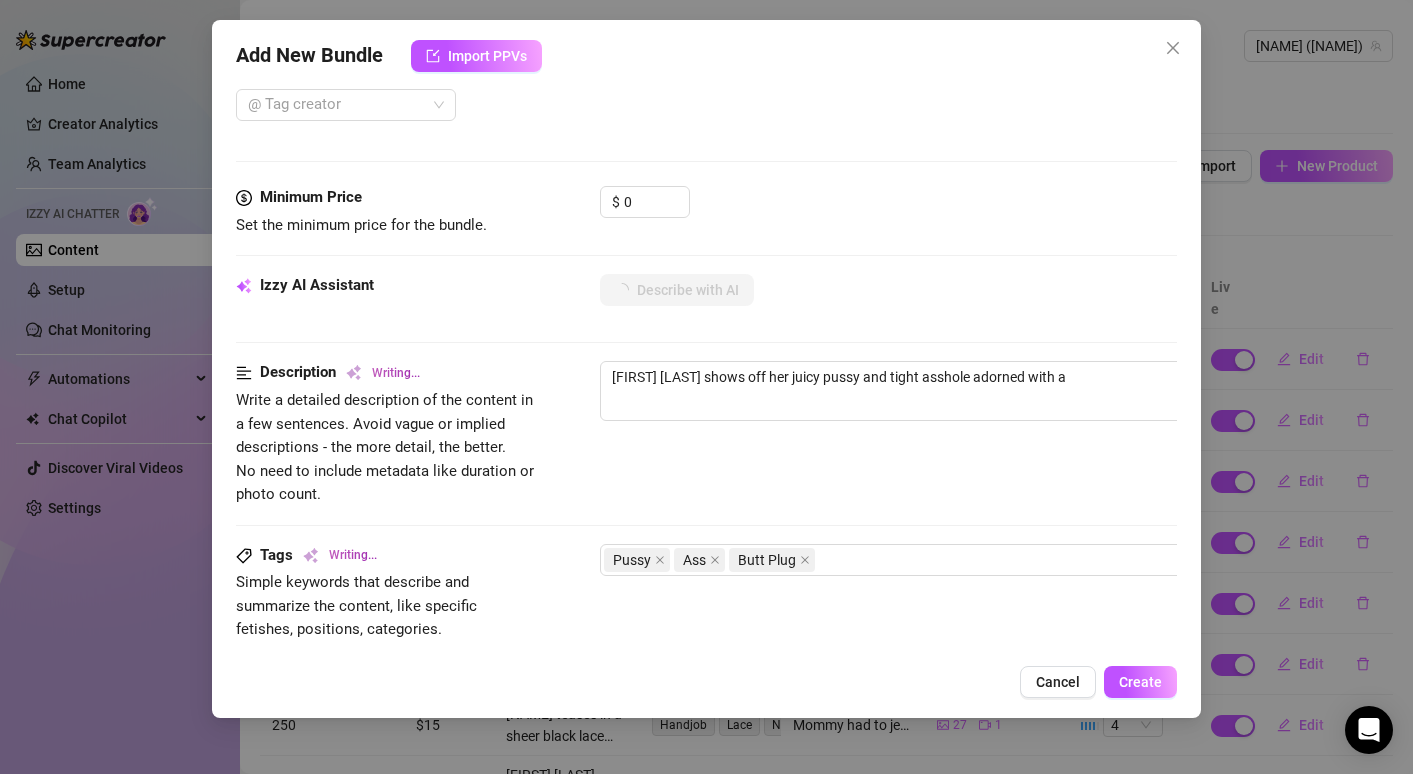 type on "[NAME] shows off her juicy pussy and tight asshole adorned with a sparkling" 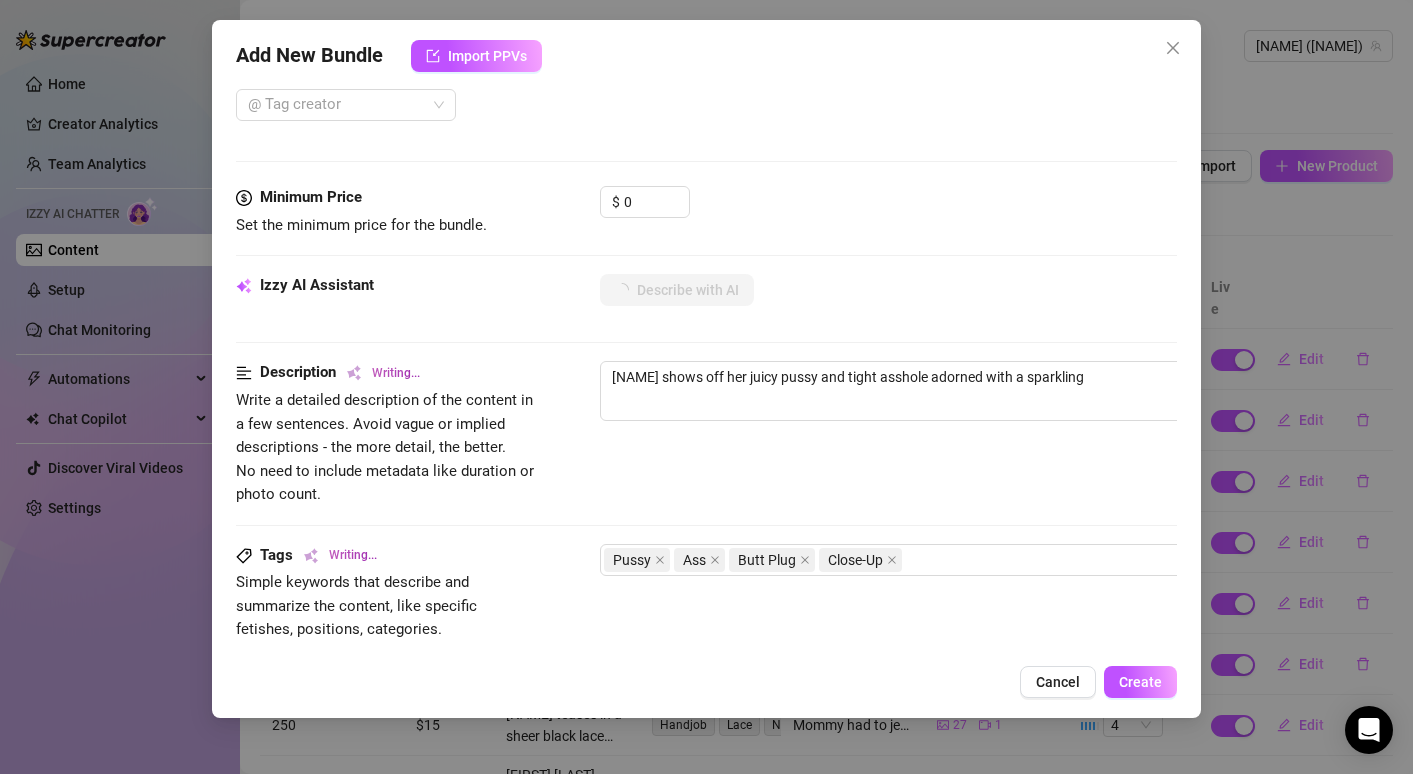 type on "[NAME] shows off her juicy pussy and tight asshole adorned with a sparkling purple" 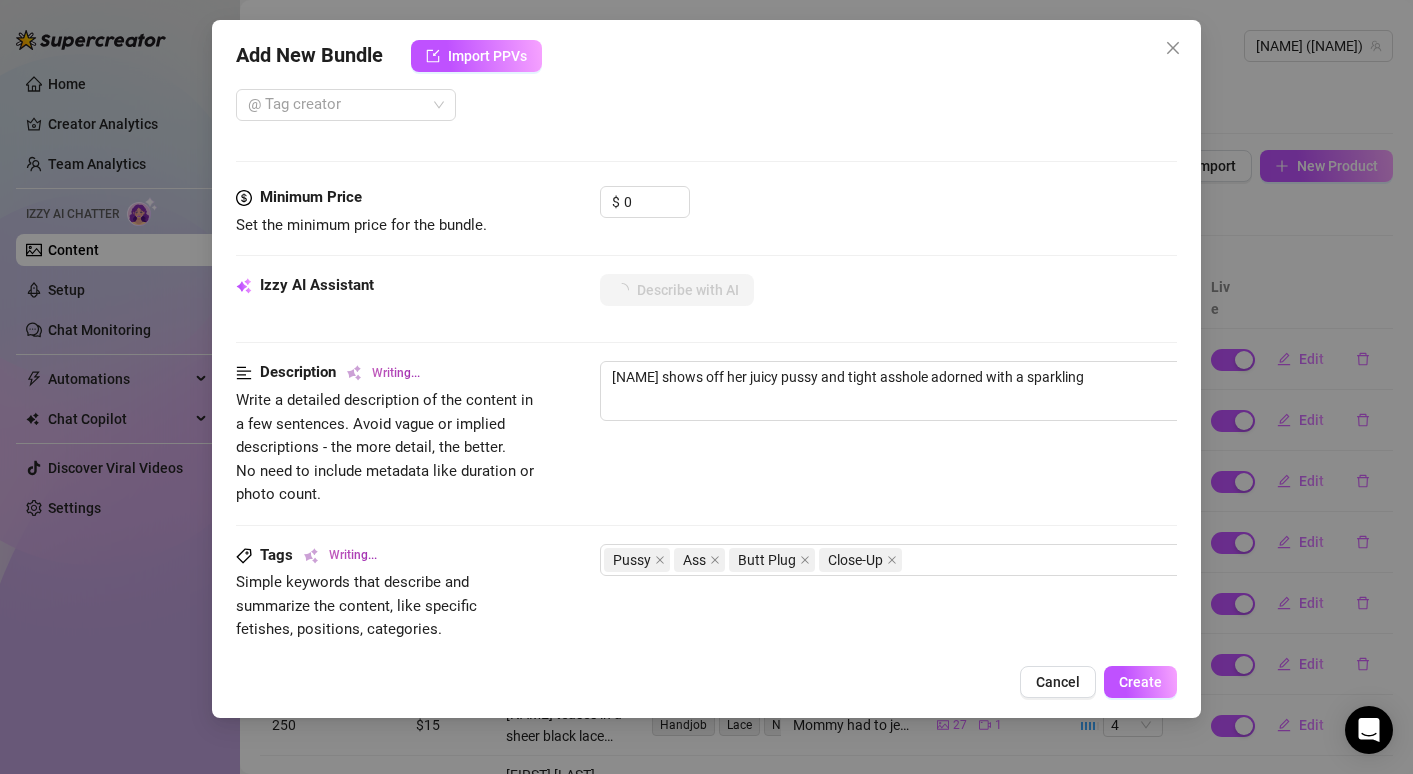 type on "[NAME] shows off her juicy pussy and tight asshole adorned with a sparkling purple" 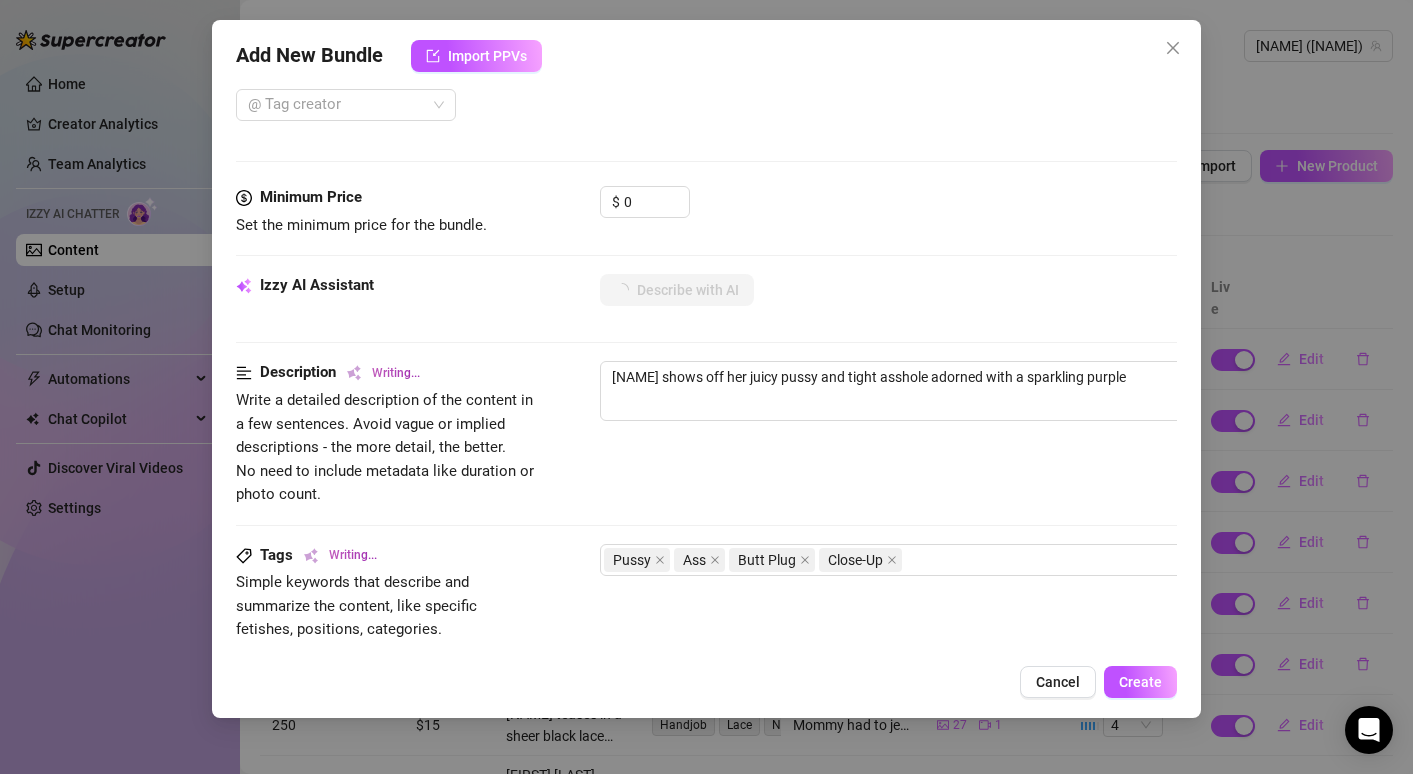 type on "[NAME] shows off her juicy pussy and tight asshole adorned with a sparkling purple butt" 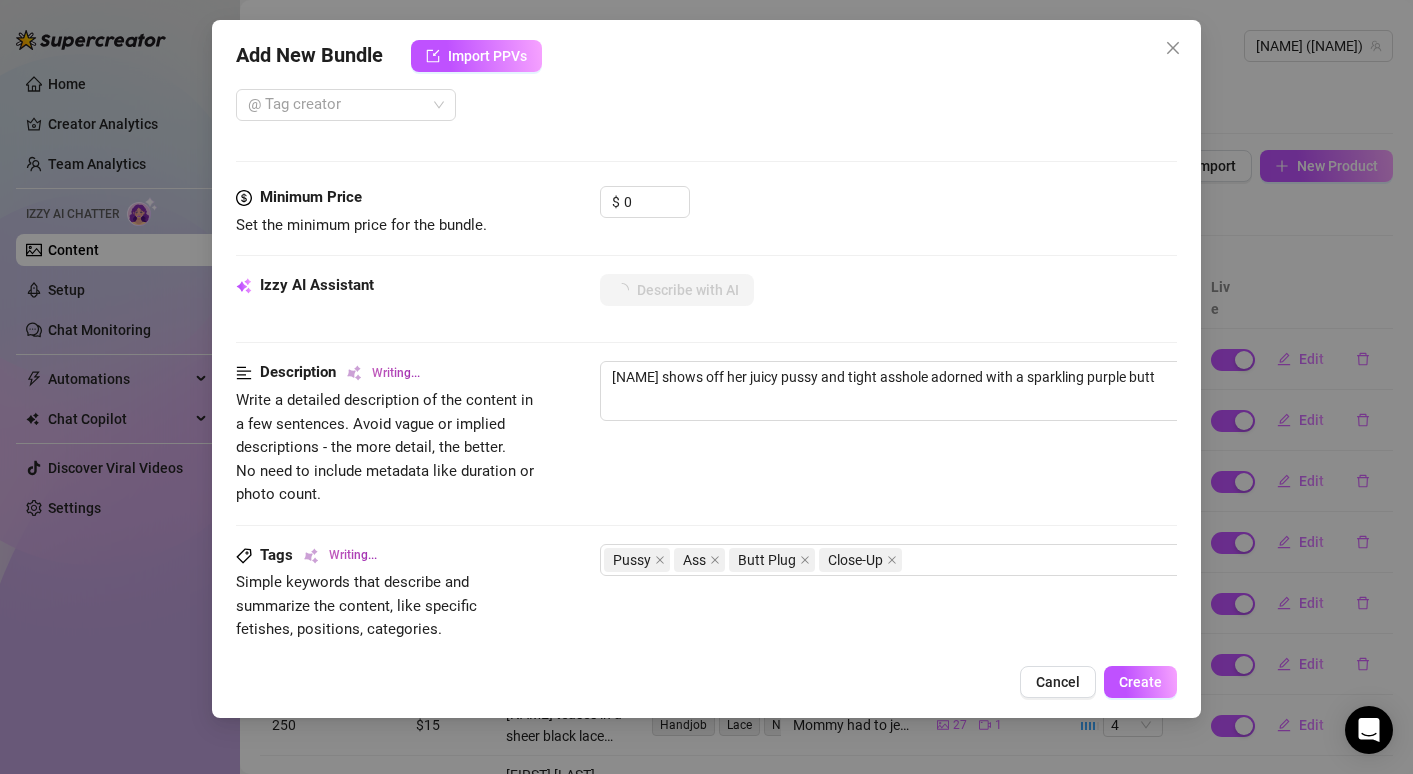 type on "[FIRST] [LAST] shows off her juicy pussy and tight asshole adorned with a sparkling purple butt plug." 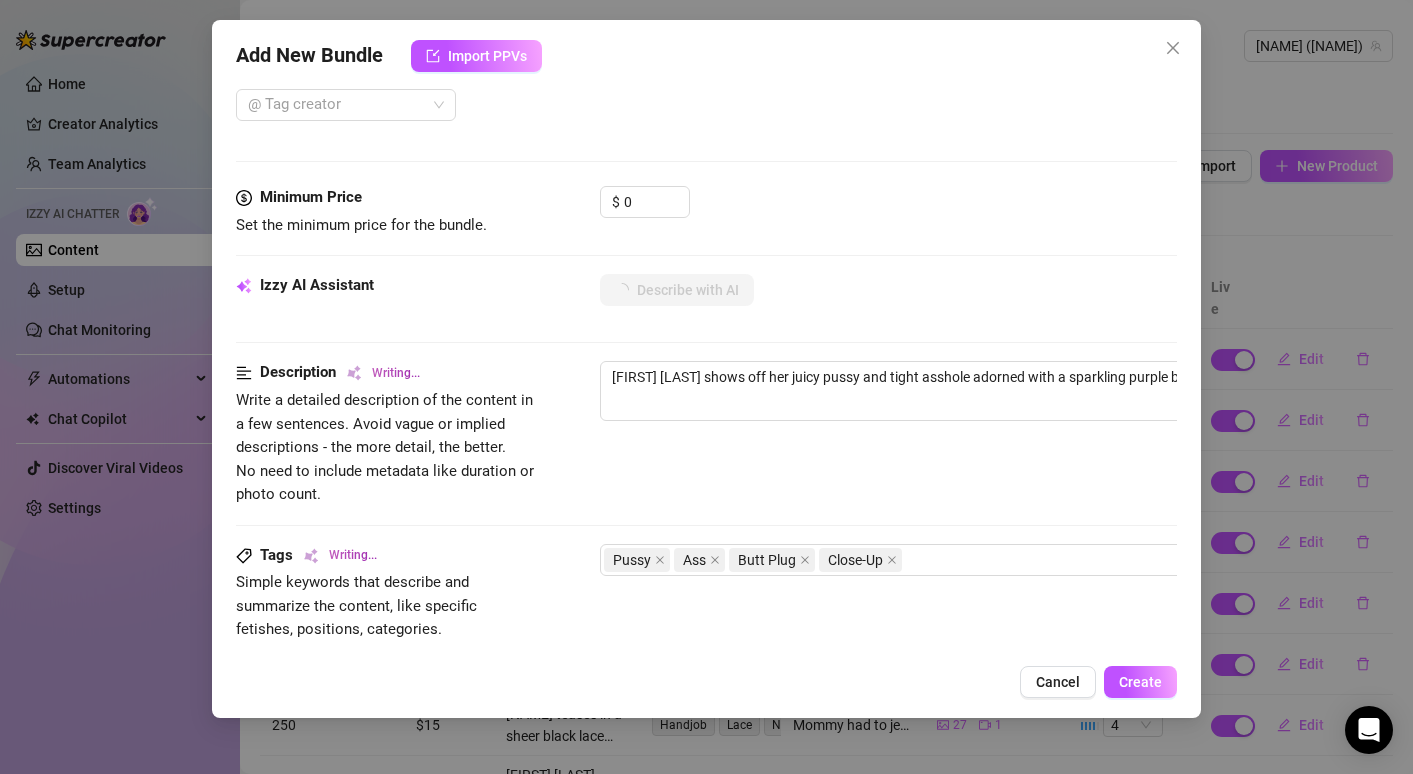 type on "[FIRST] [LAST] shows off her juicy pussy and tight asshole adorned with a sparkling purple butt plug. Her" 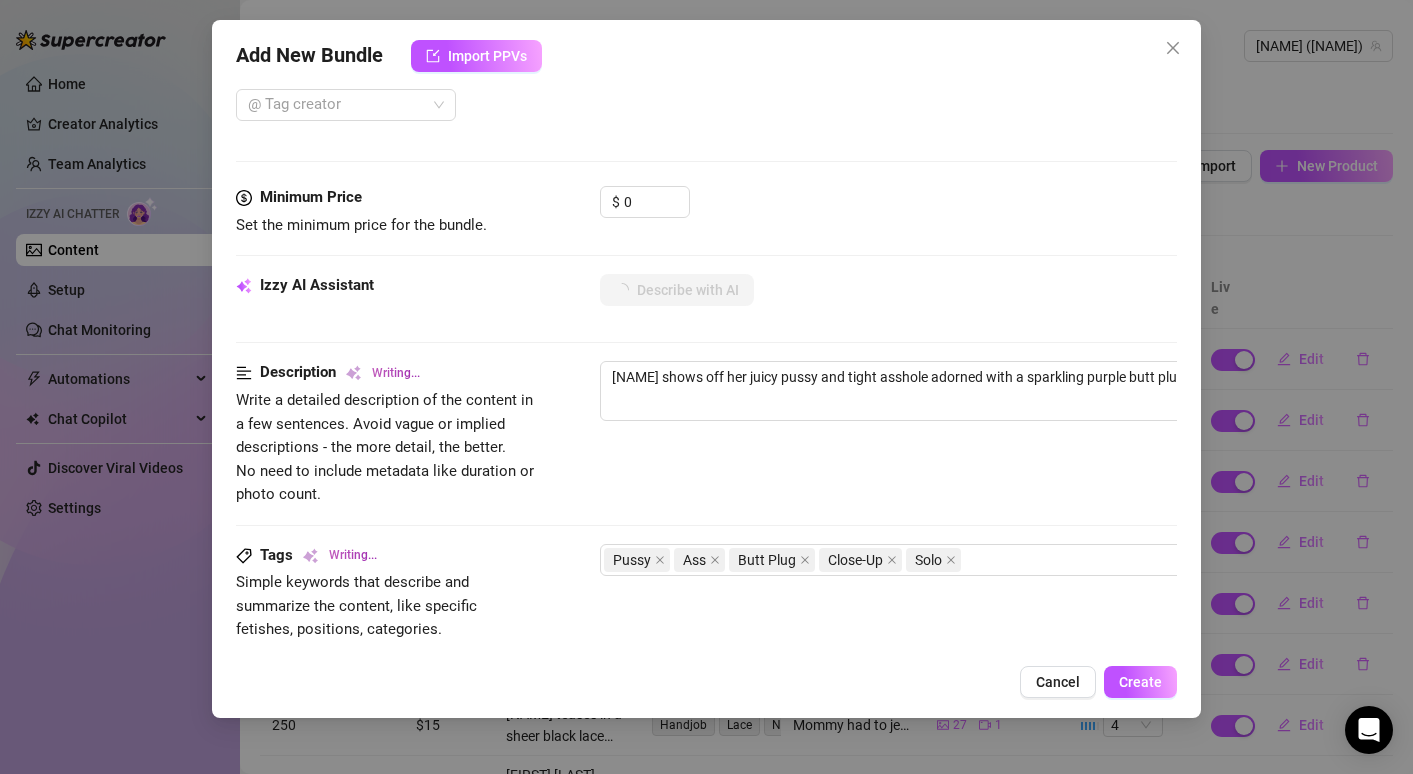type on "[NAME] shows off her juicy pussy and tight asshole adorned with a sparkling purple butt plug. Her fingers tease" 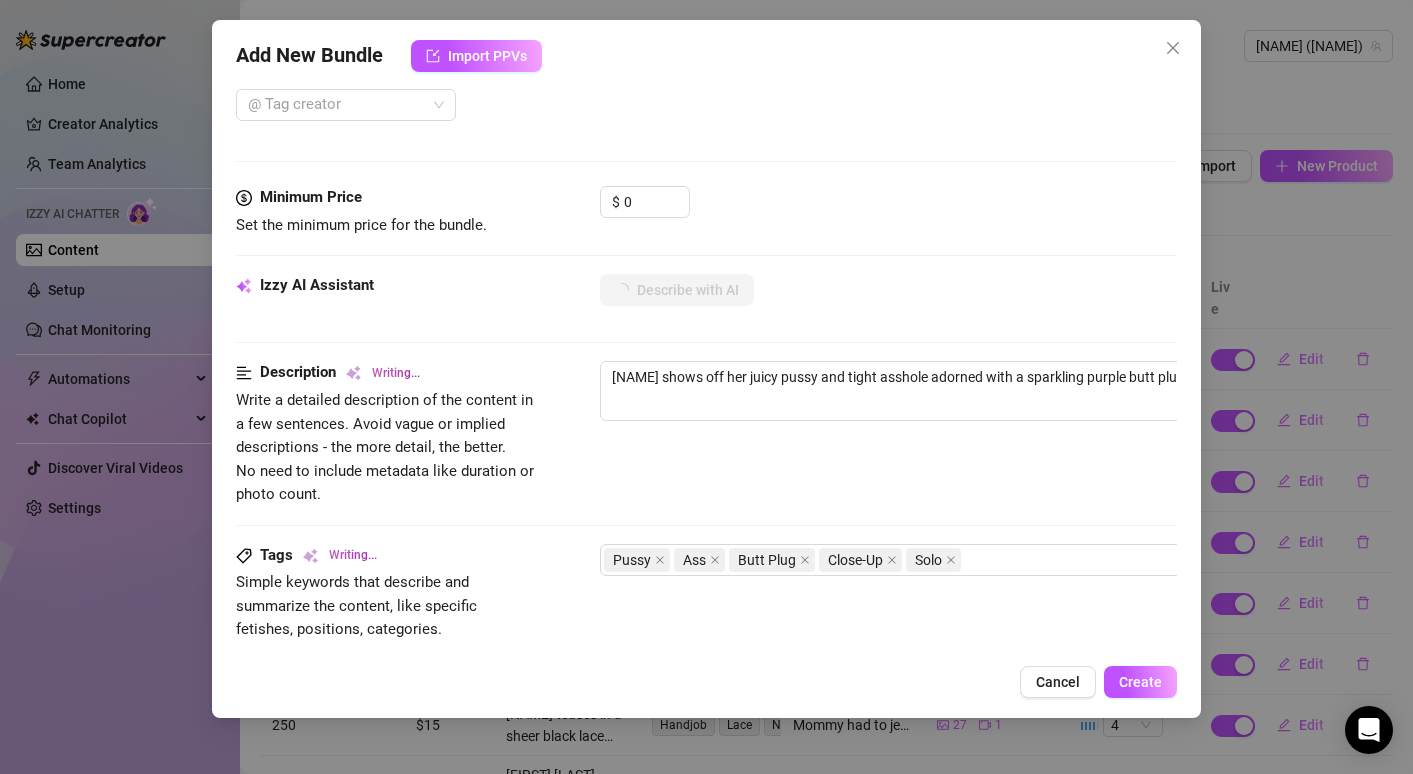 type on "[NAME] shows off her juicy pussy and tight asshole adorned with a sparkling purple butt plug. Her fingers tease" 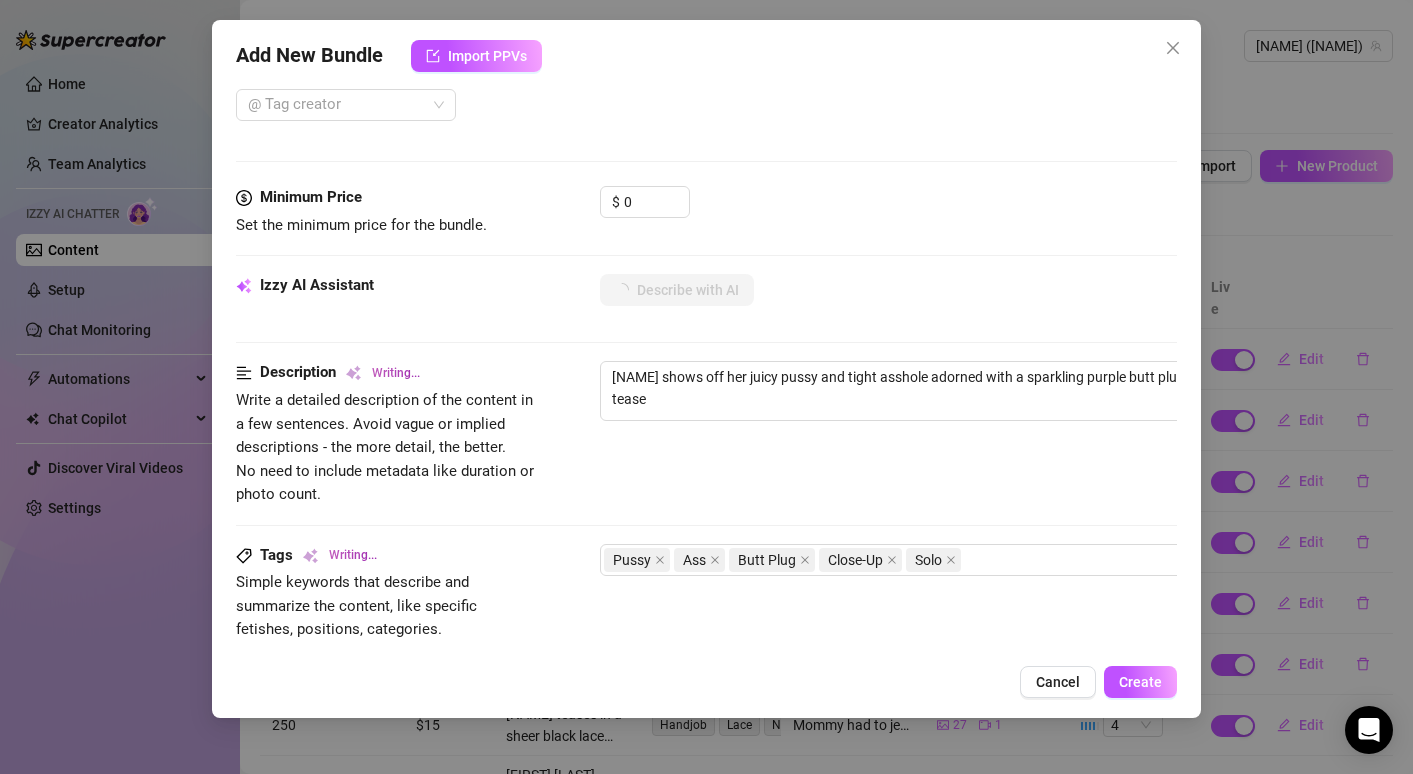 type on "[NAME] shows off her juicy pussy and tight asshole adorned with a sparkling purple butt plug. Her fingers tease and" 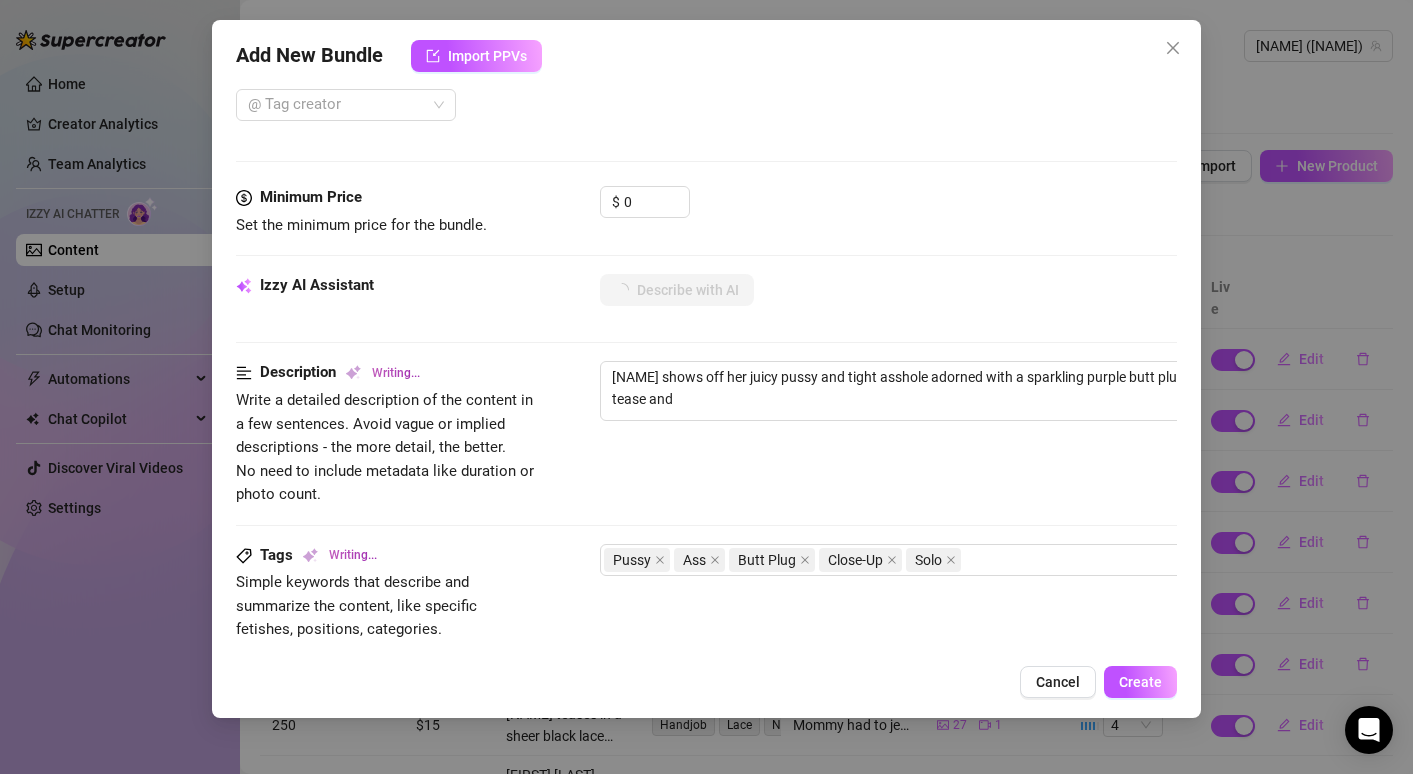 type on "[NAME] shows off her juicy pussy and tight asshole adorned with a sparkling purple butt plug. Her fingers tease and spread" 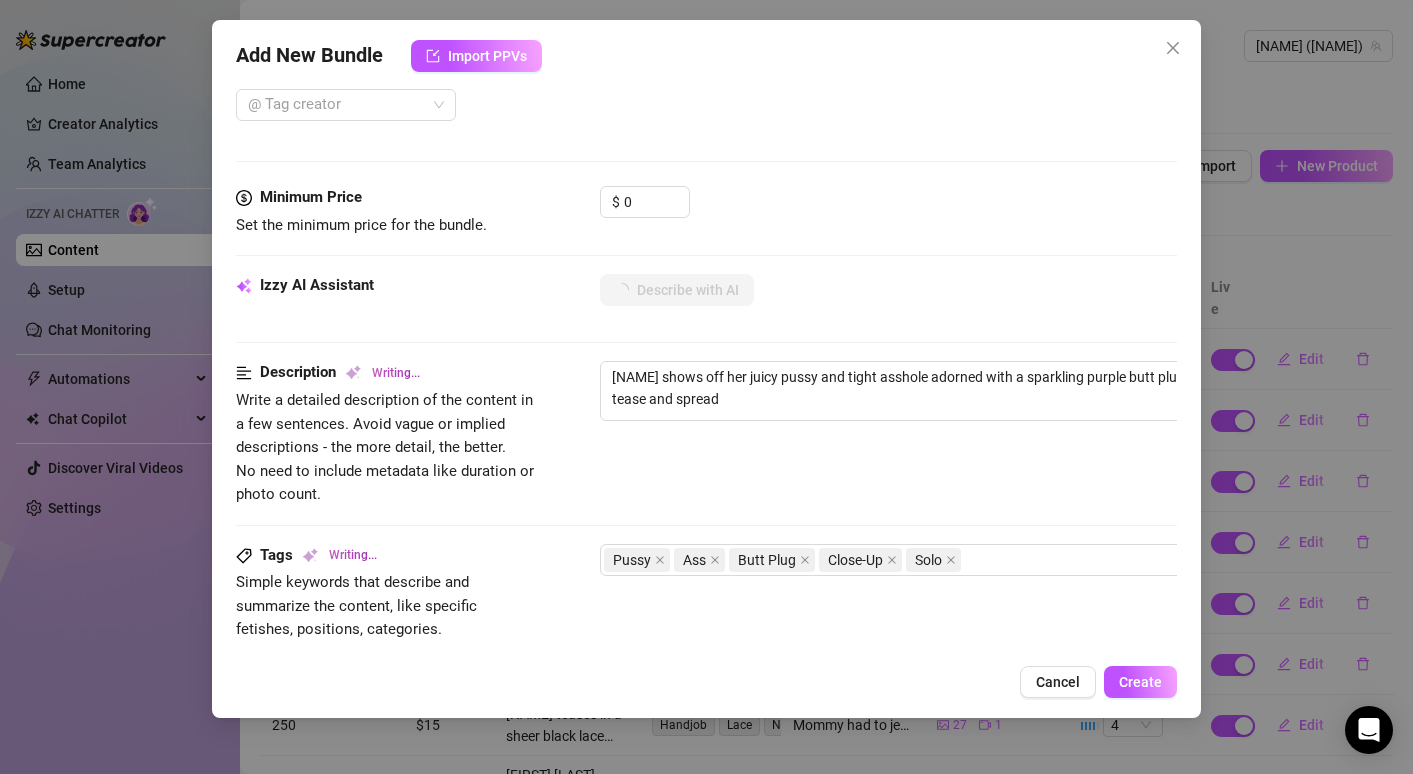 type on "[FIRST] [LAST] shows off her juicy pussy and tight asshole adorned with a sparkling purple butt plug. Her fingers tease and spread her" 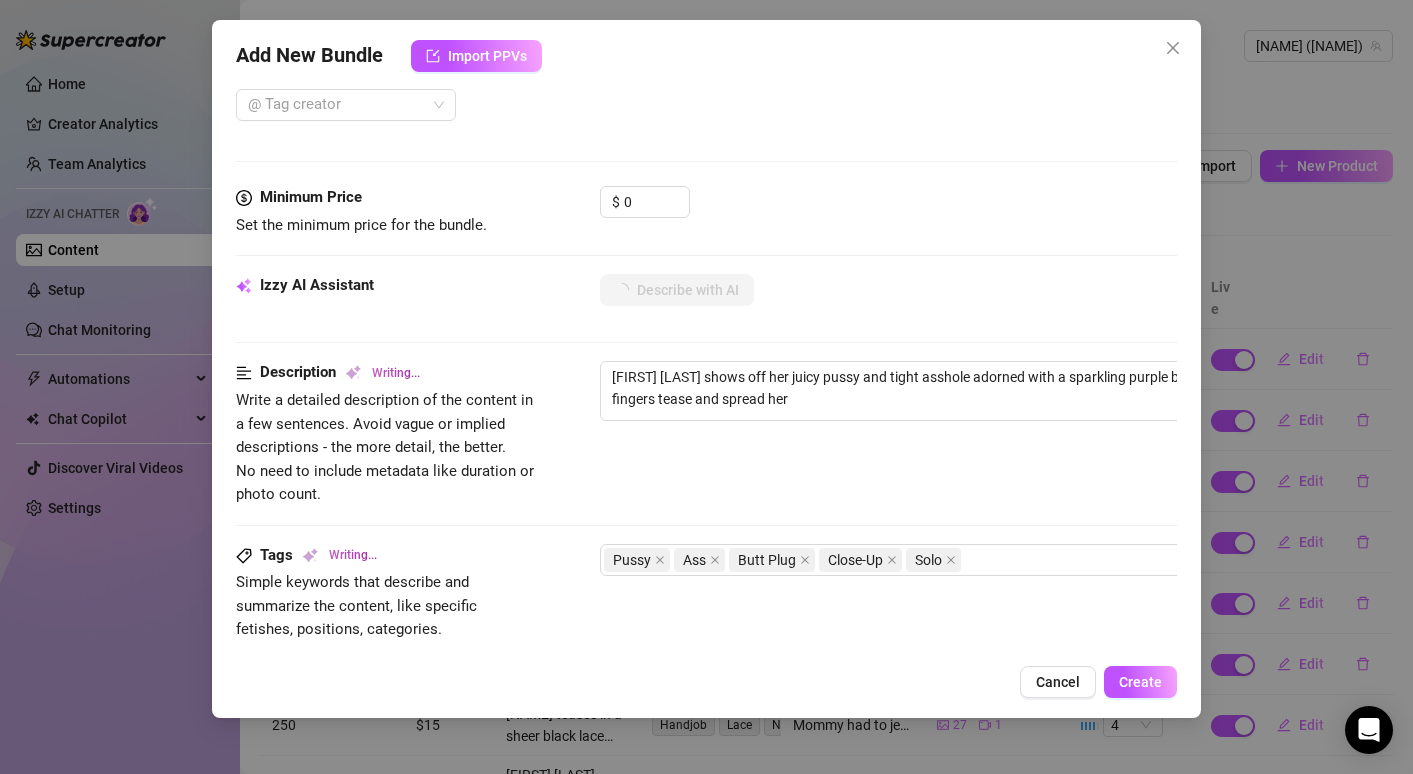 type on "[NAME] shows off her juicy pussy and tight asshole adorned with a sparkling purple butt plug. Her fingers tease and spread her wet" 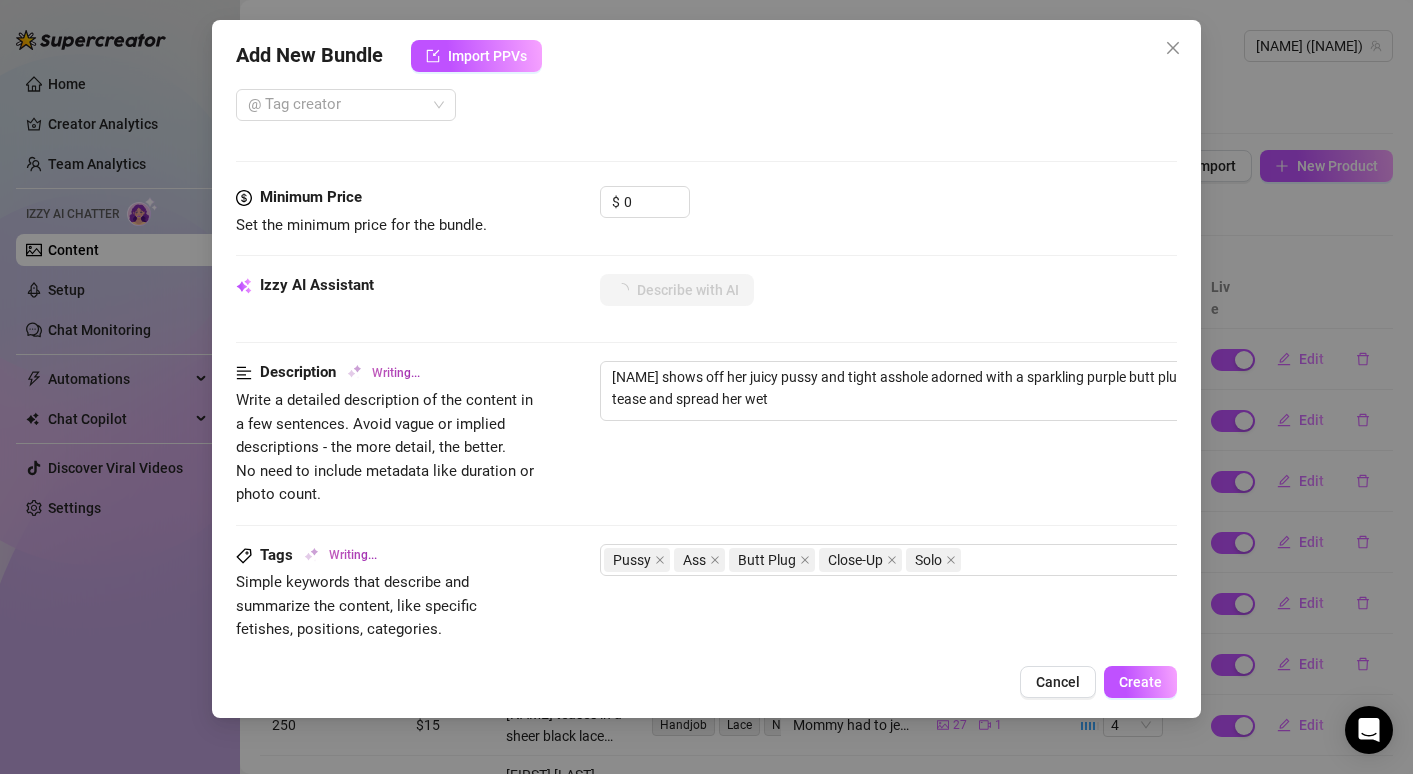 type on "[NAME] shows off her juicy pussy and tight asshole adorned with a sparkling purple butt plug. Her fingers tease and spread her wet lips," 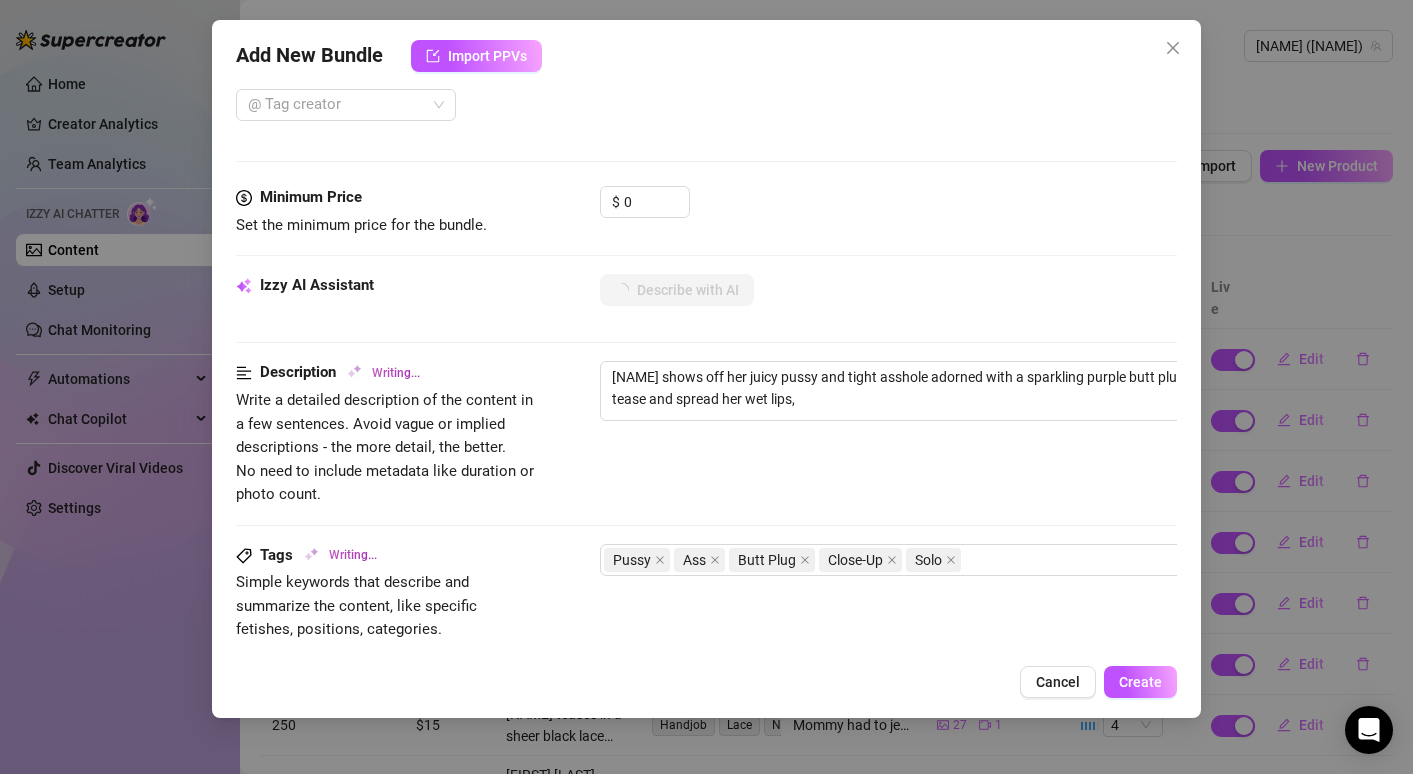 type on "[NAME] shows off her juicy pussy and tight asshole adorned with a sparkling purple butt plug. Her fingers tease and spread her wet lips, giving" 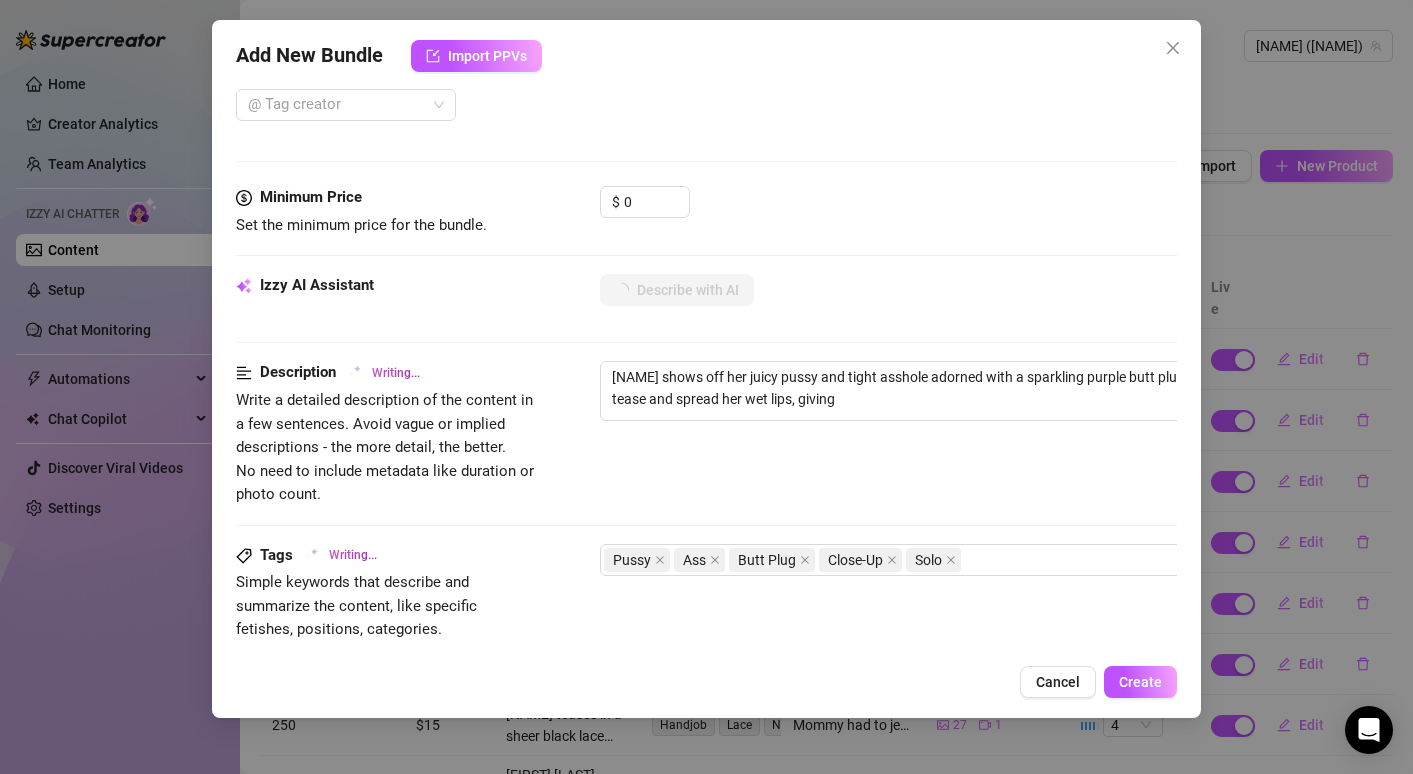 type on "[NAME] shows off her juicy pussy and tight asshole adorned with a sparkling purple butt plug. Her fingers tease and spread her wet lips, giving an" 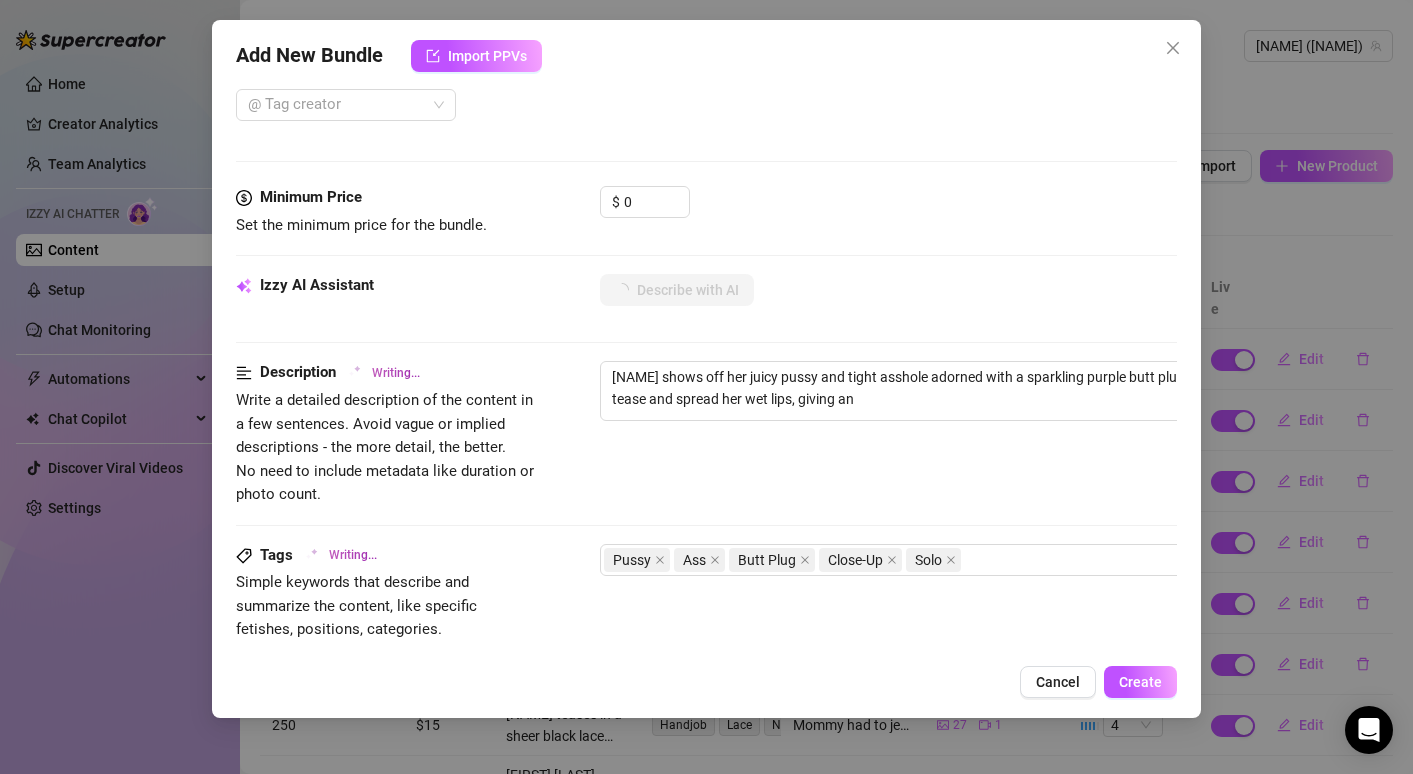 type on "[FIRST] [LAST] shows off her juicy pussy and tight asshole adorned with a sparkling purple butt plug. Her fingers tease and spread her wet lips, giving an intimate" 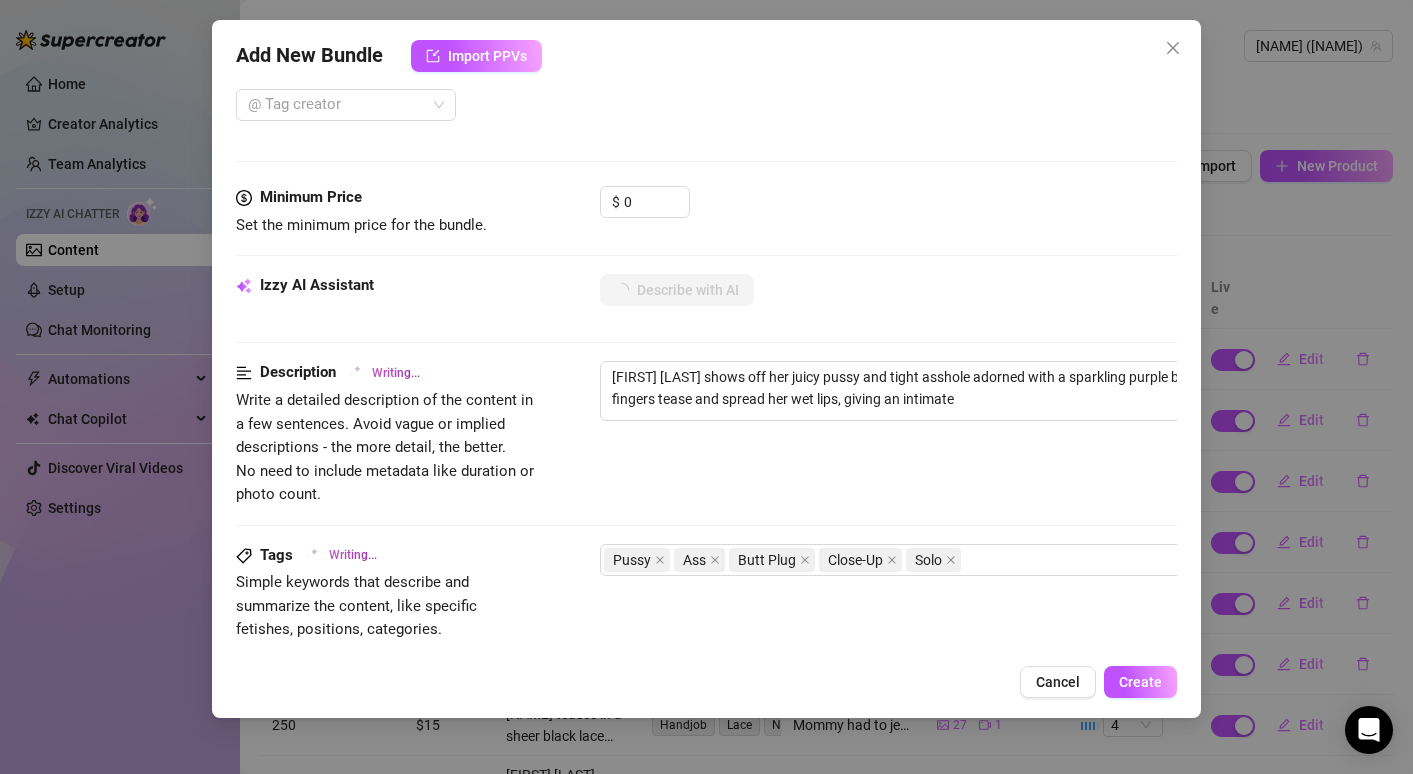type on "[FIRST] [LAST] shows off her juicy pussy and tight asshole adorned with a sparkling purple butt plug. Her fingers tease and spread her wet lips, giving an intimate view" 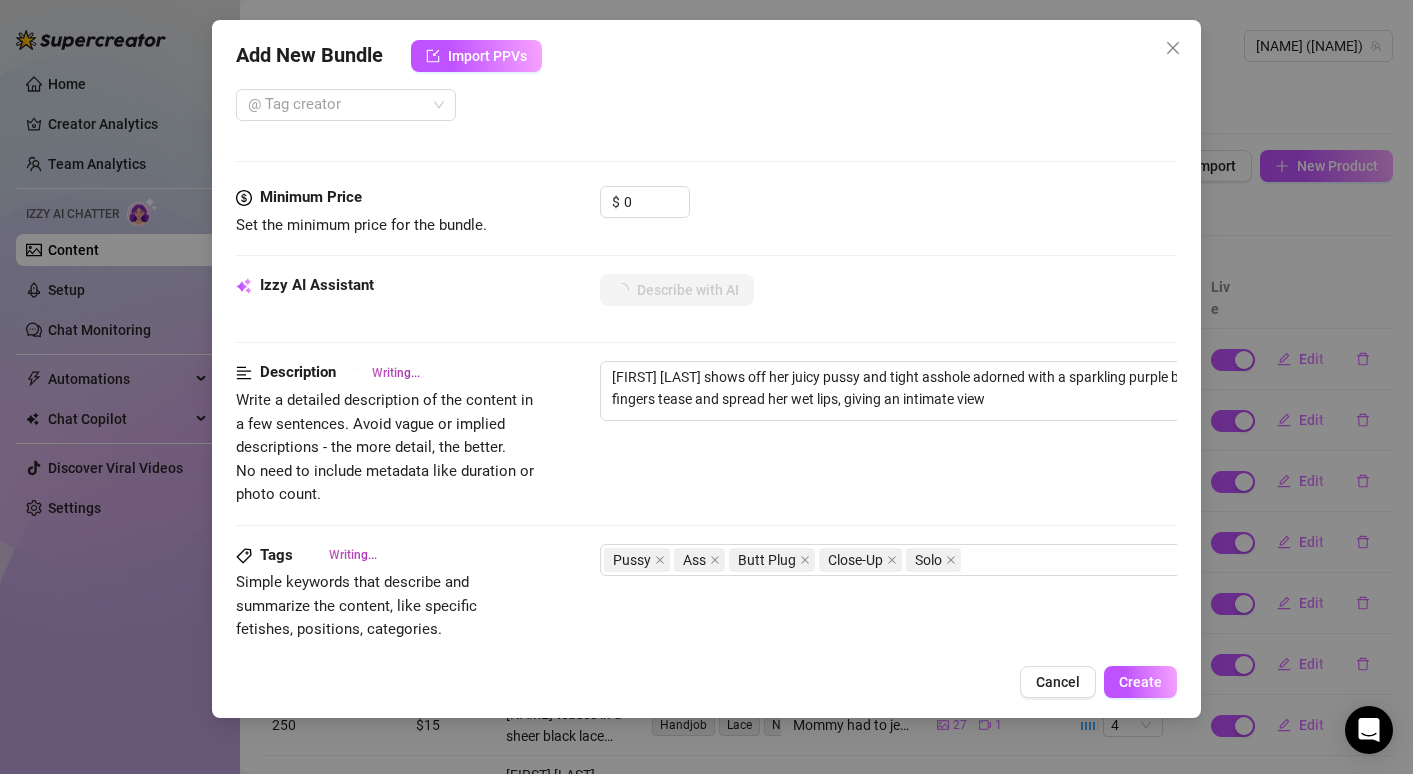 type on "[NAME] shows off her juicy pussy and tight asshole adorned with a sparkling purple butt plug. Her fingers tease and spread her wet lips, giving an intimate view of" 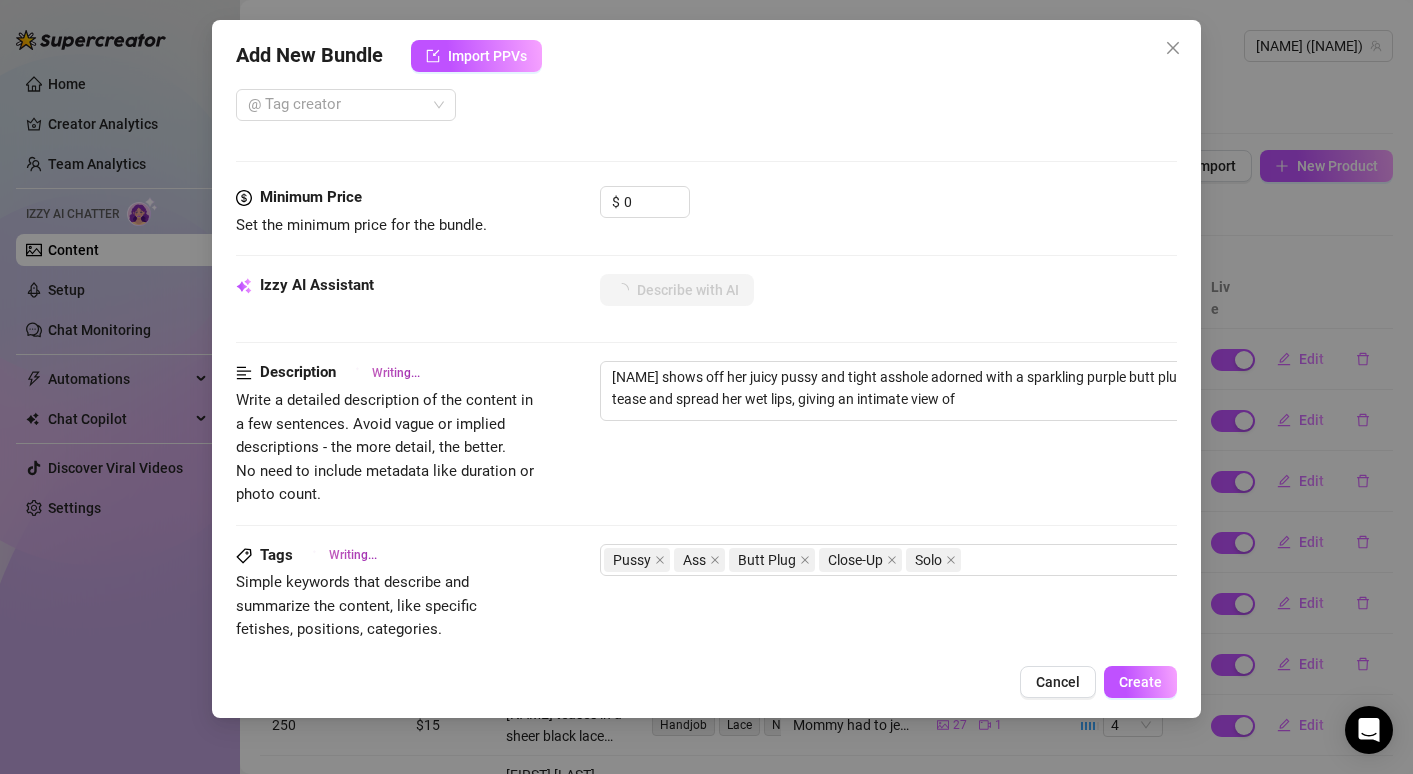 type on "[NAME] shows off her juicy pussy and tight asshole adorned with a sparkling purple butt plug. Her fingers tease and spread her wet lips, giving an intimate view of her" 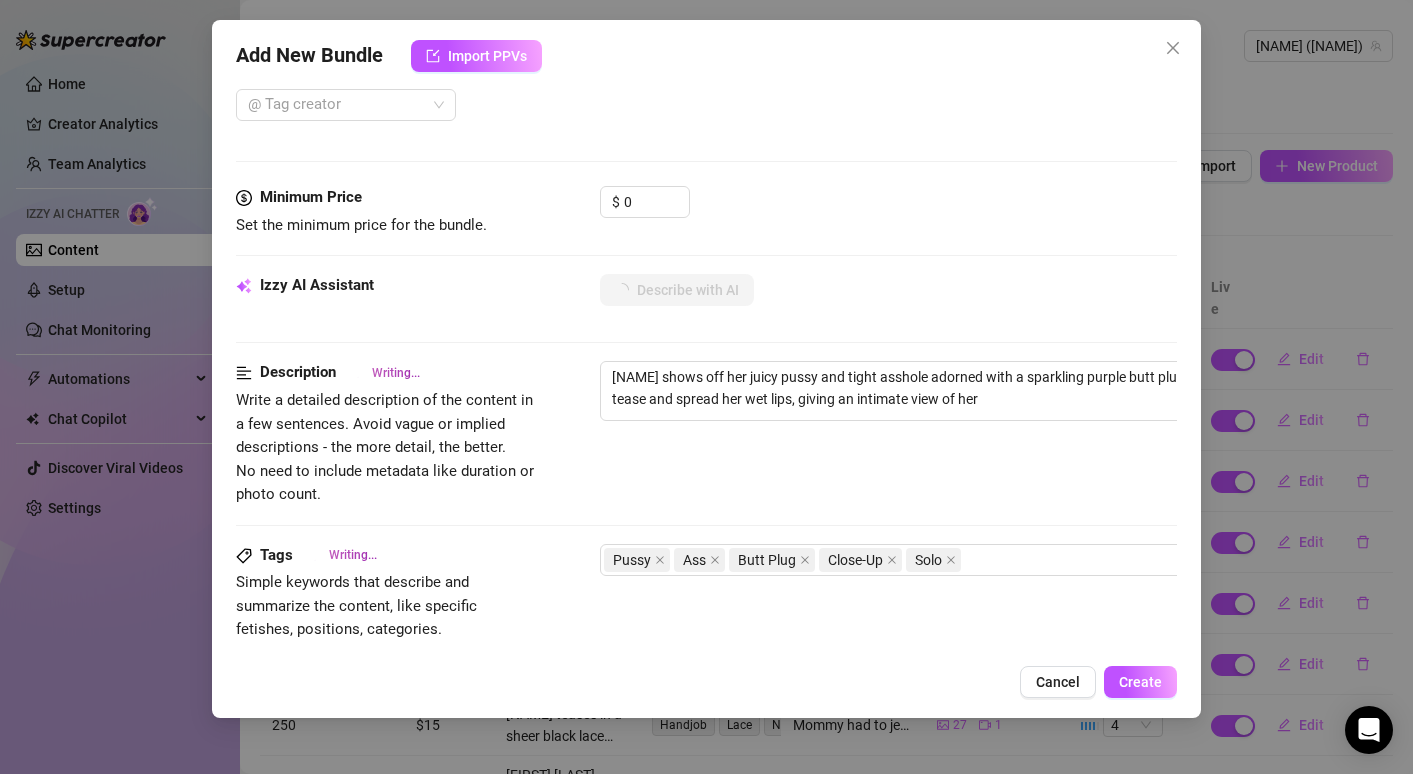 type on "[FIRST] [LAST] shows off her juicy pussy and tight asshole adorned with a sparkling purple butt plug. Her fingers tease and spread her wet lips, giving an intimate view of her most" 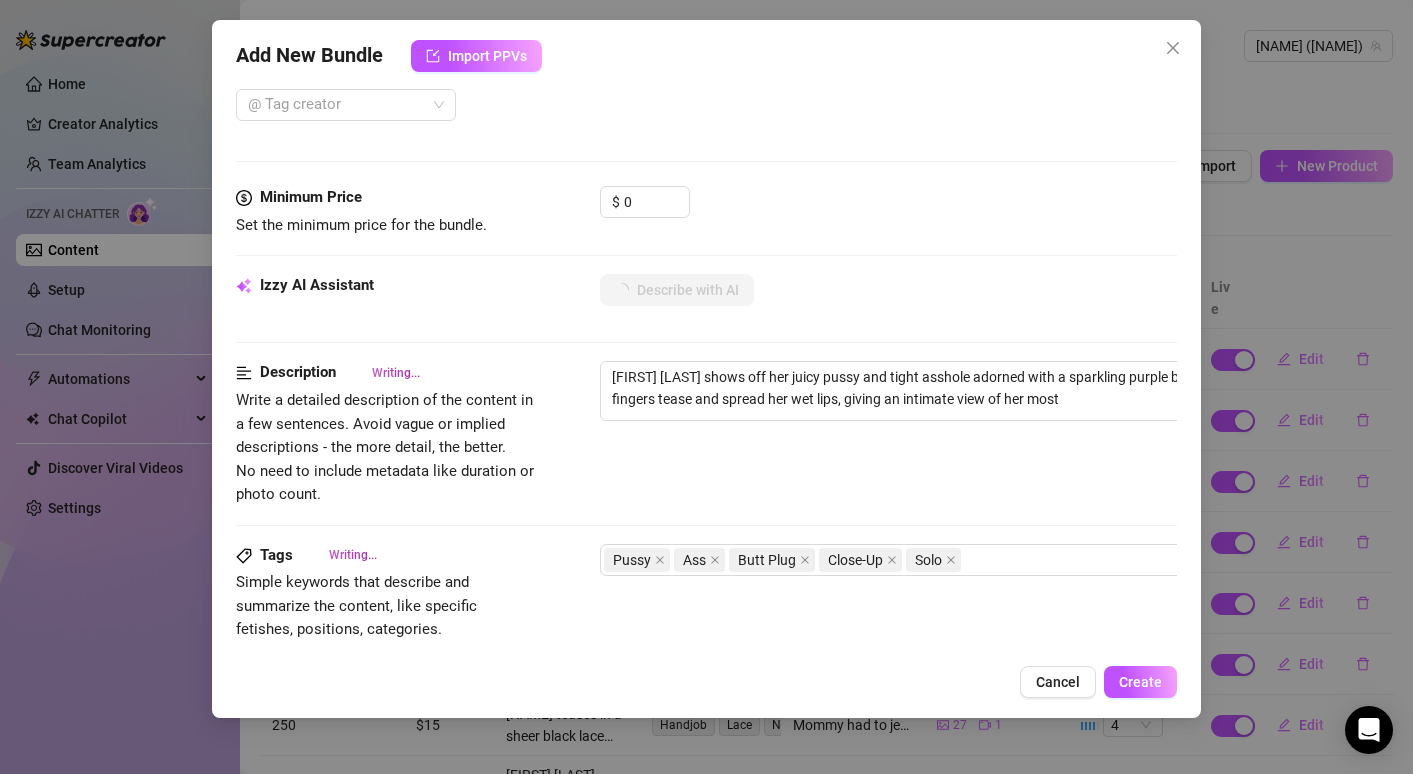 type on "[FIRST] [LAST] shows off her juicy pussy and tight asshole adorned with a sparkling purple butt plug. Her fingers tease and spread her wet lips, giving an intimate view of her most private" 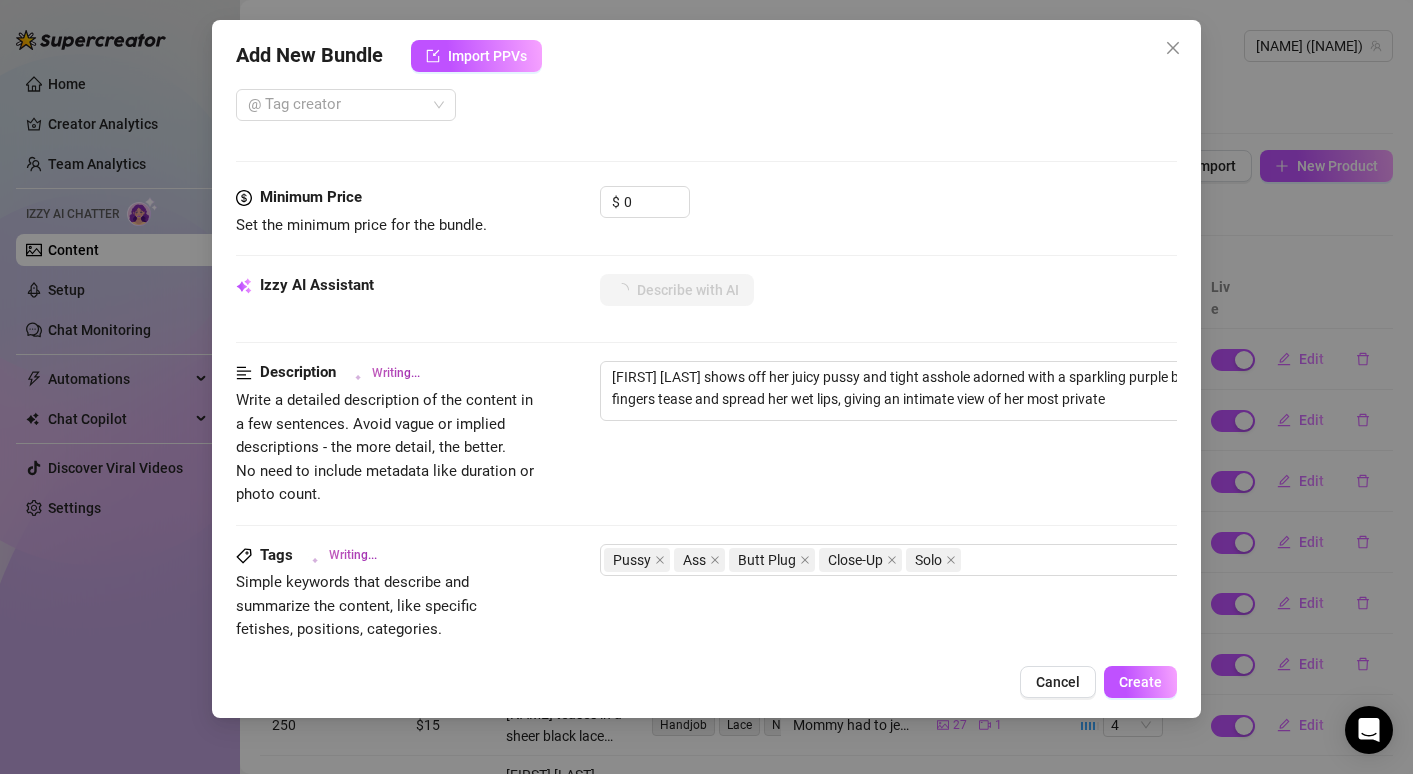 type on "[FIRST] [LAST] shows off her juicy pussy and tight asshole adorned with a sparkling purple butt plug. Her fingers tease and spread her wet lips, giving an intimate view of her most private parts." 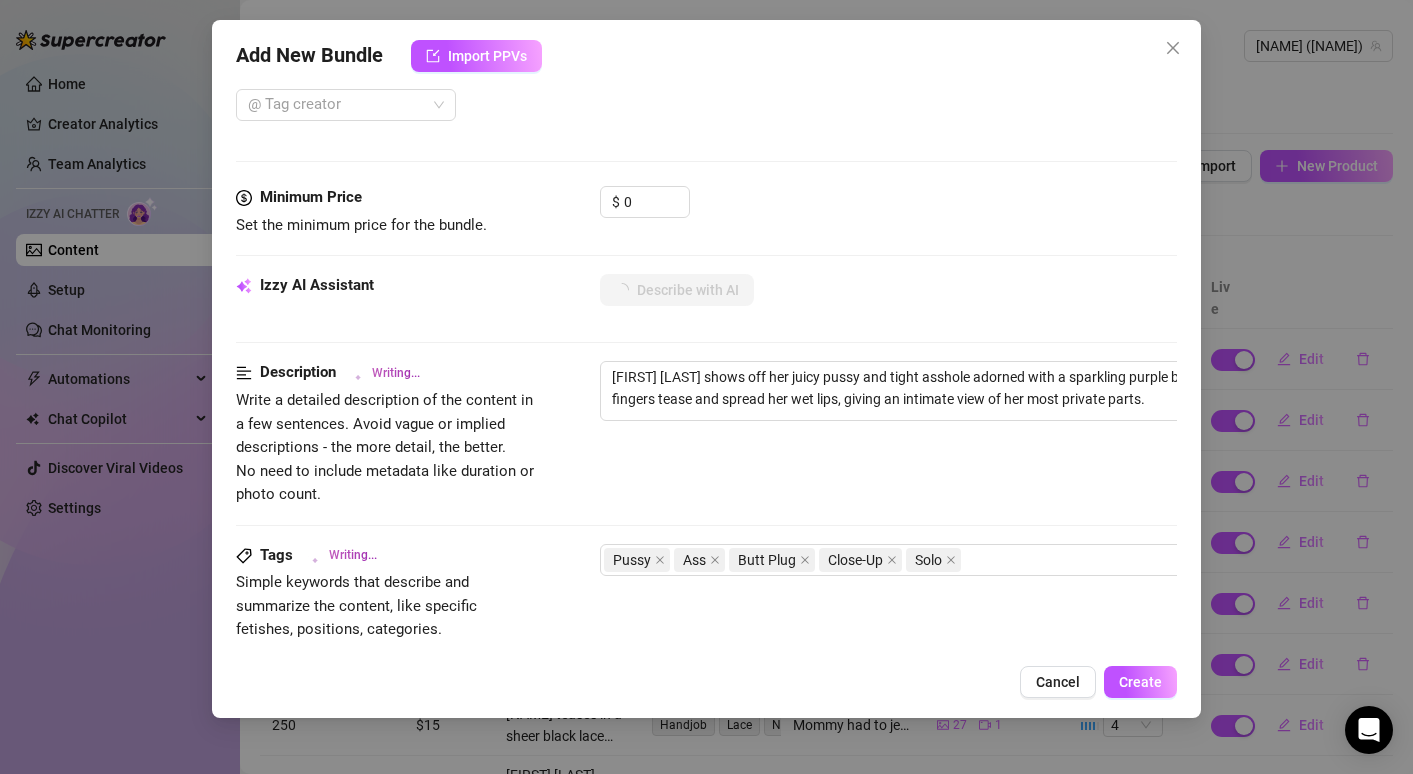 type on "[FIRST] [LAST] shows off her juicy pussy and tight asshole adorned with a sparkling purple butt plug. Her fingers tease and spread her wet lips, giving an intimate view of her most private parts. The" 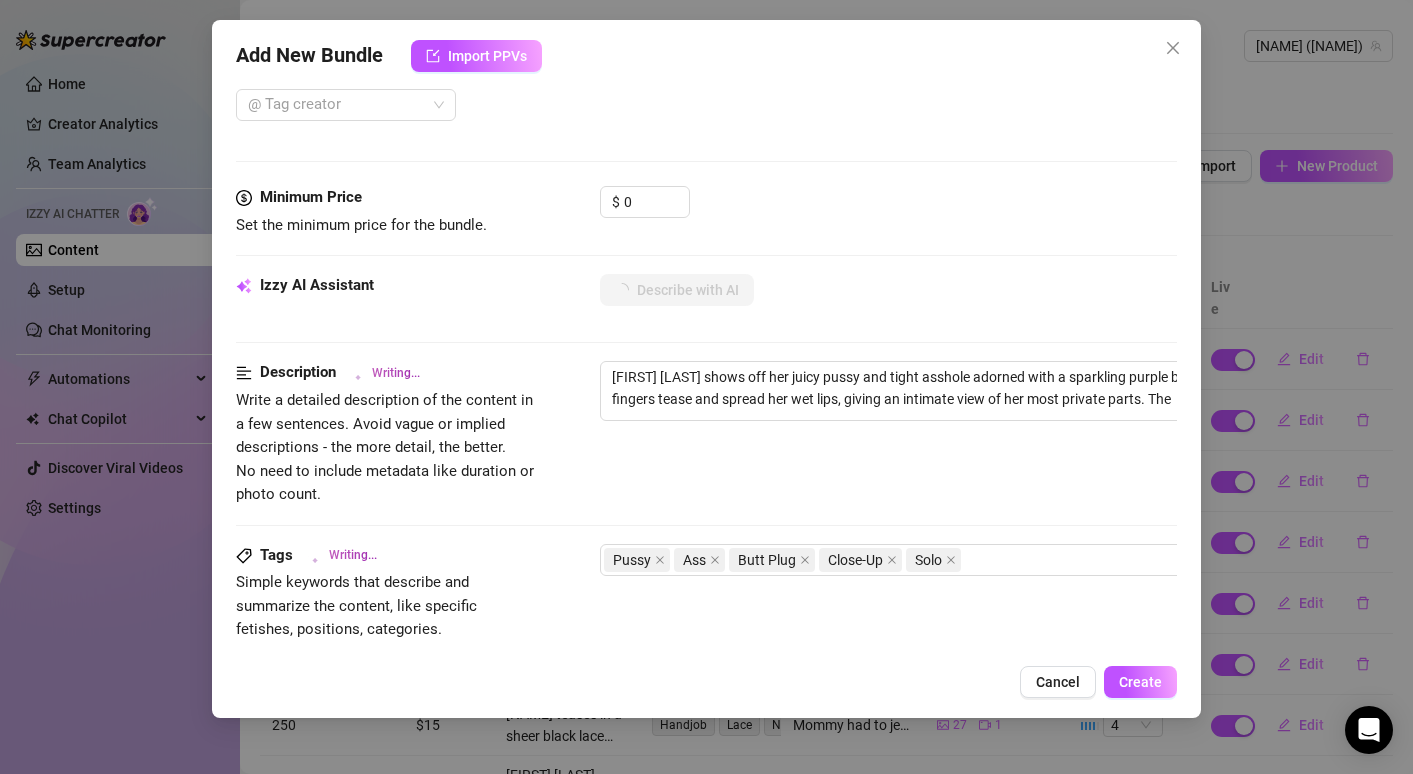 type on "[FIRST] [LAST] shows off her juicy pussy and tight asshole adorned with a sparkling purple butt plug. Her fingers tease and spread her wet lips, giving an intimate view of her most private parts. The close-up" 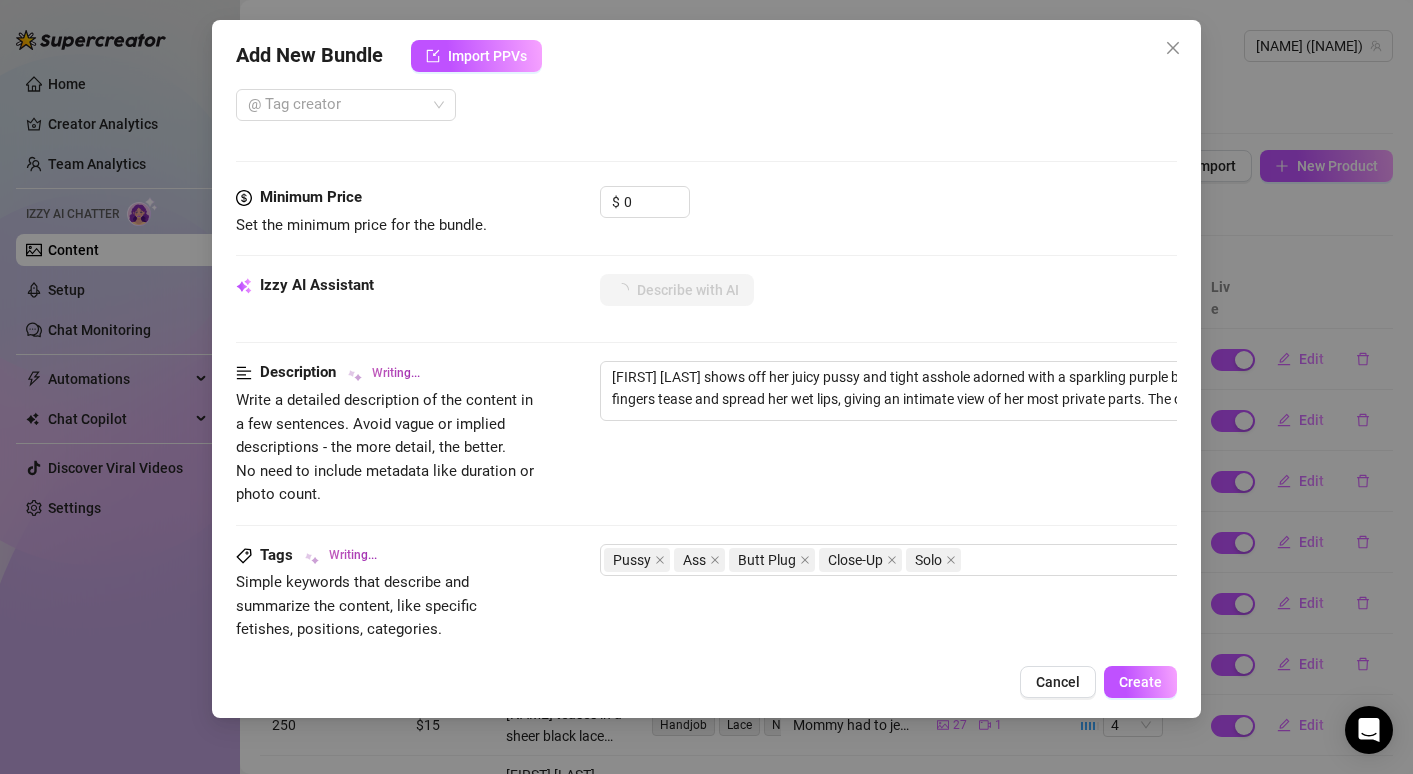 type on "[NAME] shows off her juicy pussy and tight asshole adorned with a sparkling purple butt plug. Her fingers tease and spread her wet lips, giving an intimate view of her most private parts. The close-up shots" 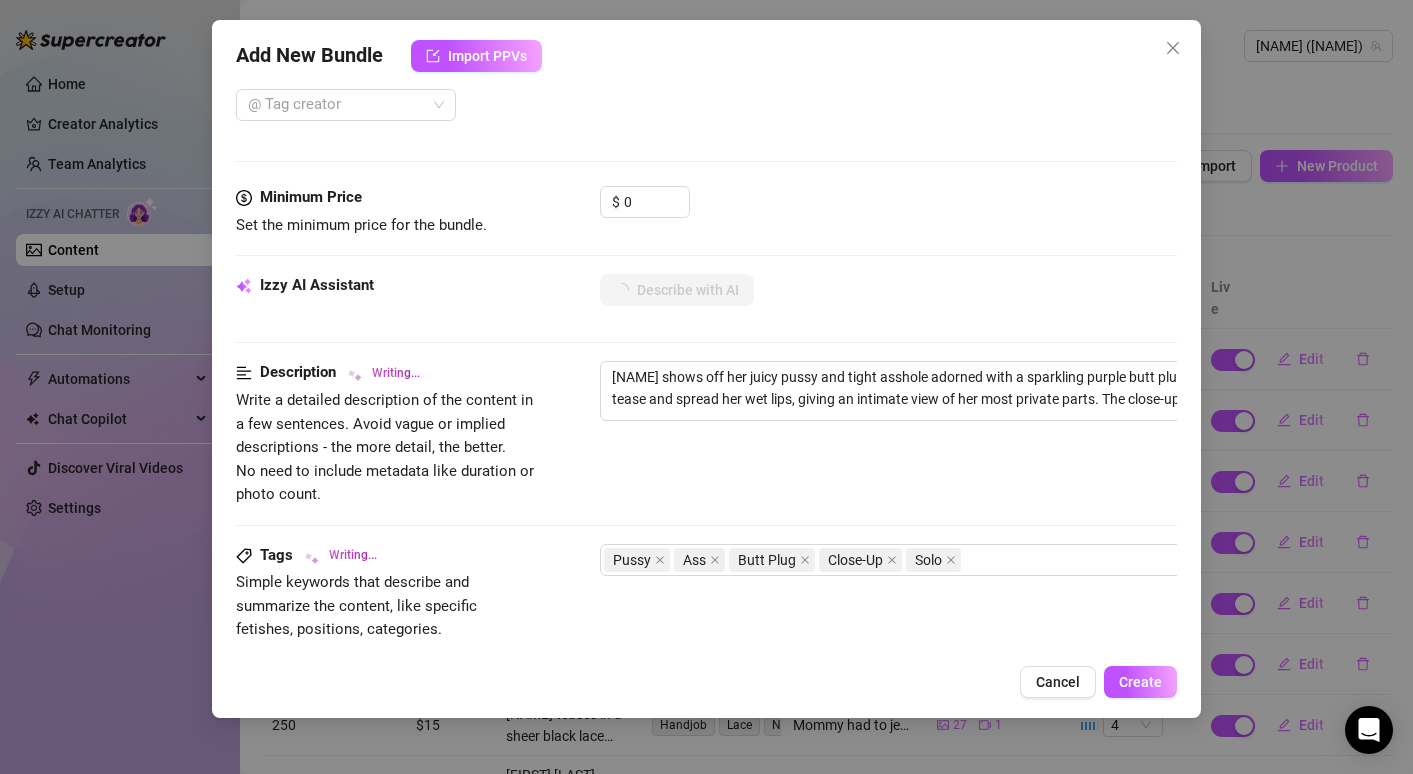 type on "[NAME] shows off her juicy pussy and tight asshole adorned with a sparkling purple butt plug. Her fingers tease and spread her wet lips, giving an intimate view of her most private parts. The close-up shots focus" 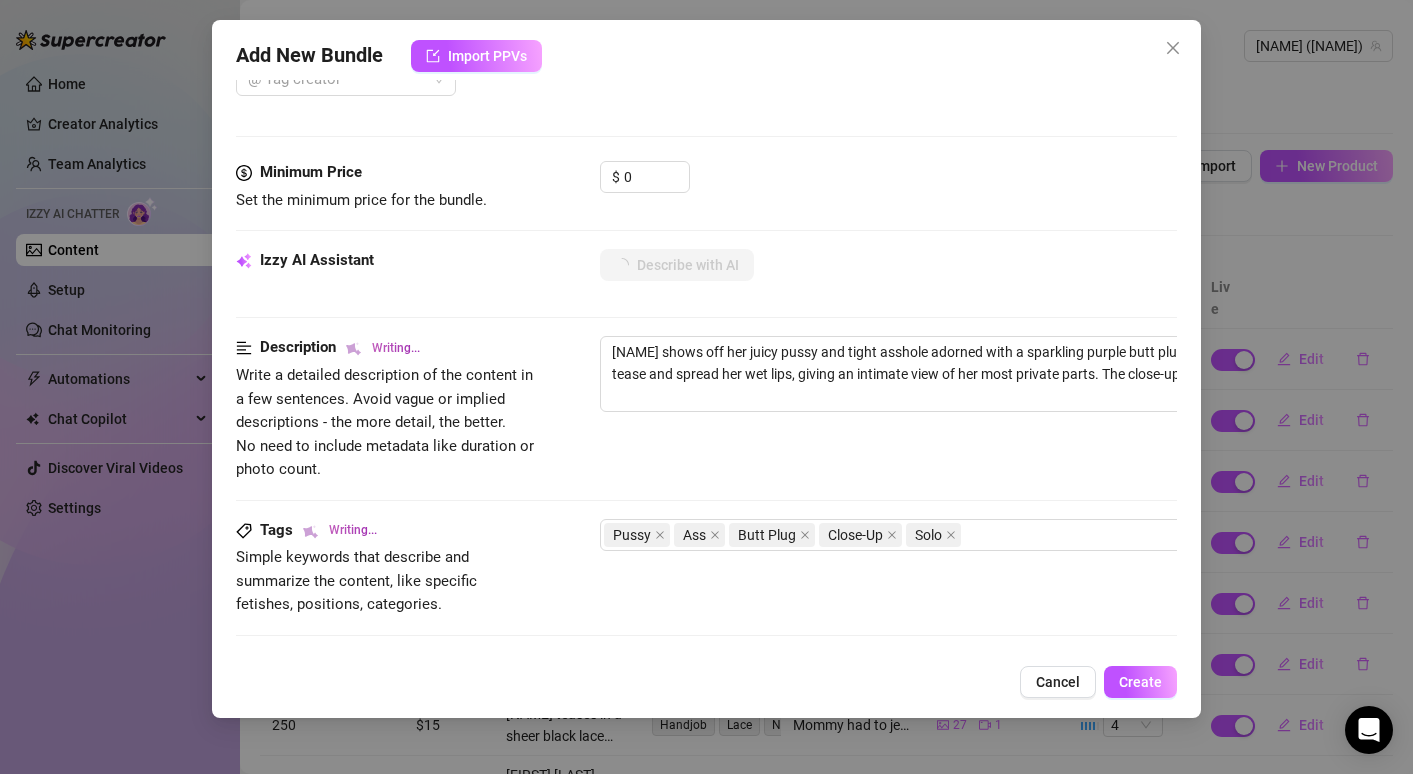 type on "[FIRST] [LAST] shows off her juicy pussy and tight asshole adorned with a sparkling purple butt plug. Her fingers tease and spread her wet lips, giving an intimate view of her most private parts. The close-up shots focus on" 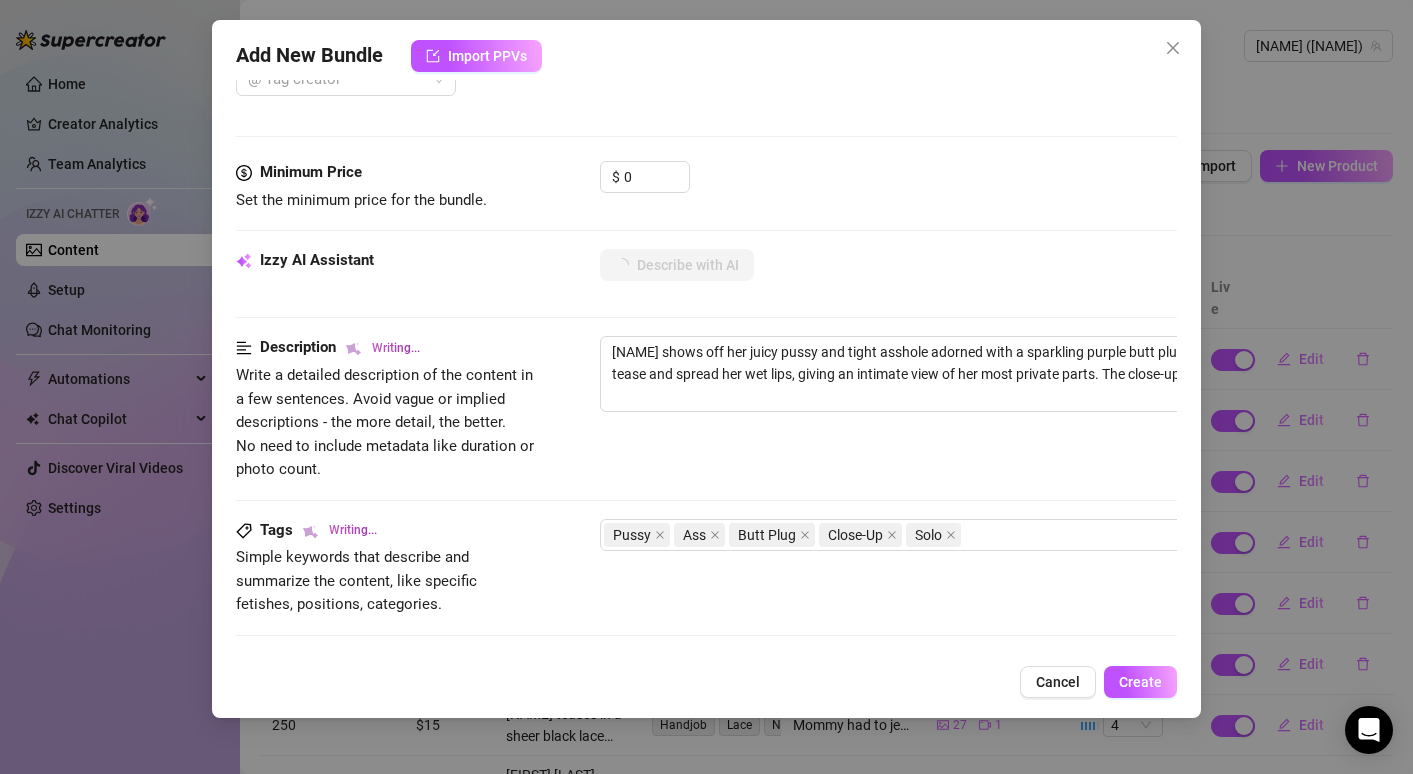 type on "[FIRST] [LAST] shows off her juicy pussy and tight asshole adorned with a sparkling purple butt plug. Her fingers tease and spread her wet lips, giving an intimate view of her most private parts. The close-up shots focus on" 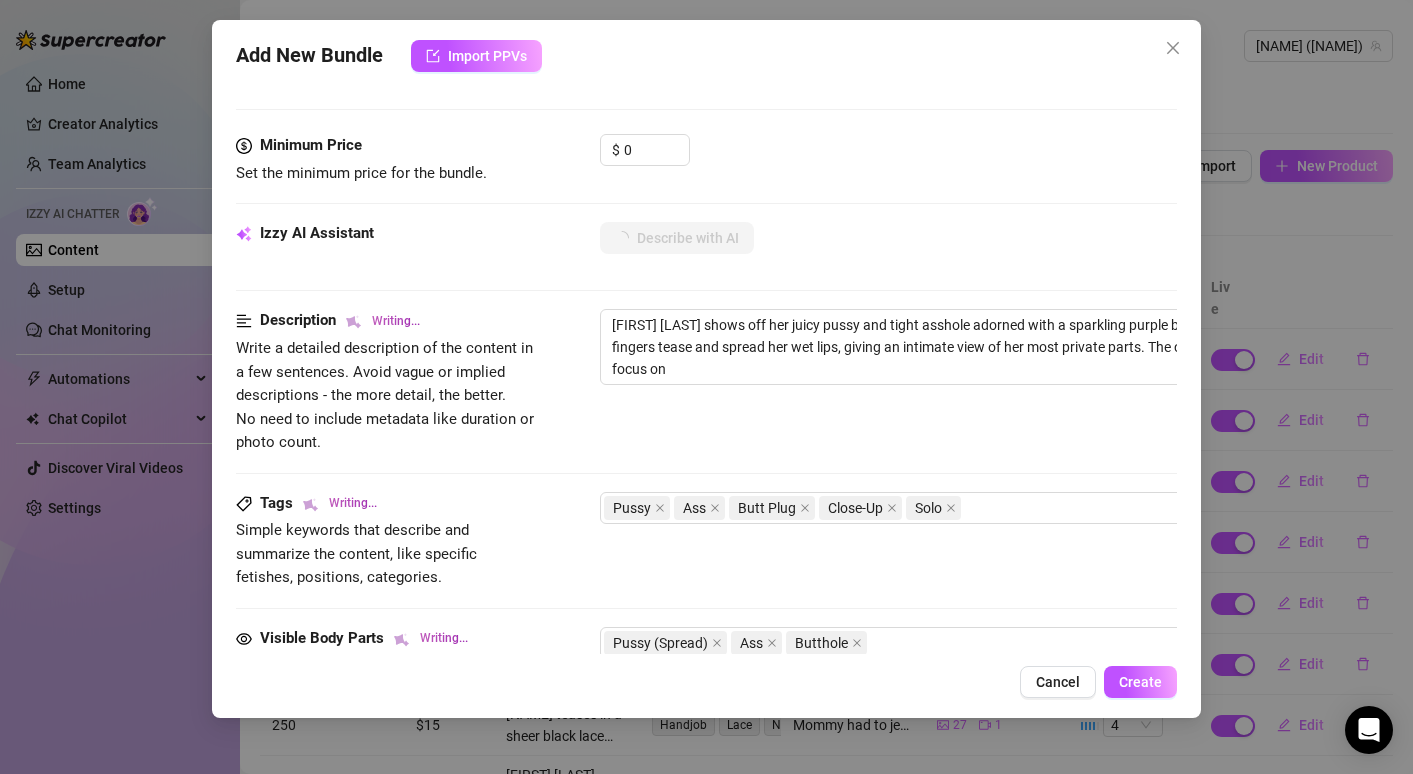 scroll, scrollTop: 604, scrollLeft: 0, axis: vertical 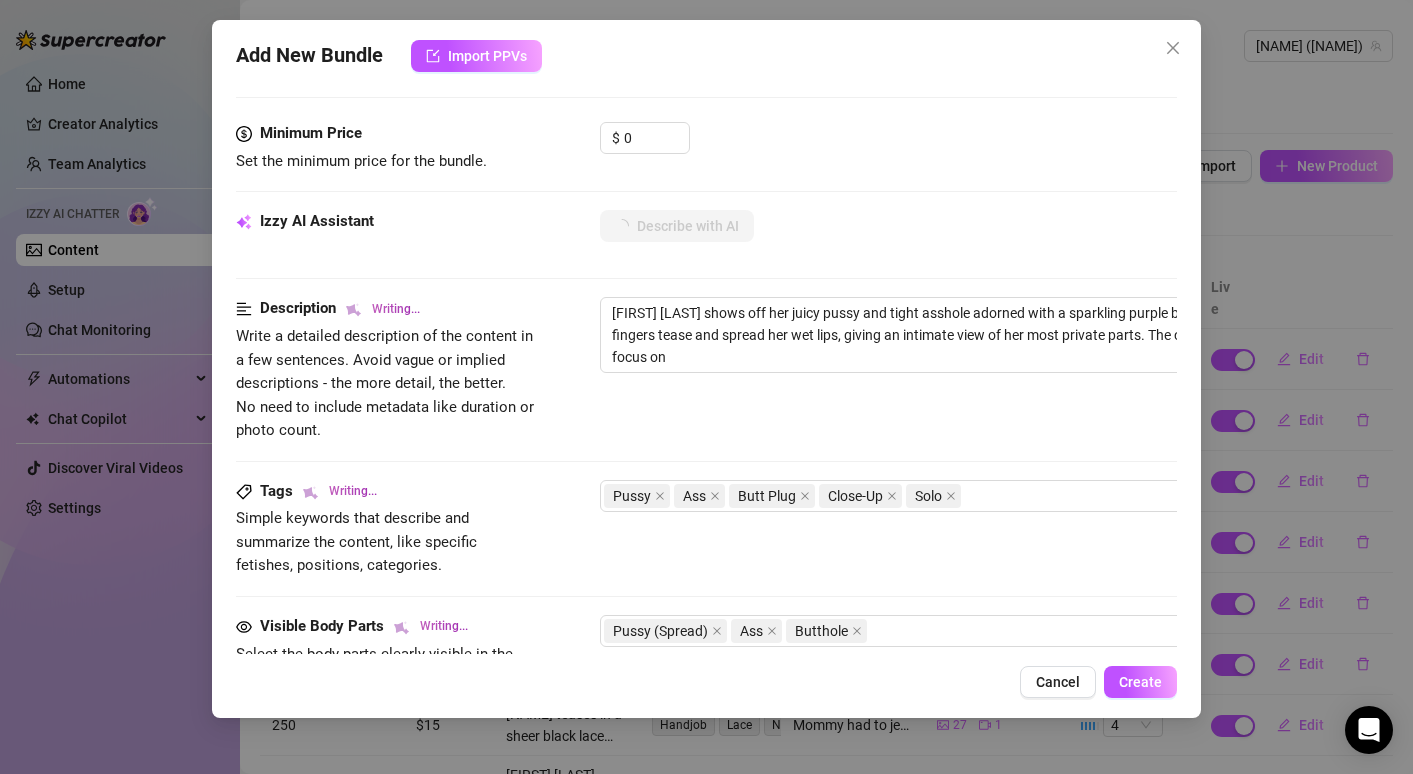 type on "[FIRST] [LAST] shows off her juicy pussy and tight asshole adorned with a sparkling purple butt plug. Her fingers tease and spread her wet lips, giving an intimate view of her most private parts. The close-up shots focus on her" 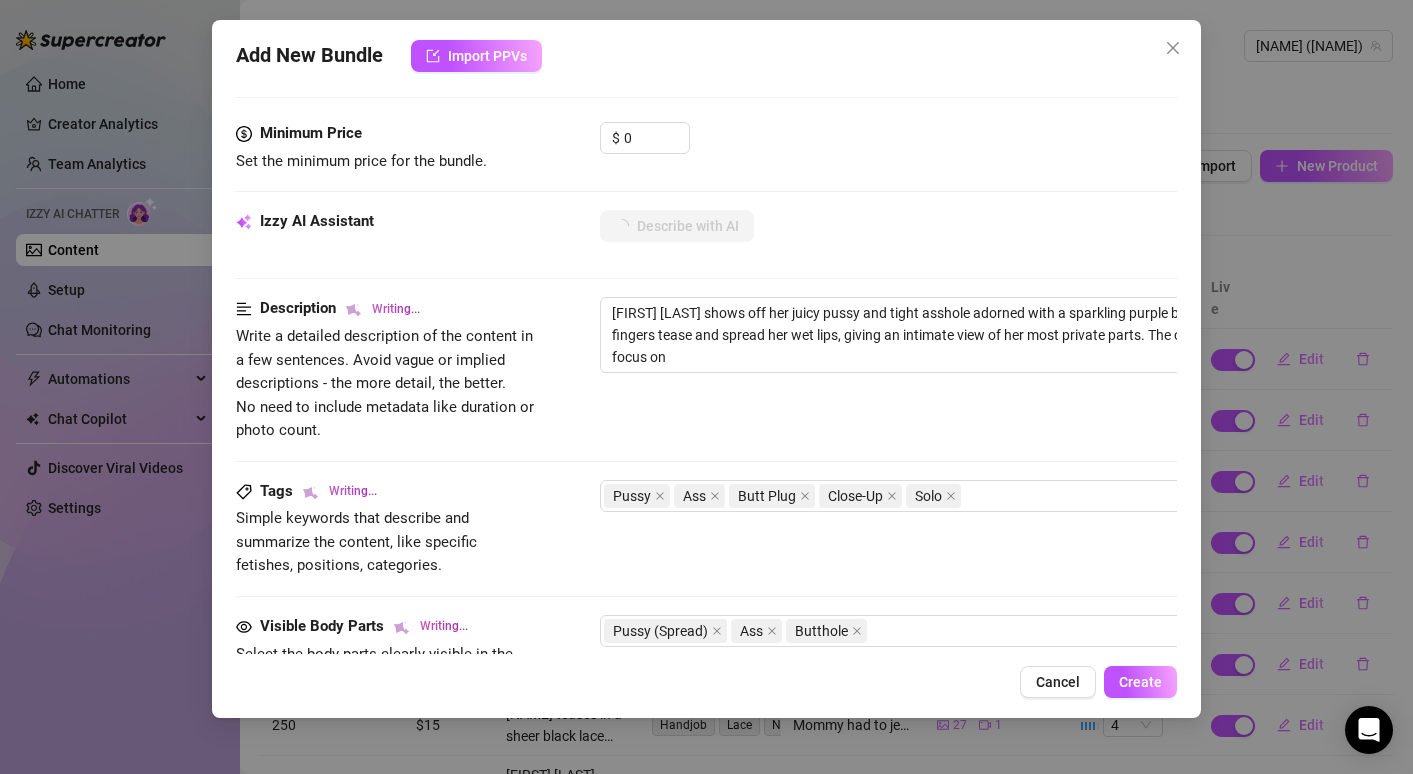 type on "[FIRST] [LAST] shows off her juicy pussy and tight asshole adorned with a sparkling purple butt plug. Her fingers tease and spread her wet lips, giving an intimate view of her most private parts. The close-up shots focus on her" 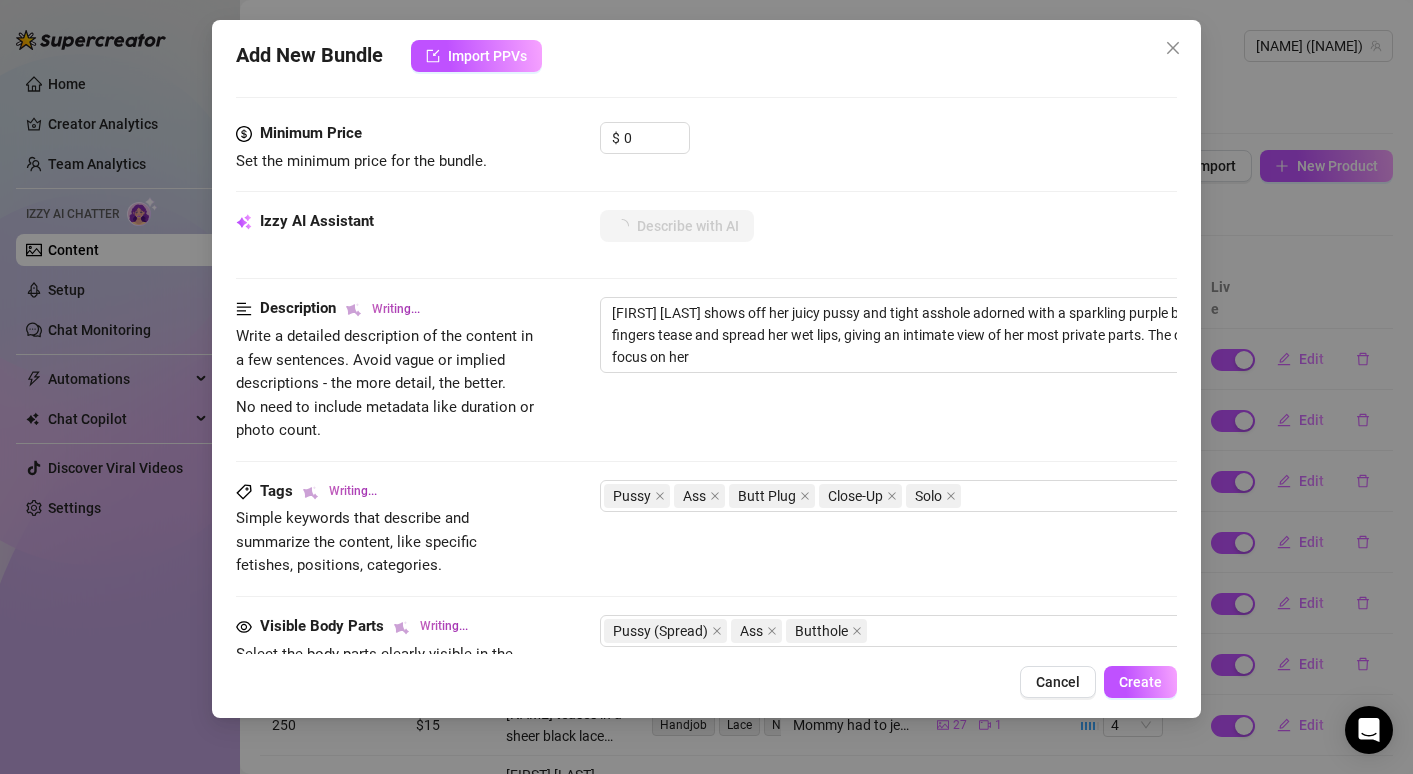 type on "[NAME] shows off her juicy pussy and tight asshole adorned with a sparkling purple butt plug. Her fingers tease and spread her wet lips, giving an intimate view of her most private parts. The close-up shots focus on her pussy" 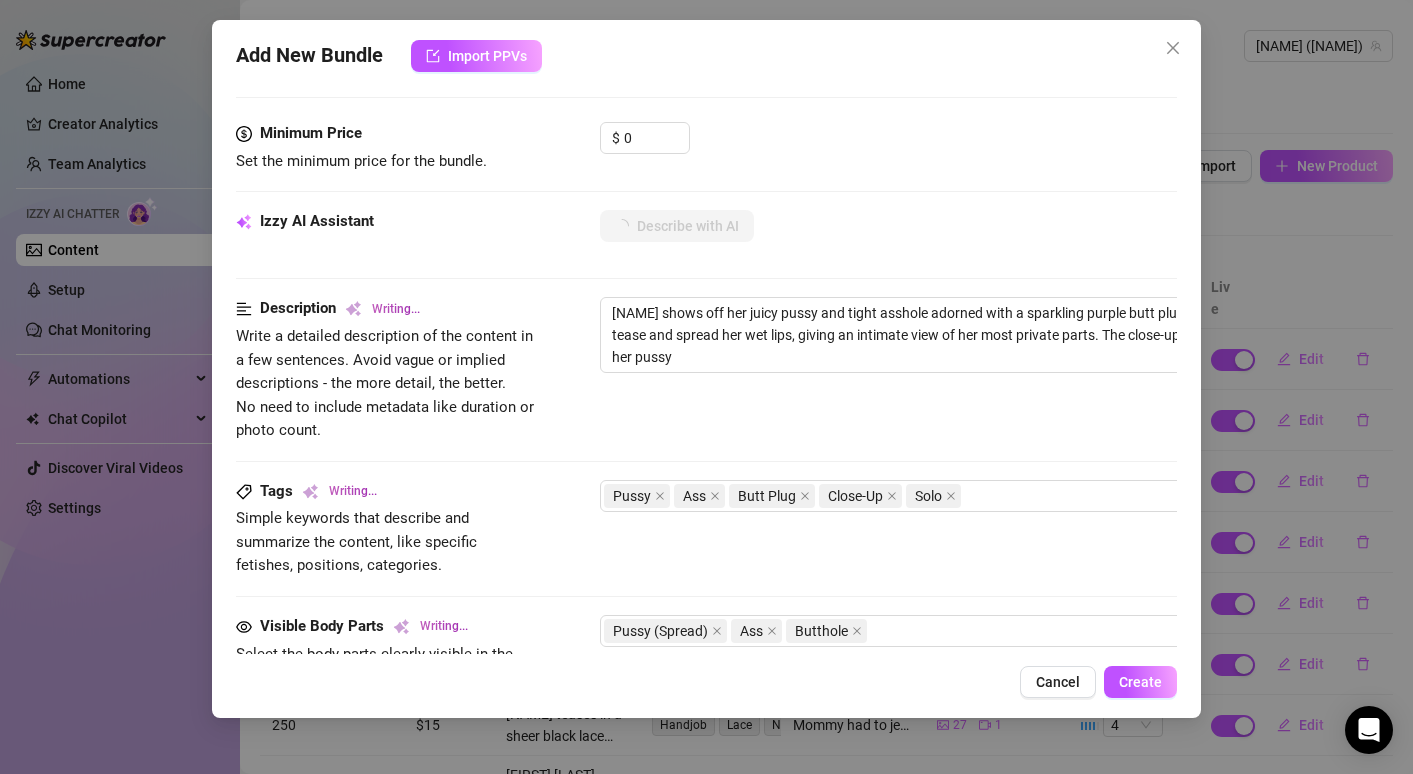 type on "[NAME] shows off her juicy pussy and tight asshole adorned with a sparkling purple butt plug. Her fingers tease and spread her wet lips, giving an intimate view of her most private parts. The close-up shots focus on her pussy and" 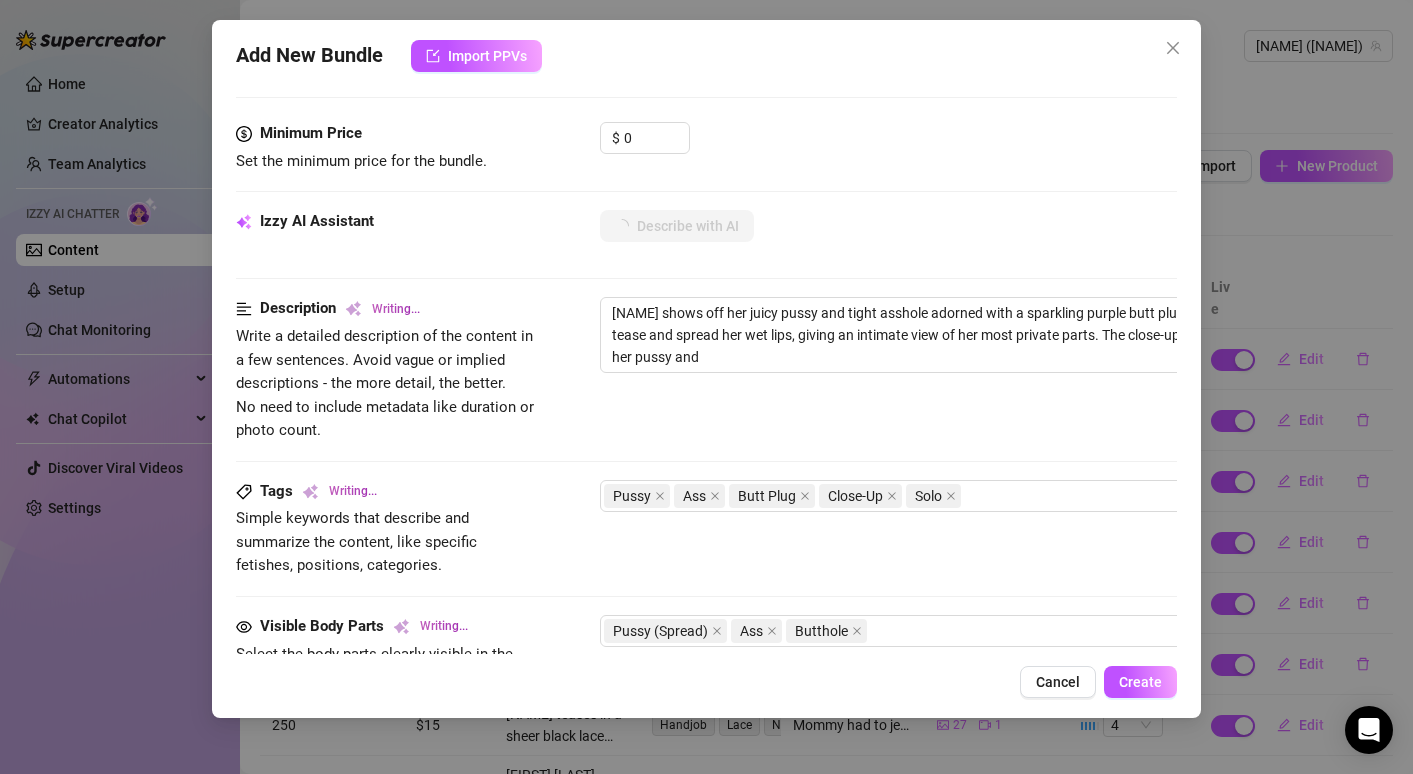 type on "[NAME] shows off her juicy pussy and tight asshole adorned with a sparkling purple butt plug. Her fingers tease and spread her wet lips, giving an intimate view of her most private parts. The close-up shots focus on her pussy and ass," 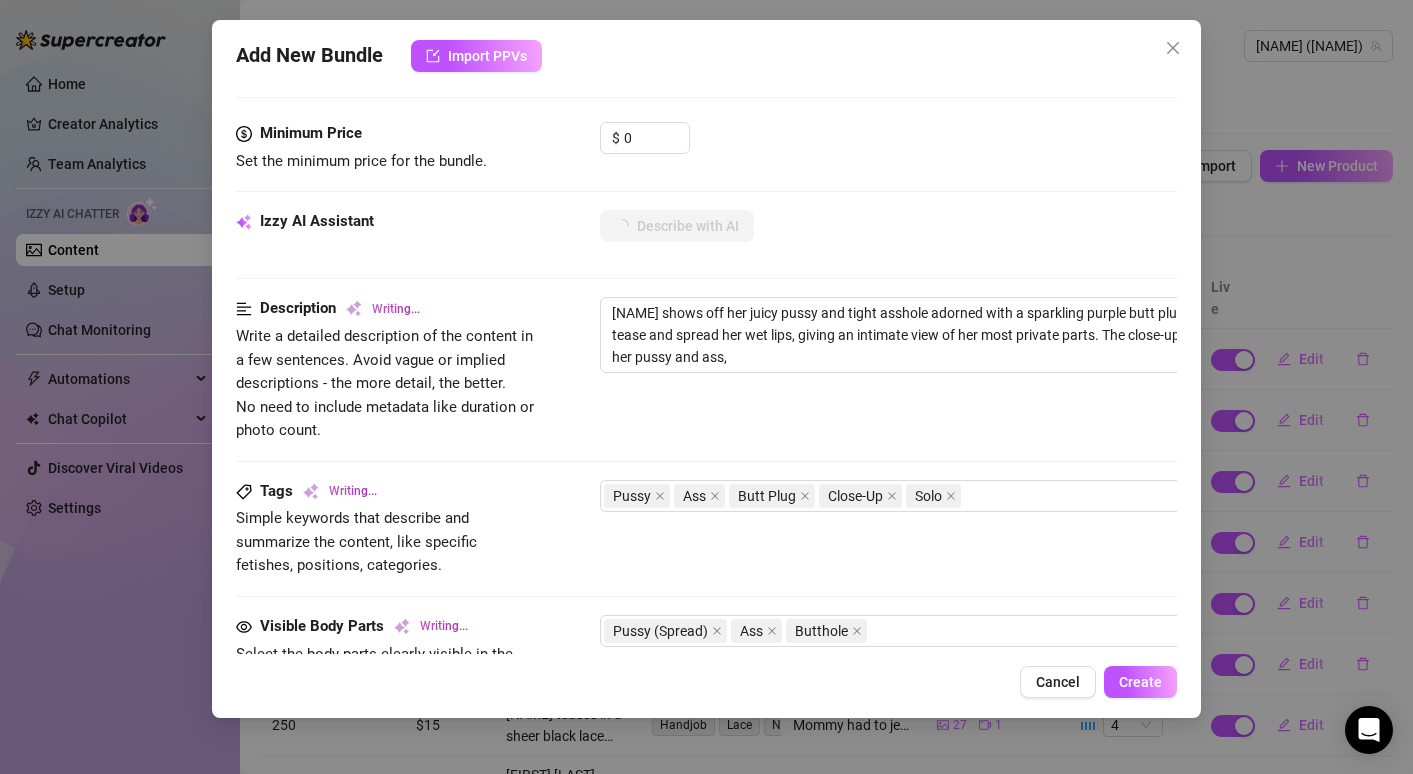 type on "[NAME] shows off her juicy pussy and tight asshole adorned with a sparkling purple butt plug. Her fingers tease and spread her wet lips, giving an intimate view of her most private parts. The close-up shots focus on her pussy and ass, highlighting" 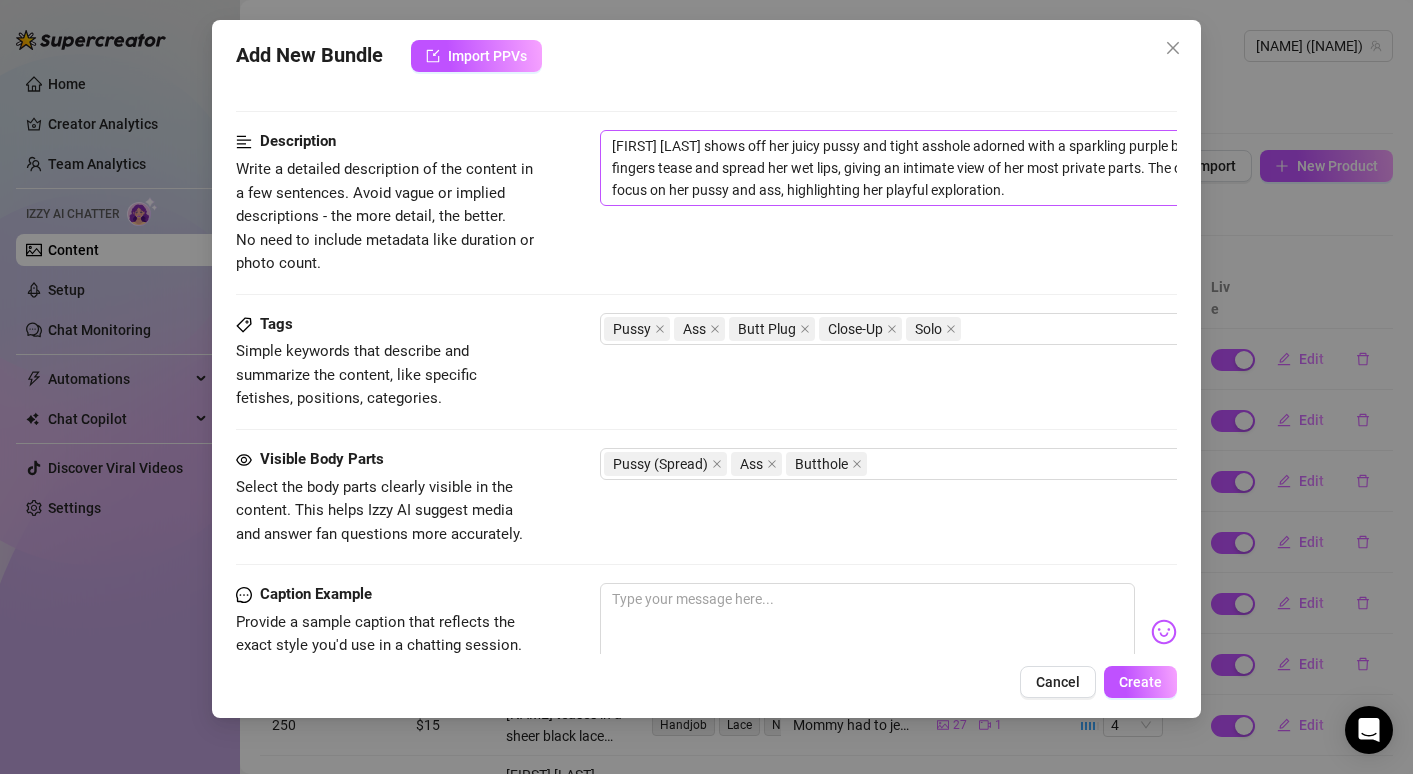 scroll, scrollTop: 815, scrollLeft: 0, axis: vertical 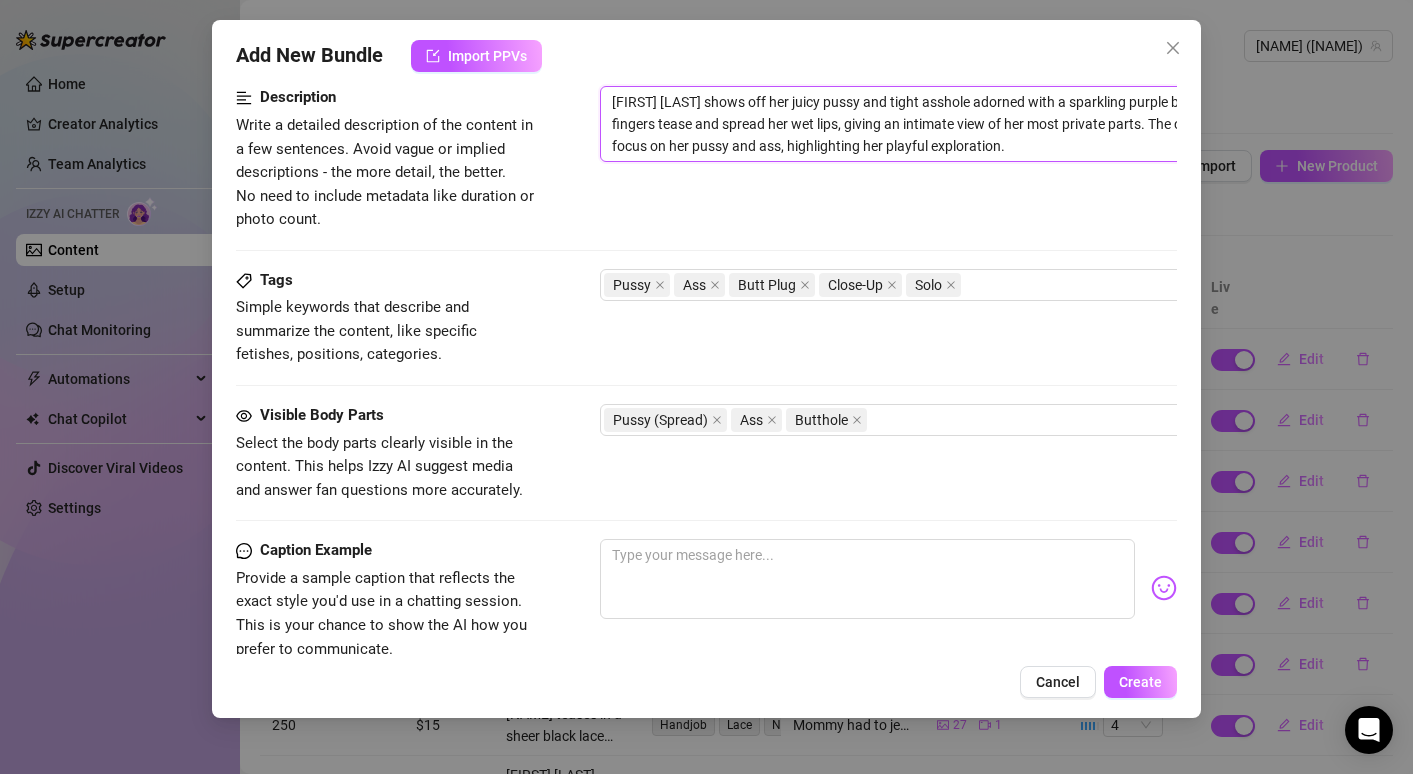 drag, startPoint x: 612, startPoint y: 108, endPoint x: 1040, endPoint y: 146, distance: 429.6836 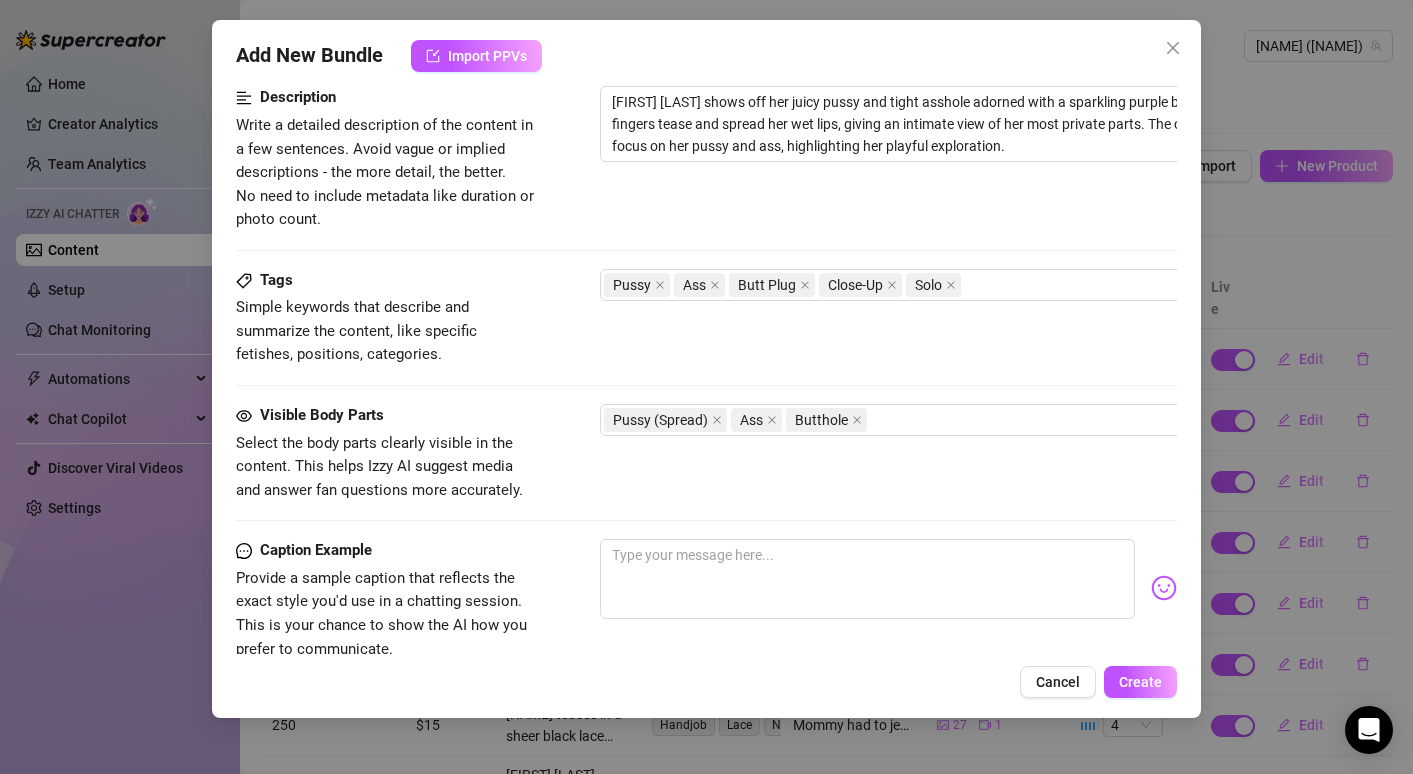 scroll, scrollTop: 0, scrollLeft: 0, axis: both 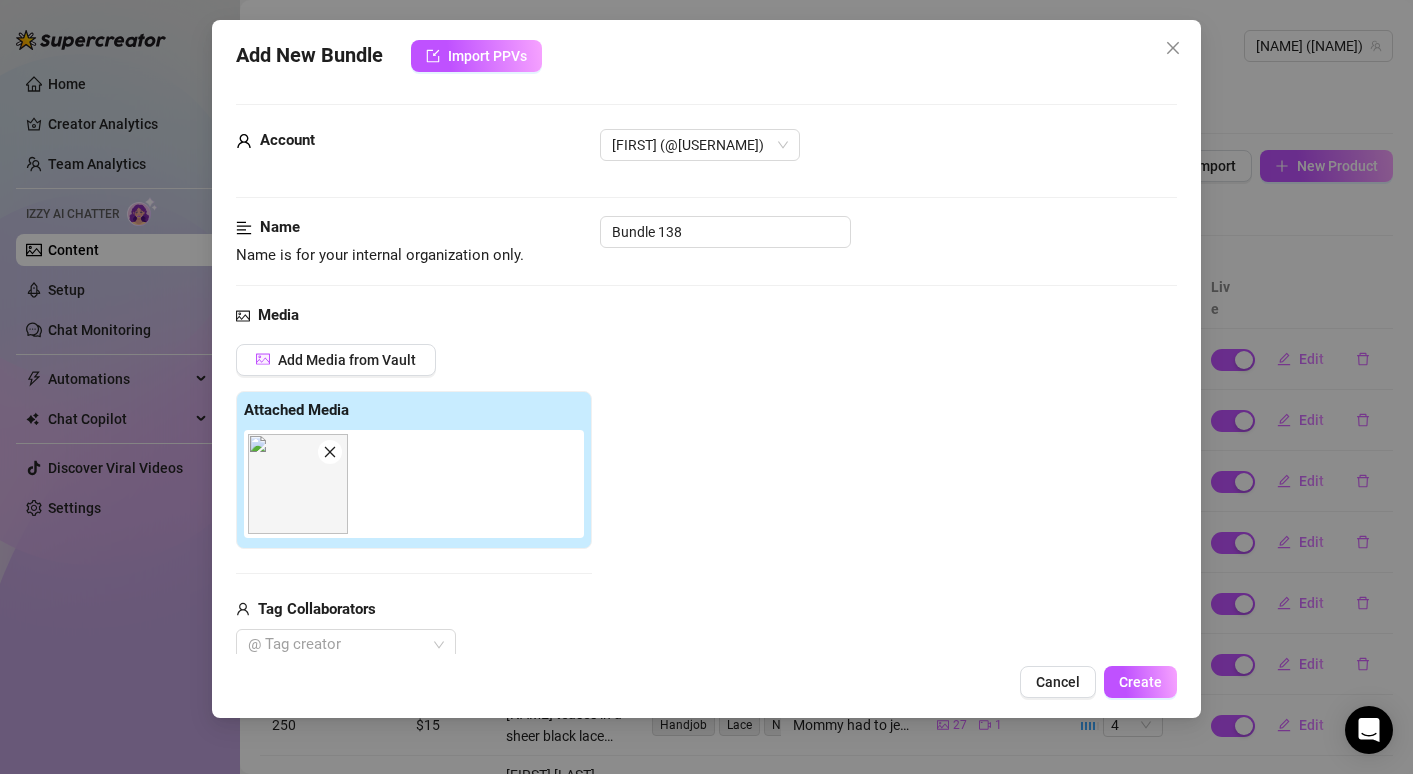 click at bounding box center [298, 484] 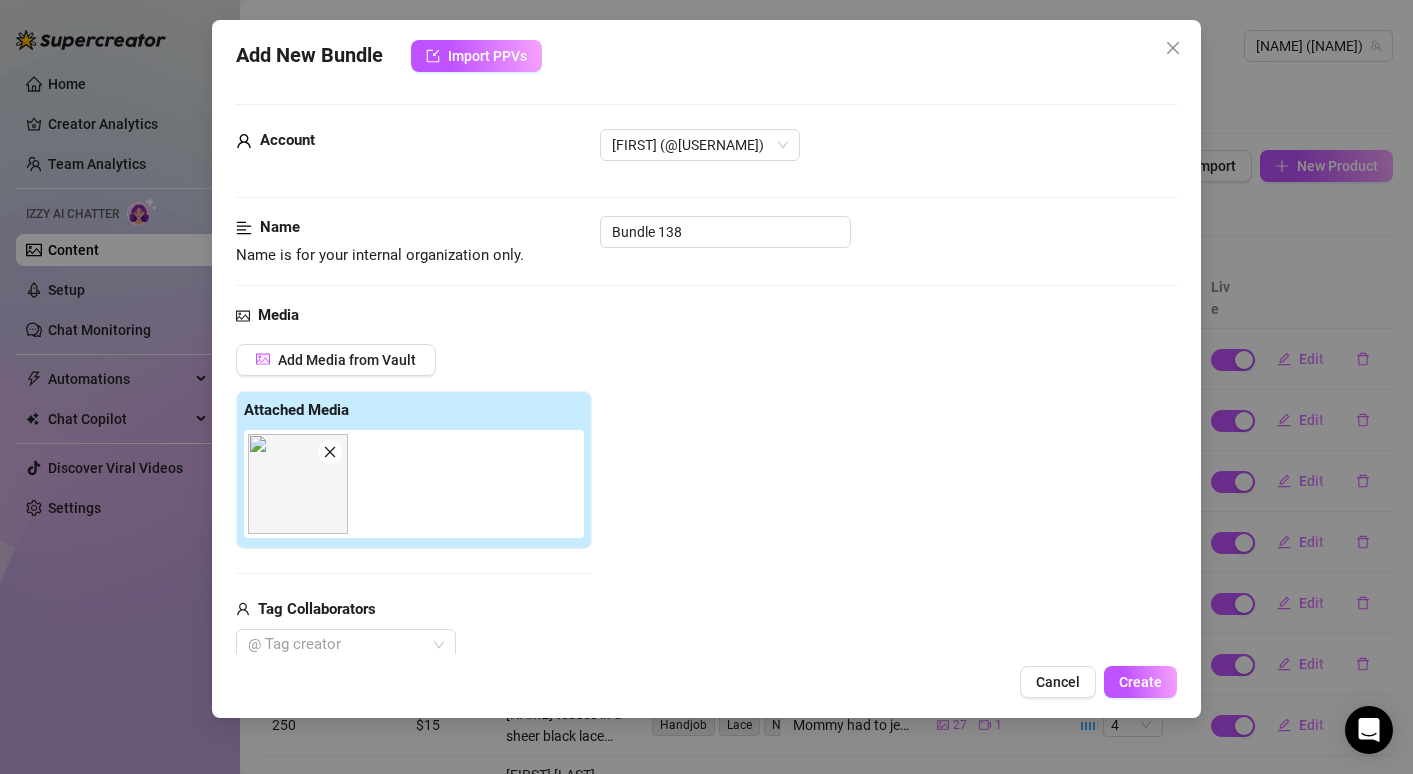 click 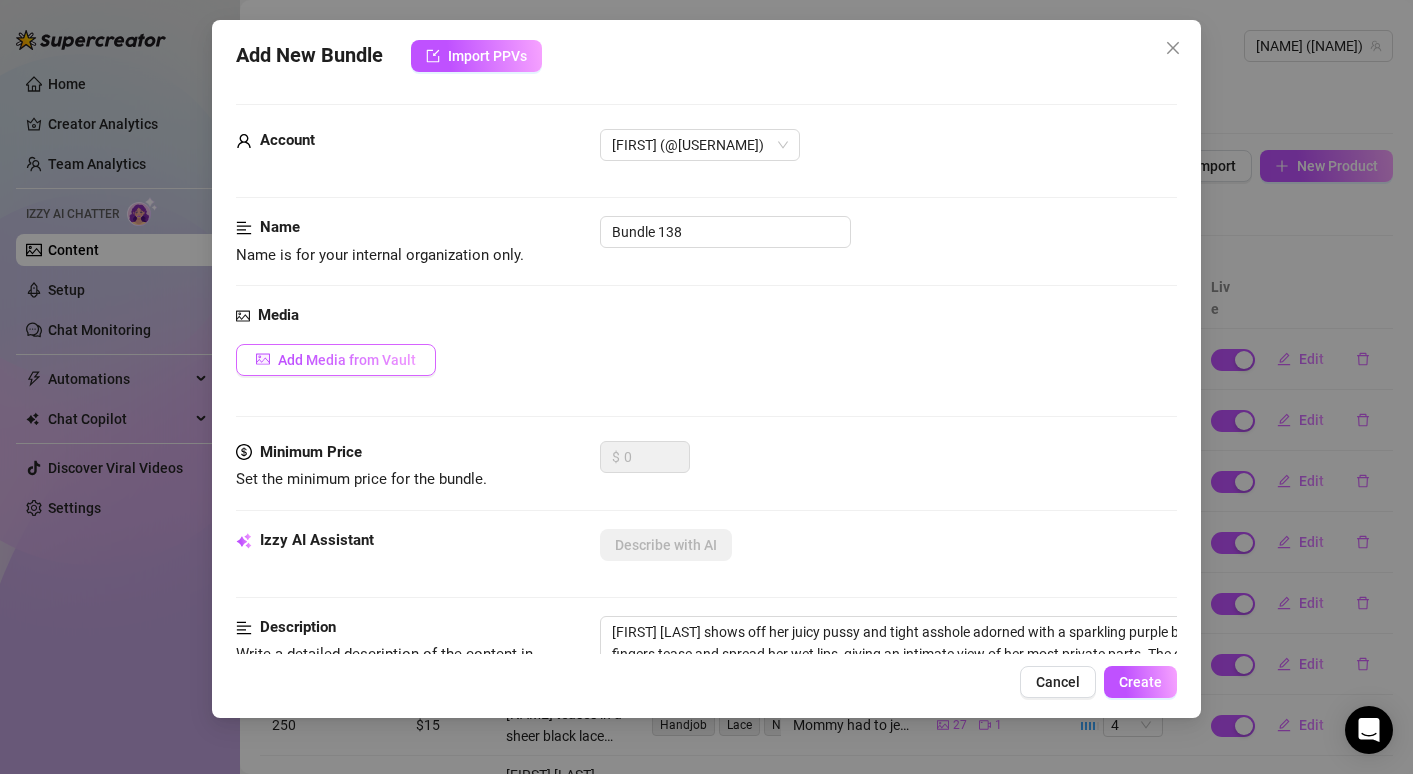 click on "Add Media from Vault" at bounding box center (347, 360) 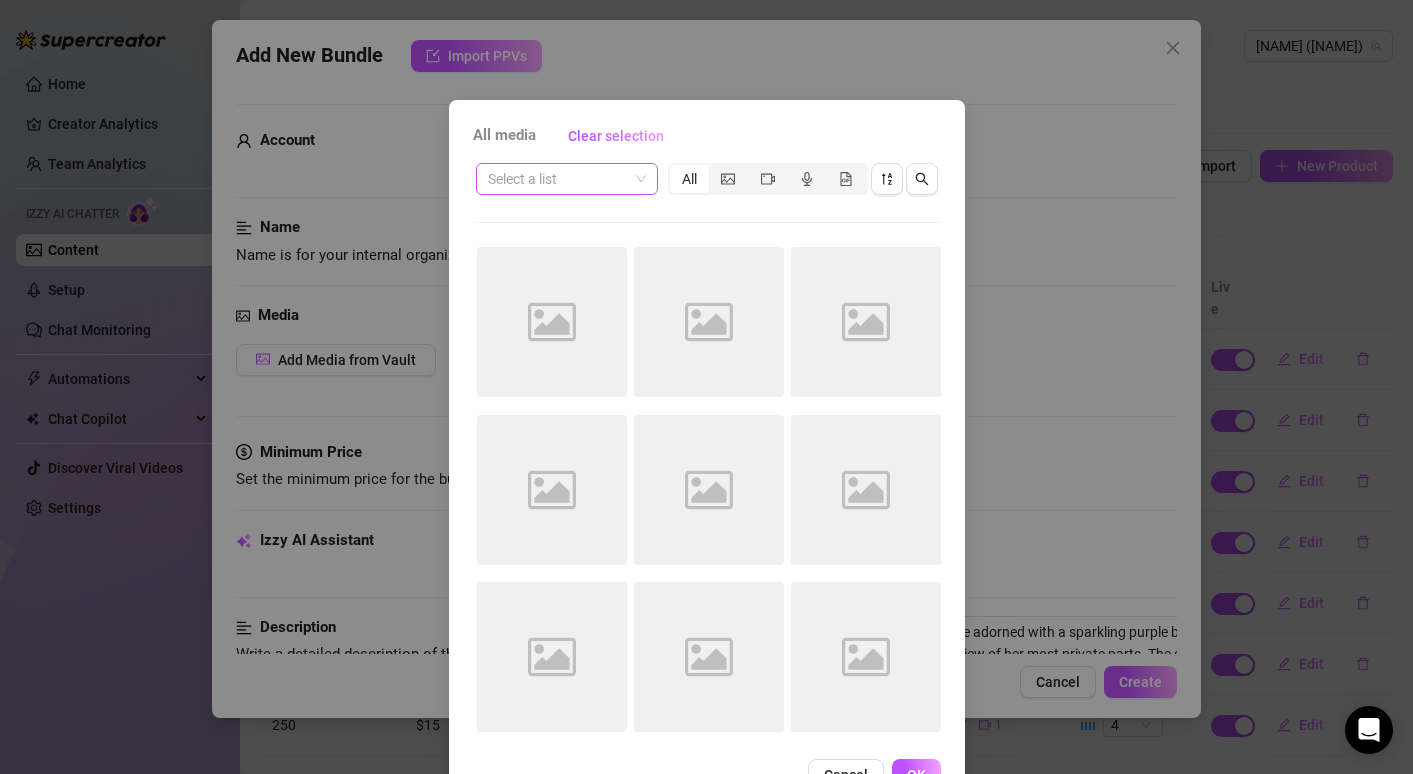 click at bounding box center [567, 179] 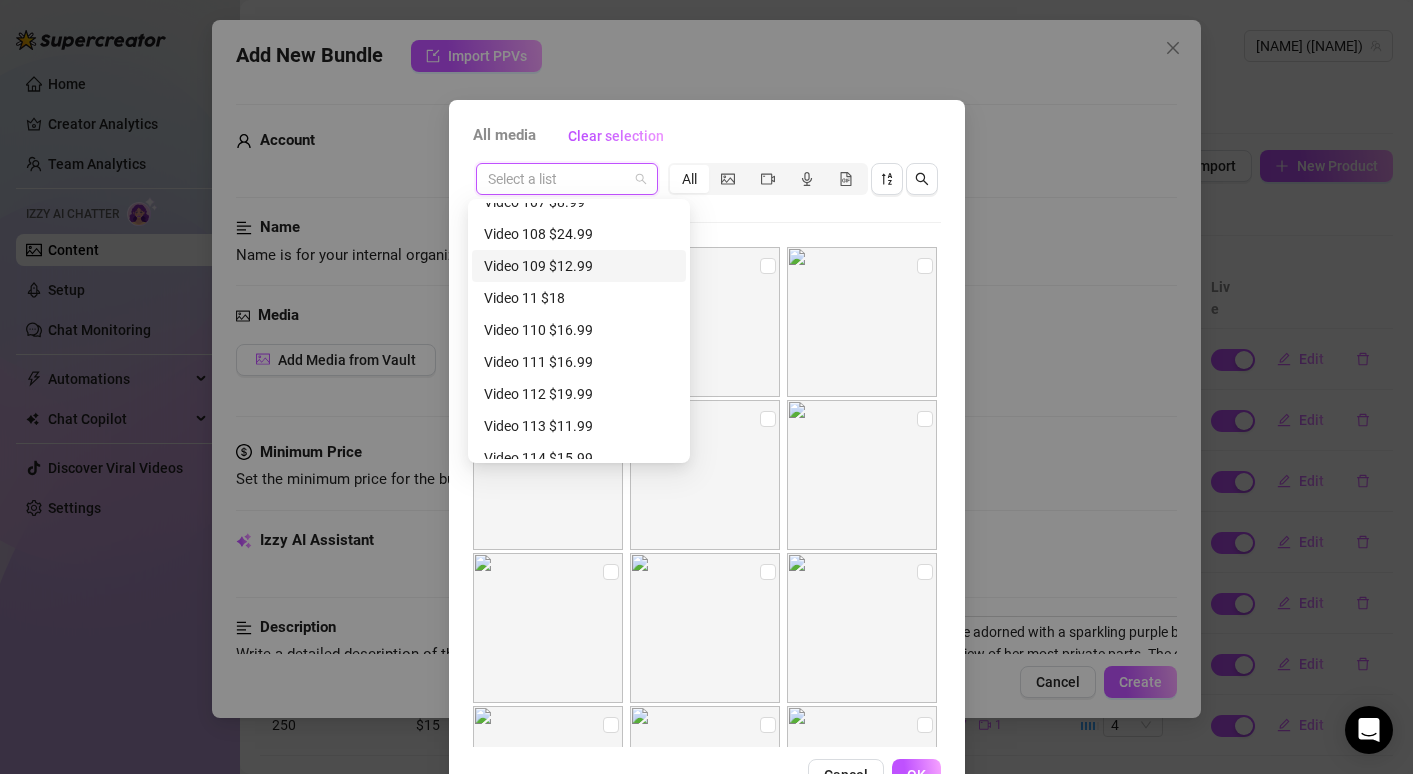 scroll, scrollTop: 1619, scrollLeft: 0, axis: vertical 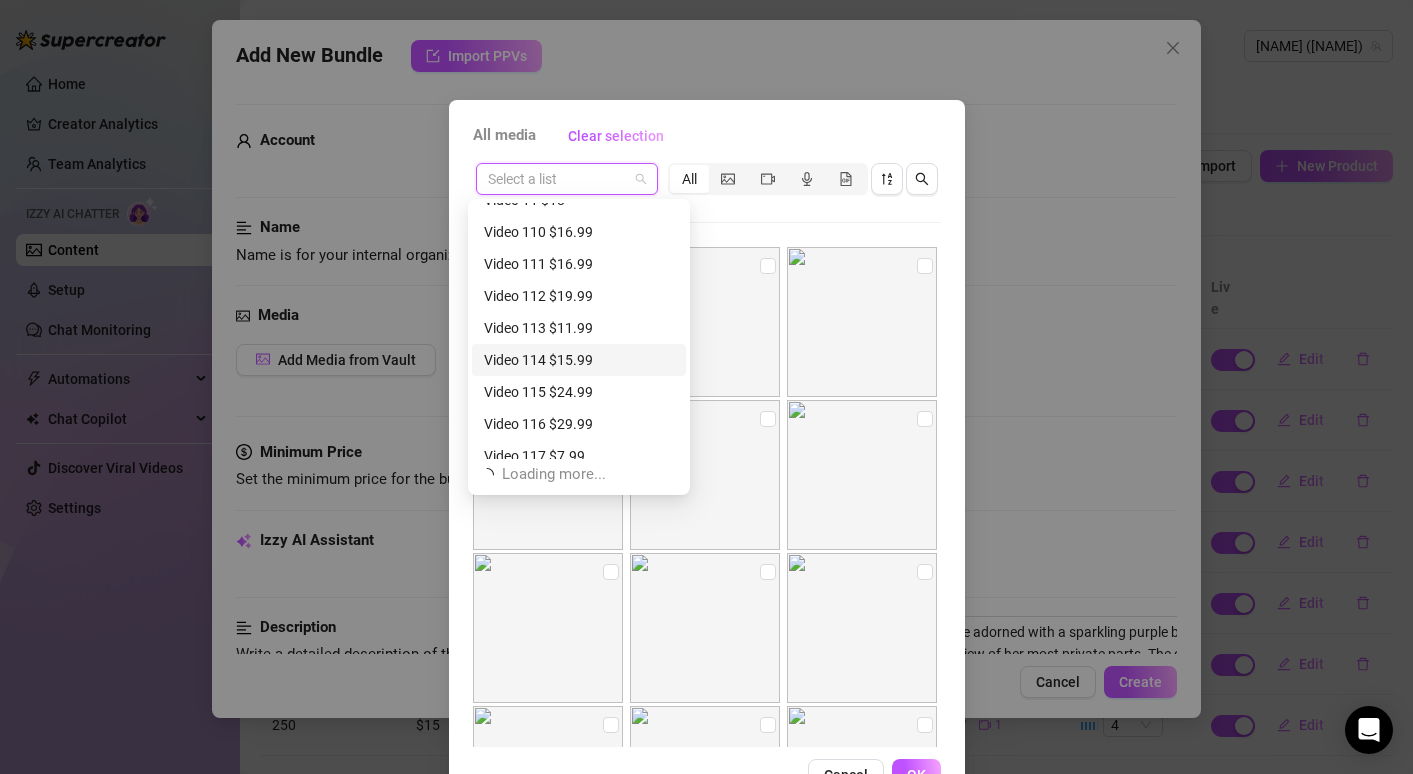 click on "Video 114 $15.99" at bounding box center [579, 360] 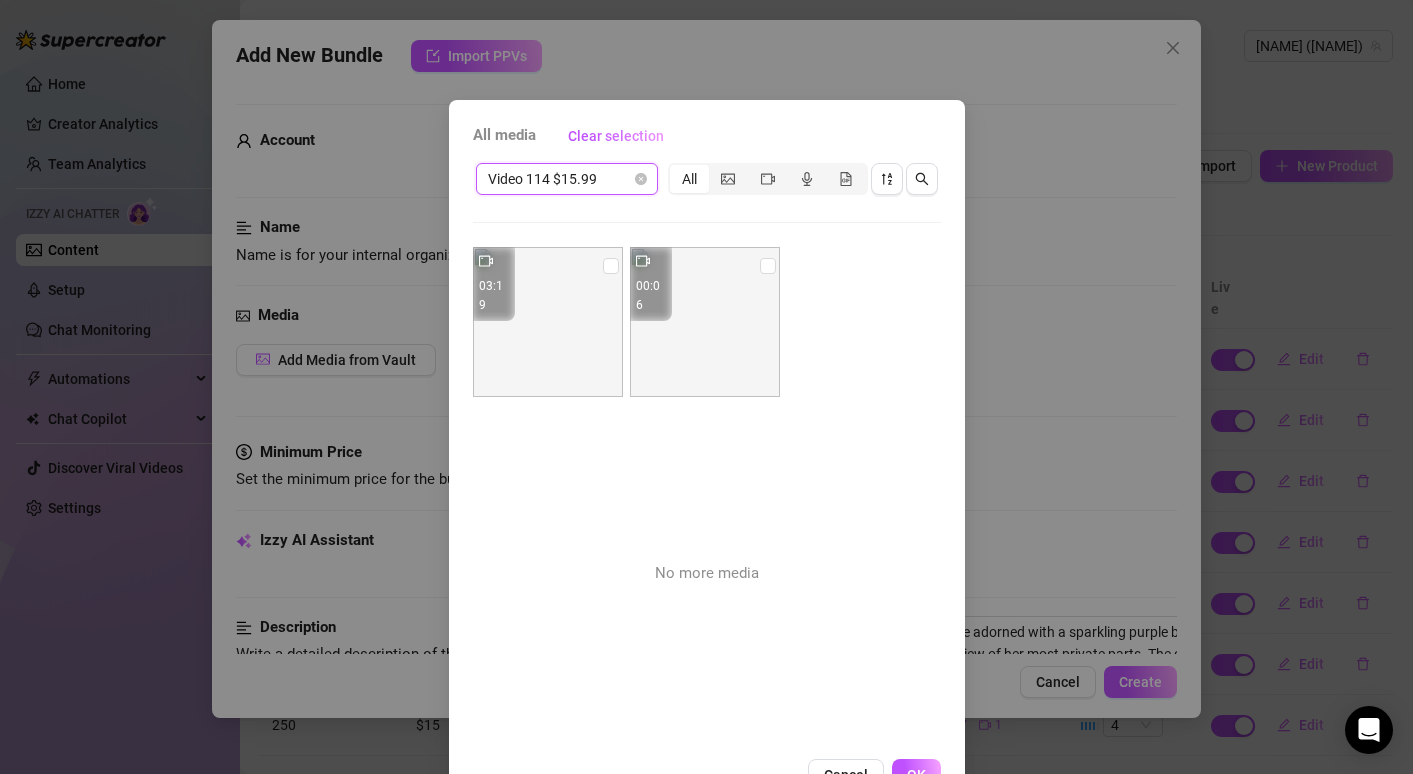 click at bounding box center (548, 322) 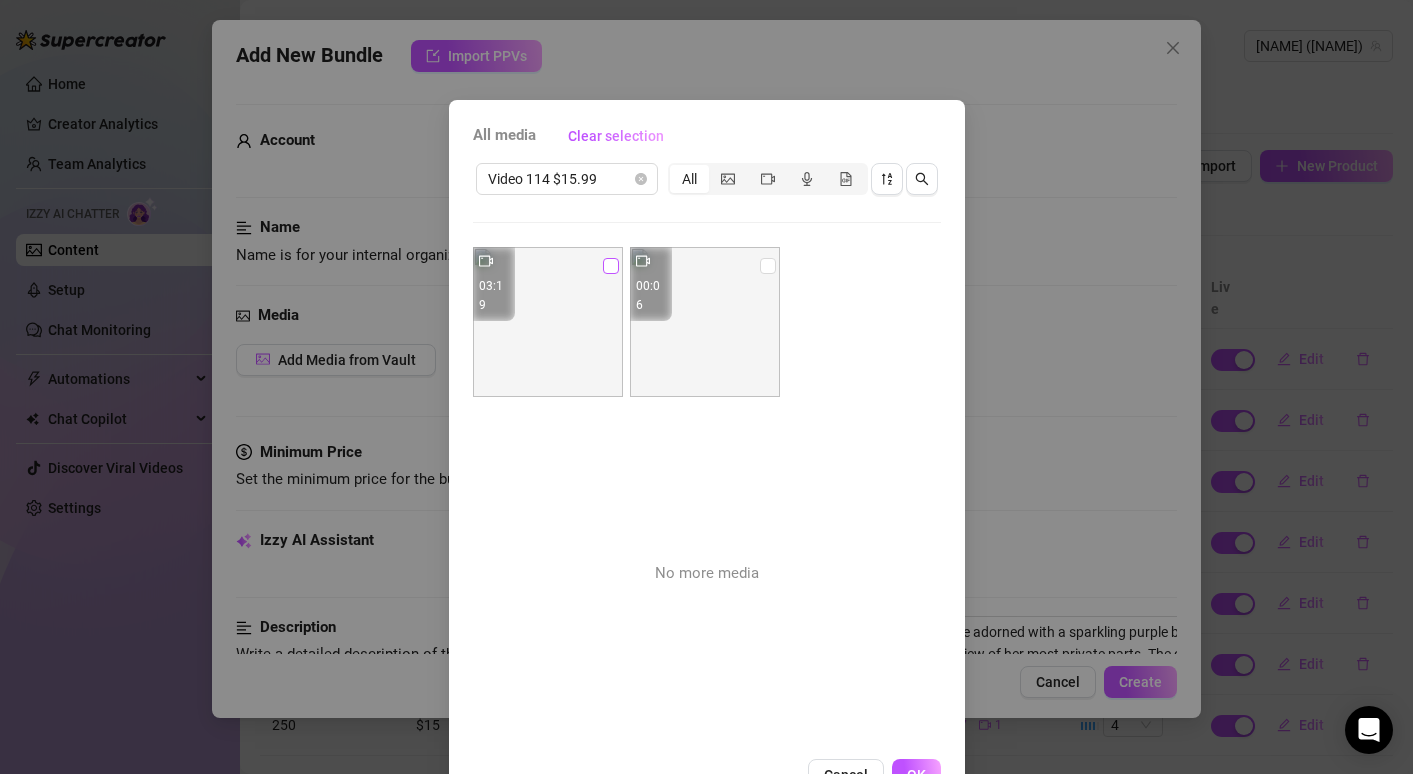 click at bounding box center [611, 266] 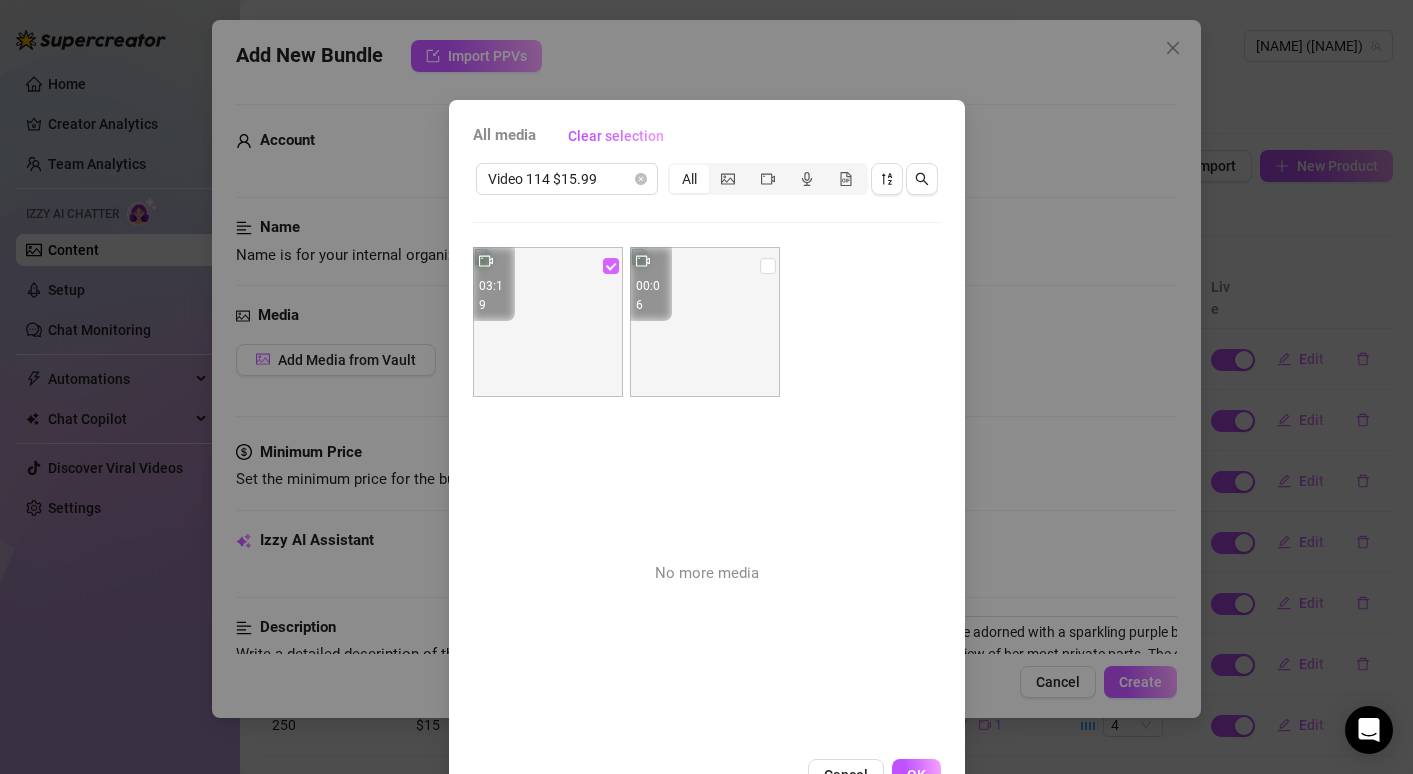 scroll, scrollTop: 61, scrollLeft: 0, axis: vertical 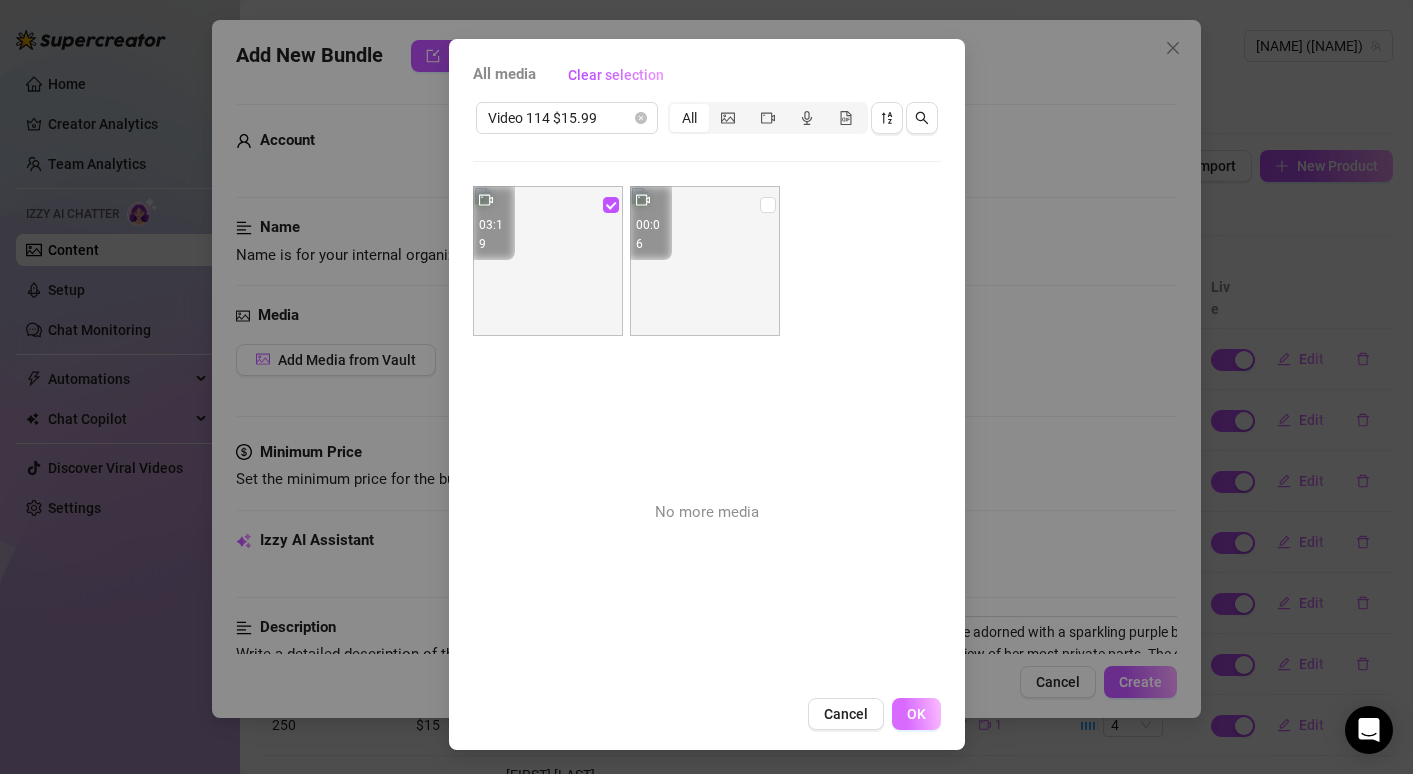 click on "OK" at bounding box center (916, 714) 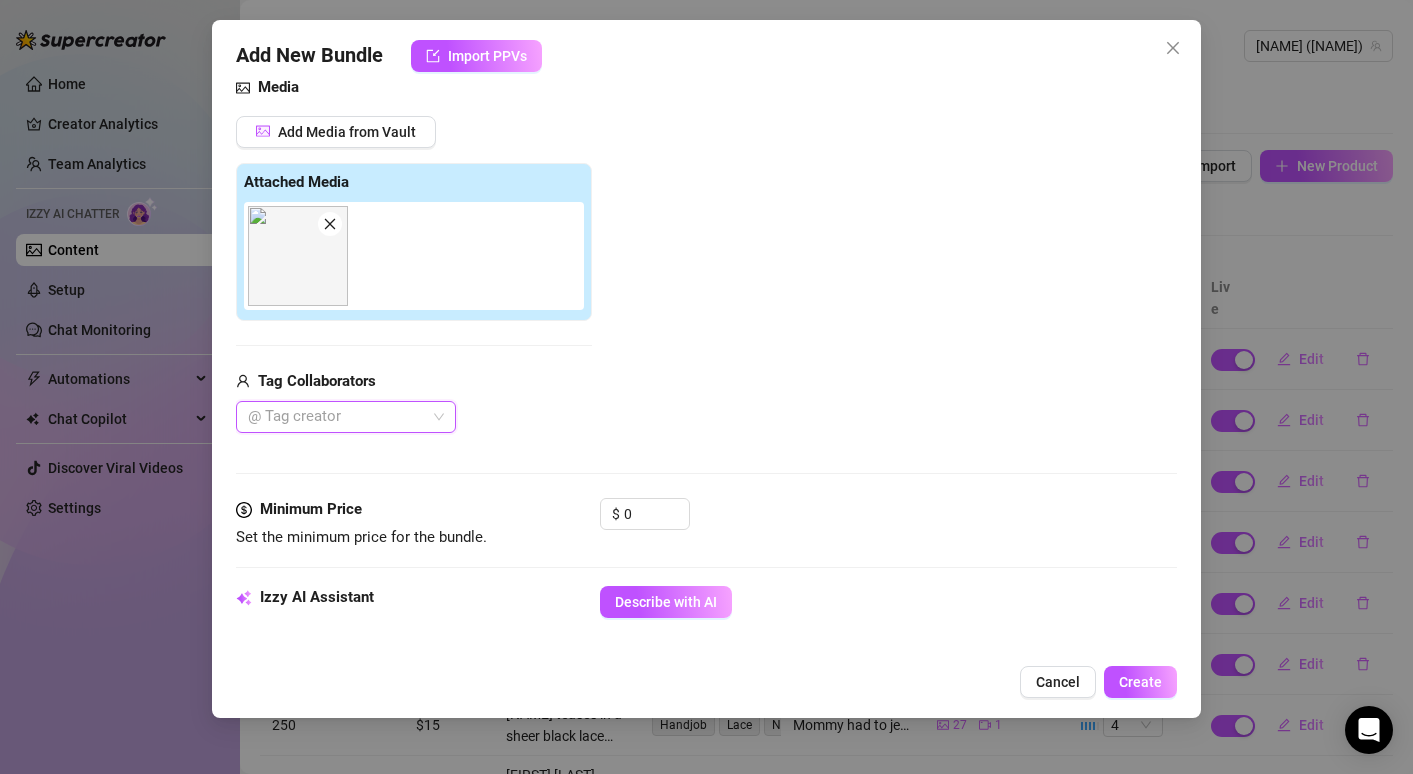 scroll, scrollTop: 390, scrollLeft: 0, axis: vertical 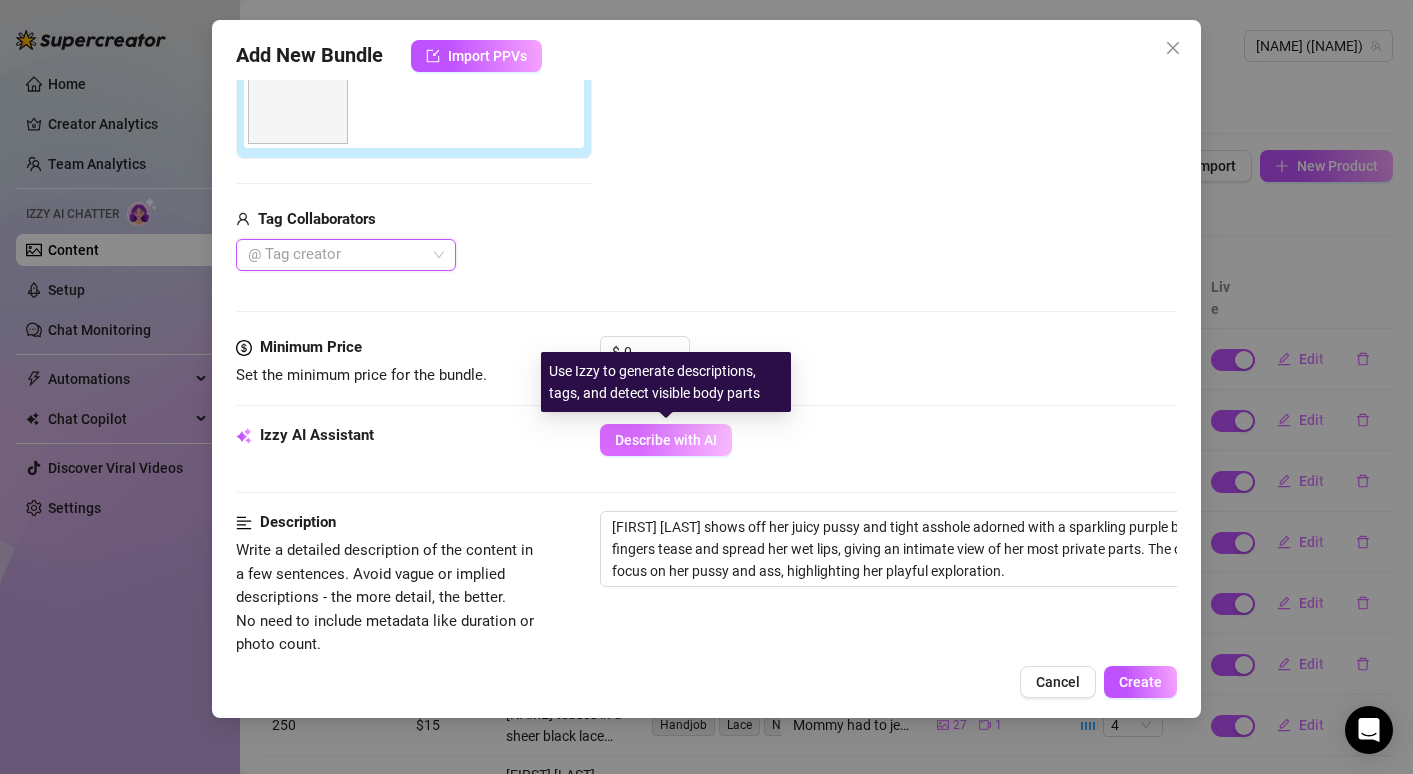 click on "Describe with AI" at bounding box center [666, 440] 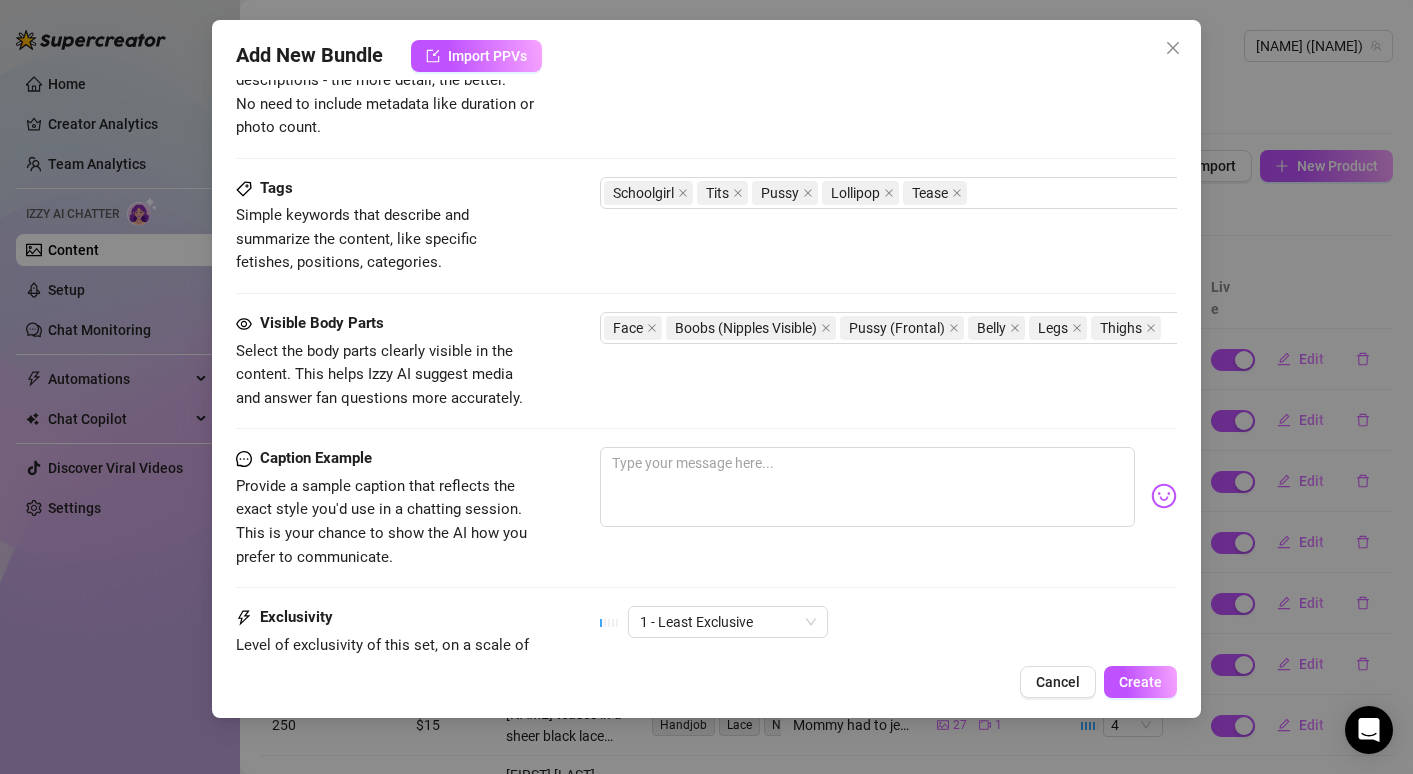 scroll, scrollTop: 1121, scrollLeft: 0, axis: vertical 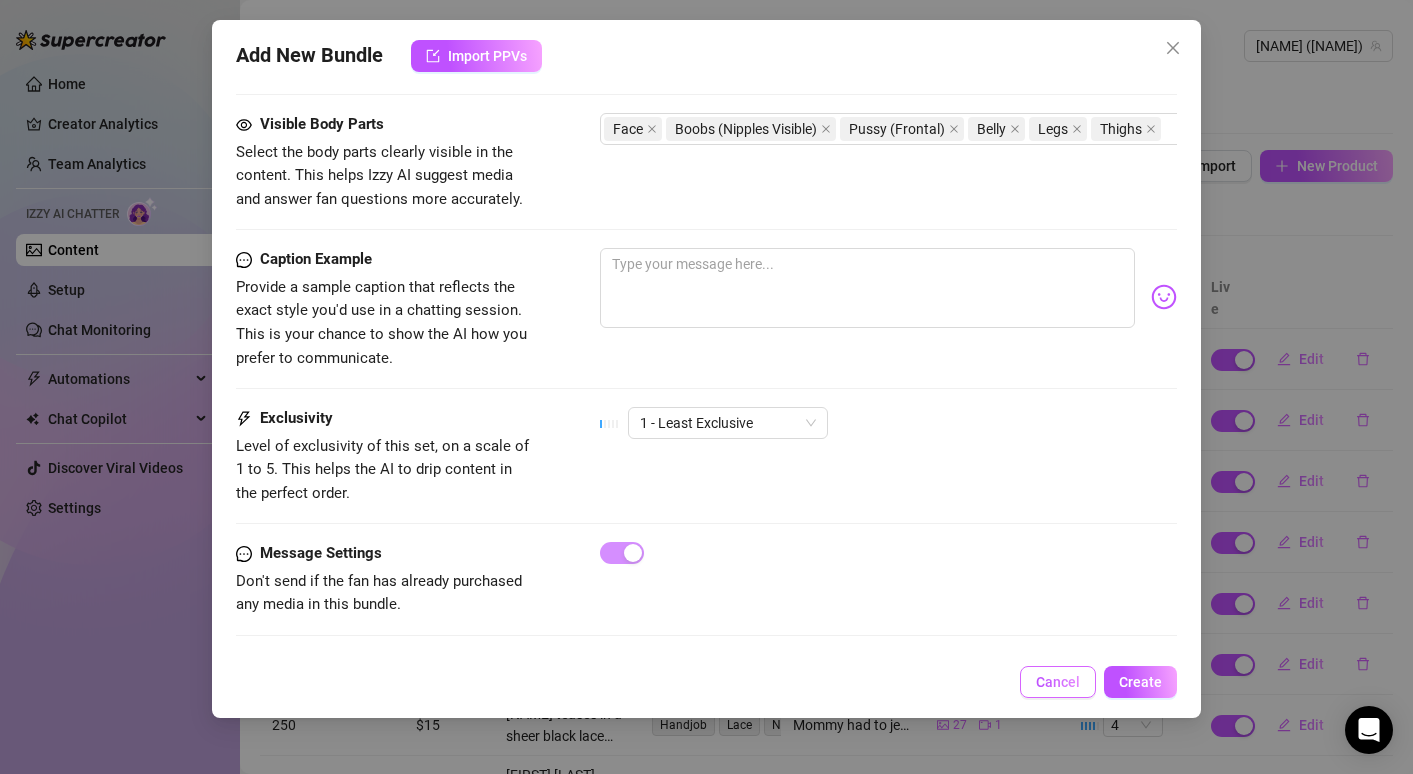 click on "Cancel" at bounding box center [1058, 682] 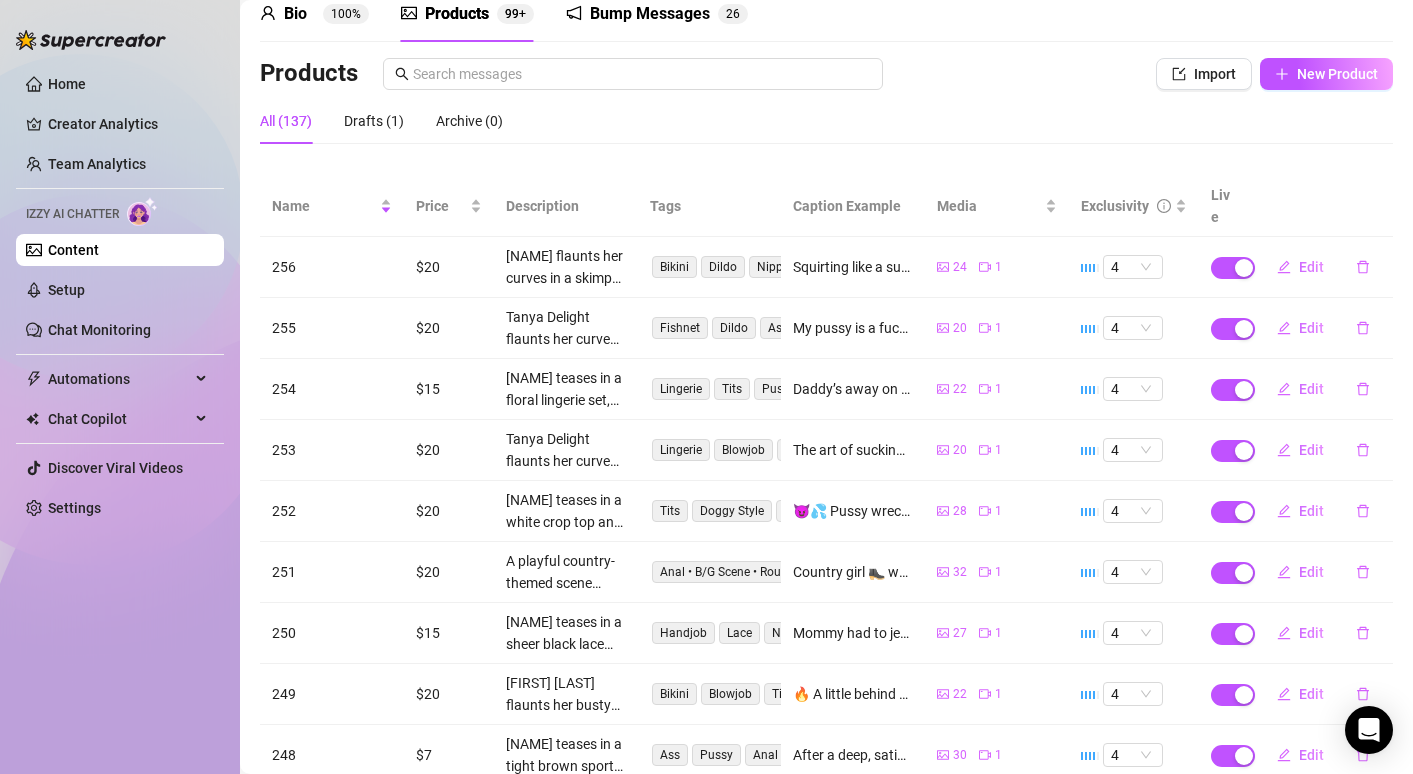 scroll, scrollTop: 0, scrollLeft: 0, axis: both 